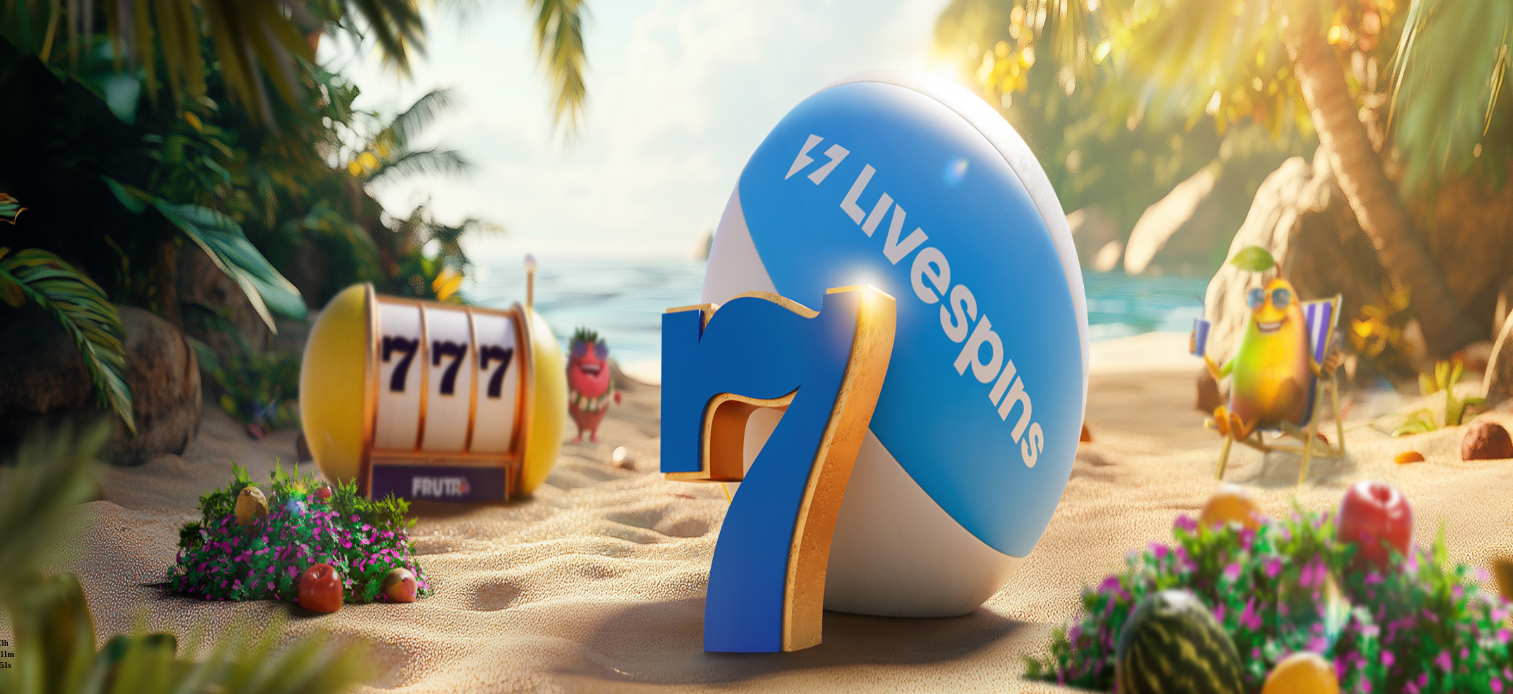 scroll, scrollTop: 105, scrollLeft: 0, axis: vertical 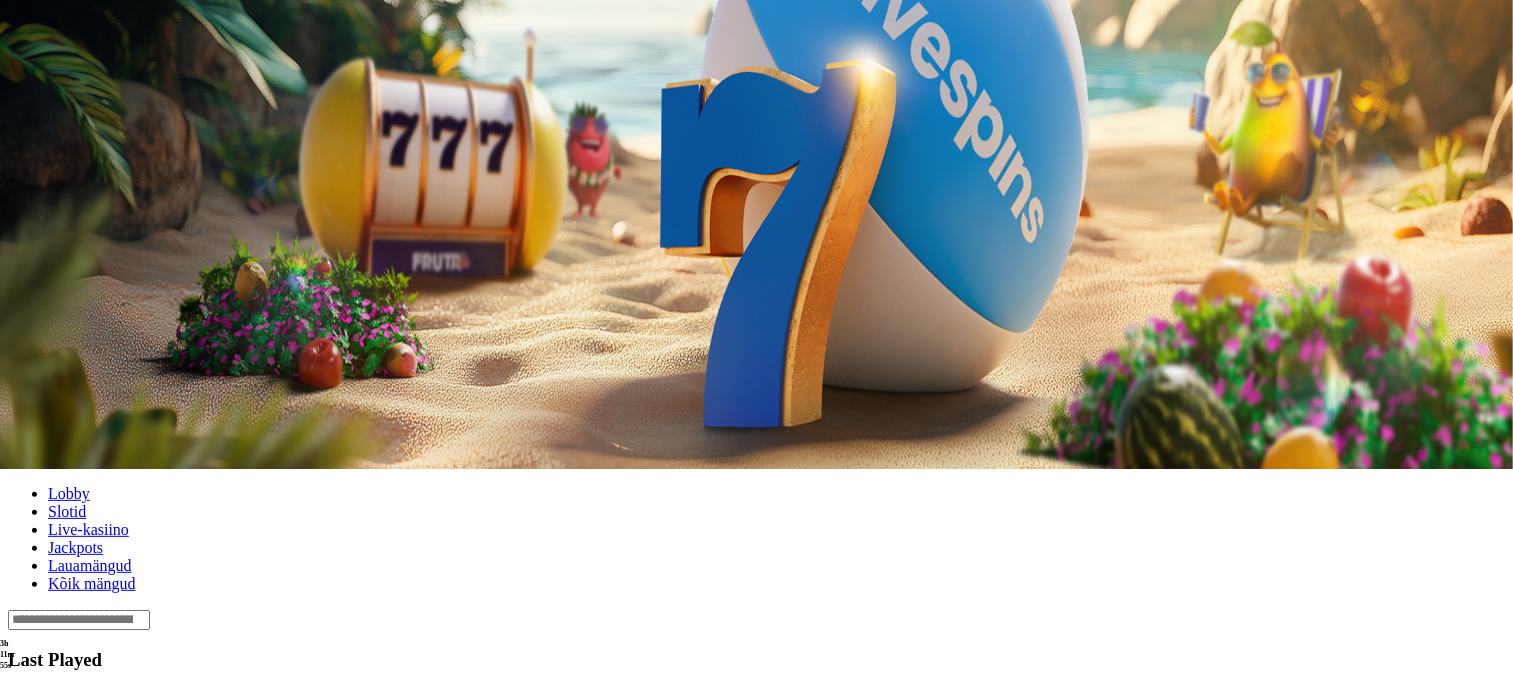 click at bounding box center (32, 703) 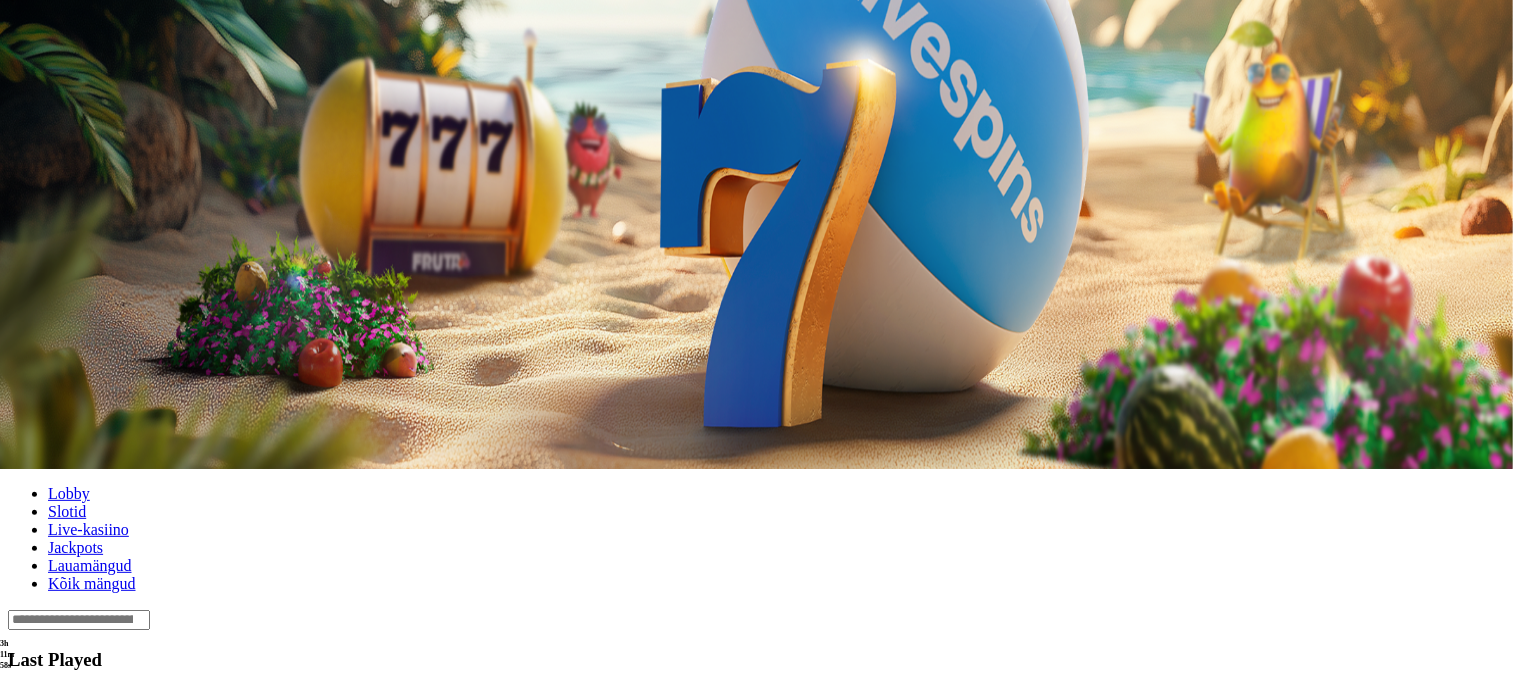 click on "Mine" at bounding box center (-896, 1322) 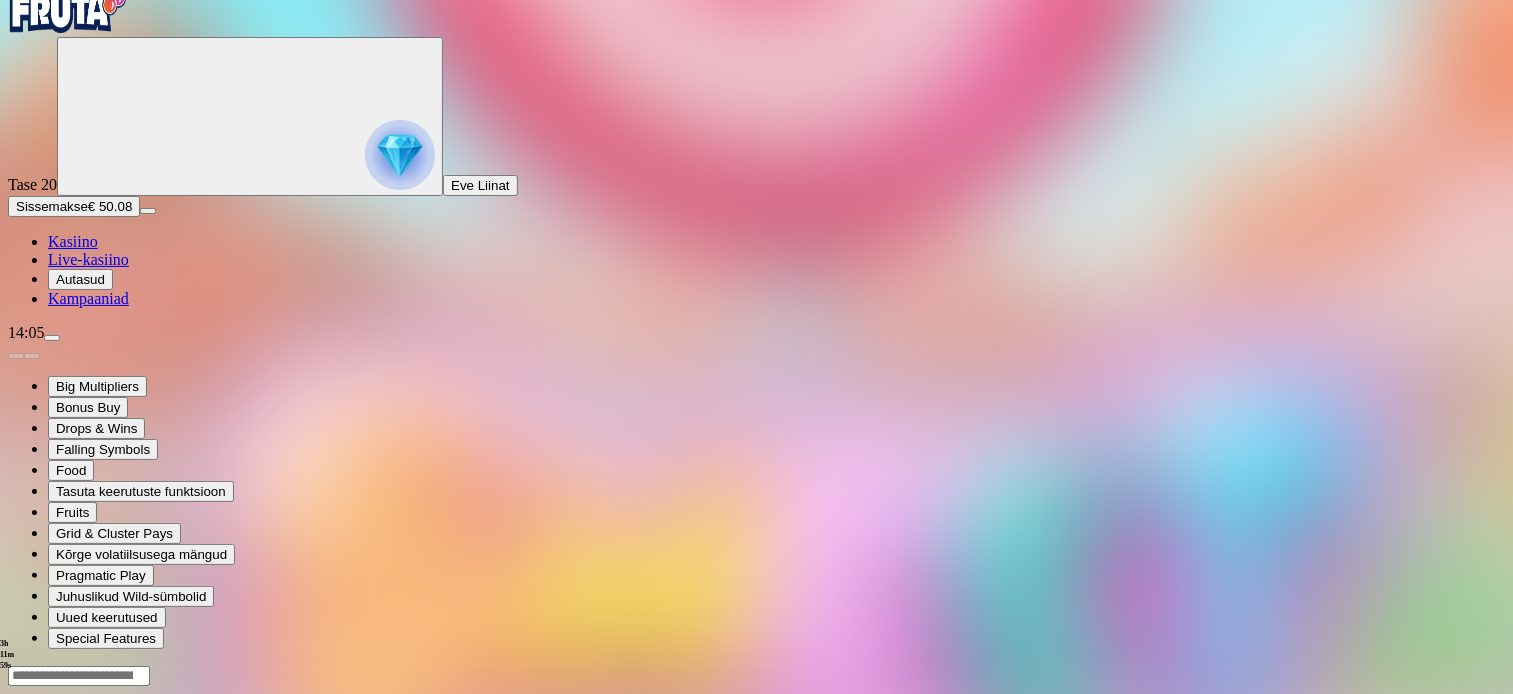 scroll, scrollTop: 0, scrollLeft: 0, axis: both 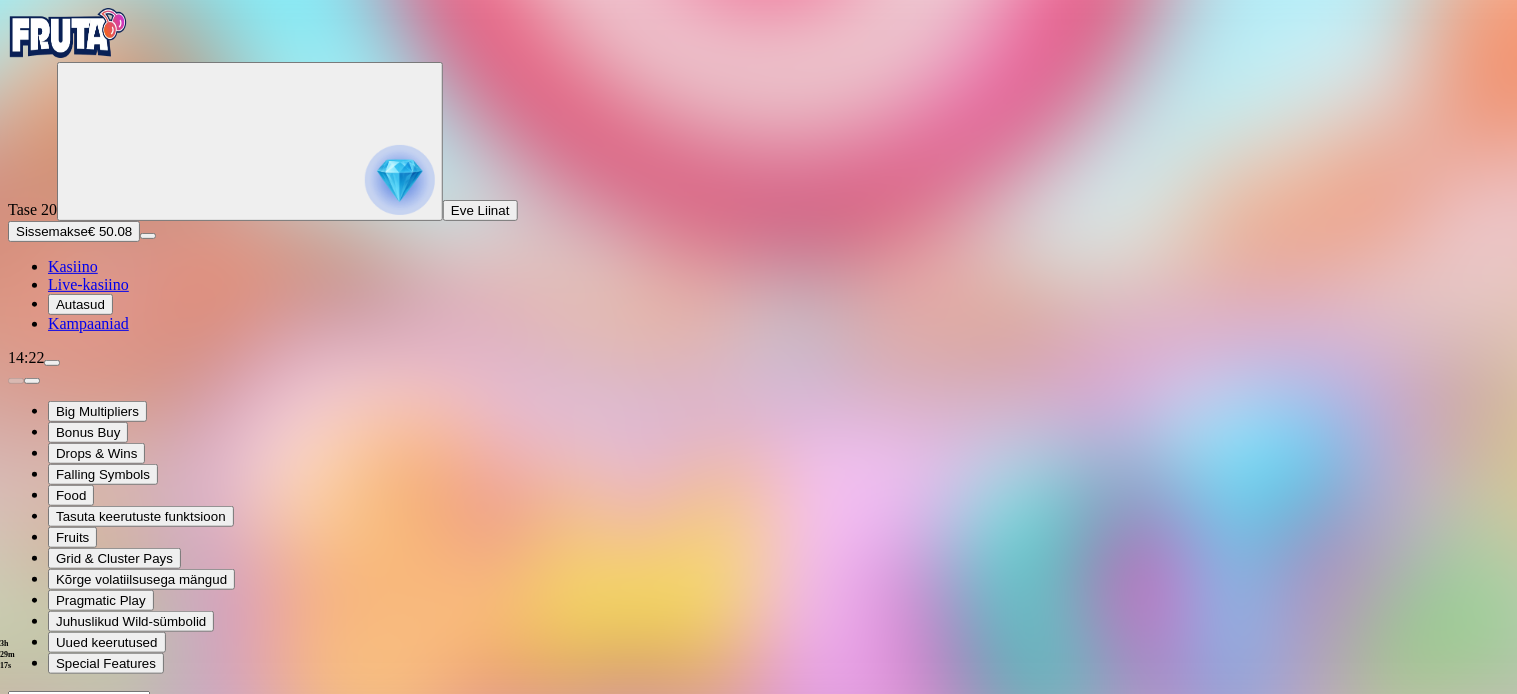 click at bounding box center (48, 883) 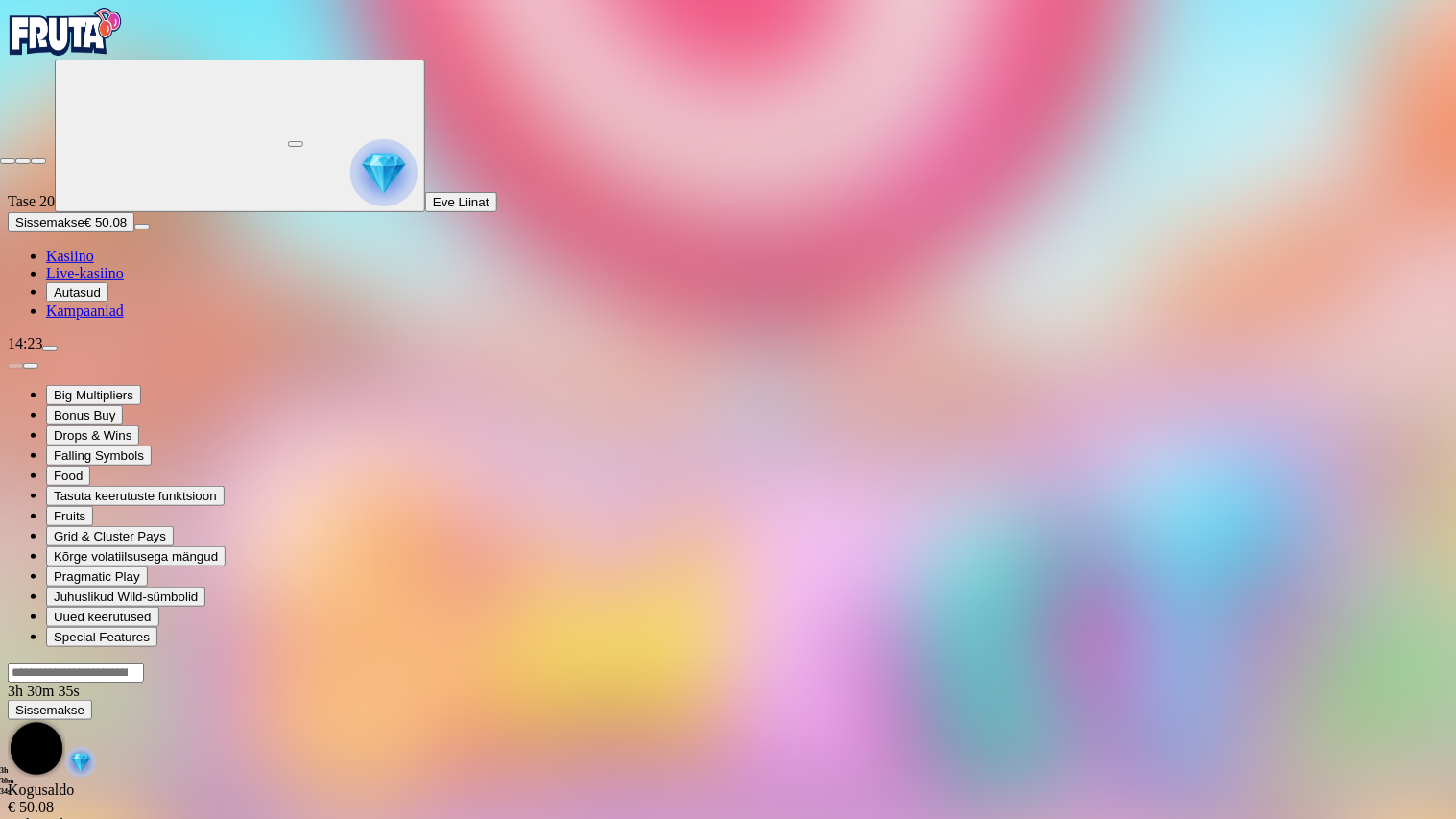 click at bounding box center (8, 161) 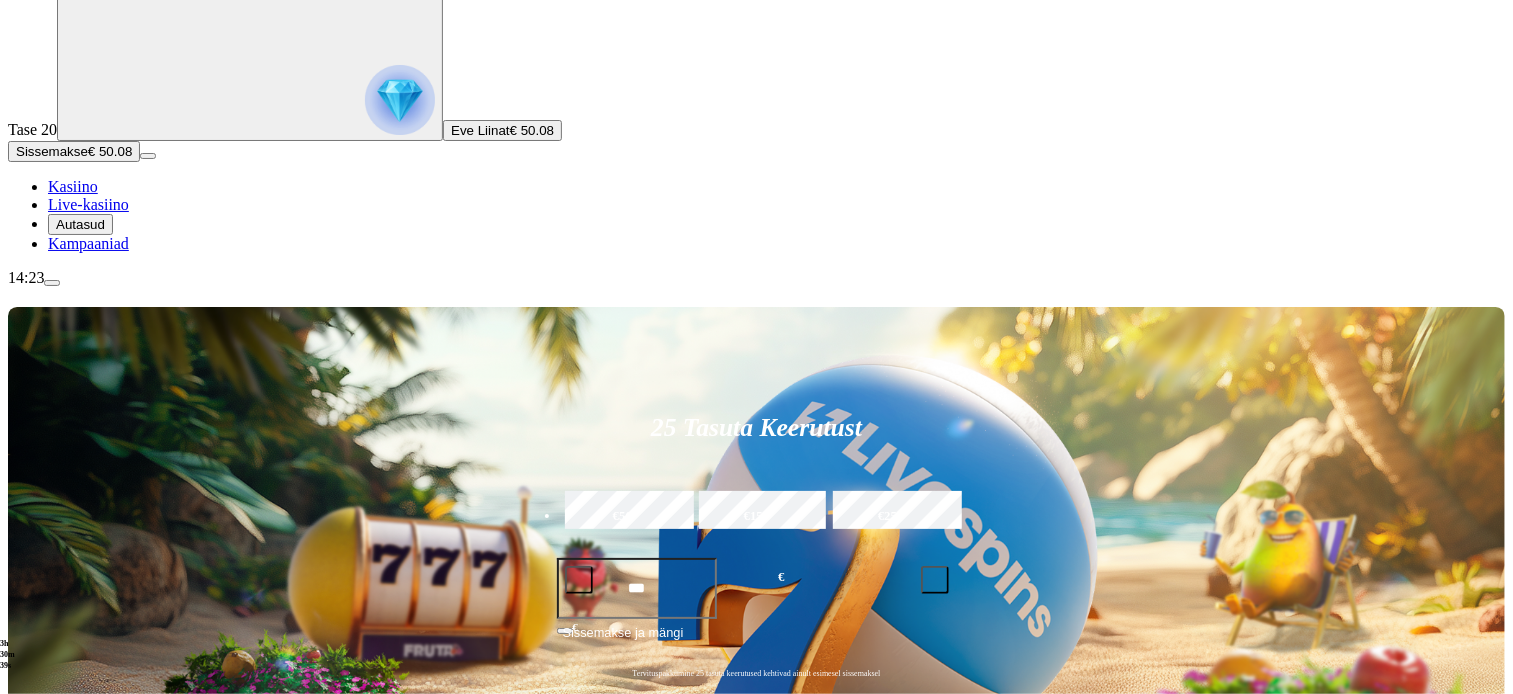 scroll, scrollTop: 105, scrollLeft: 0, axis: vertical 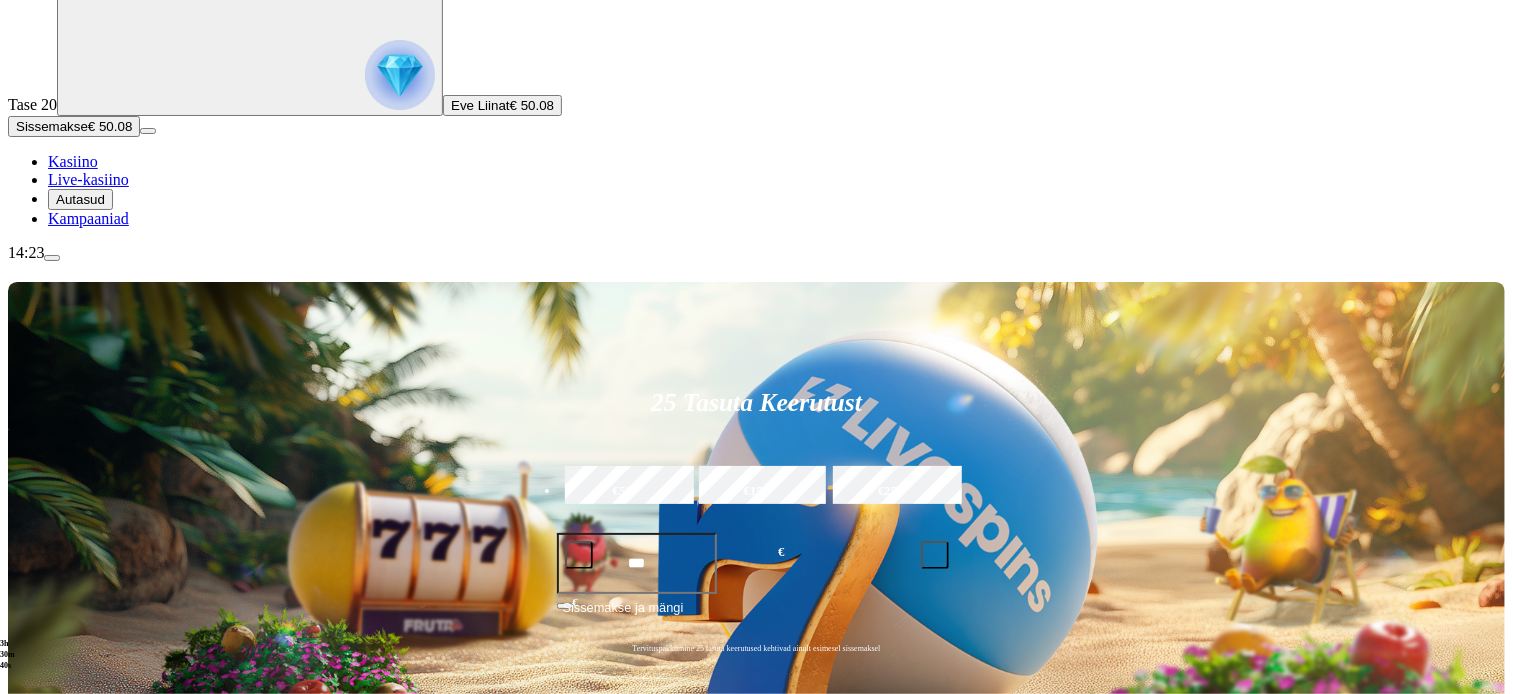 click at bounding box center (32, 1042) 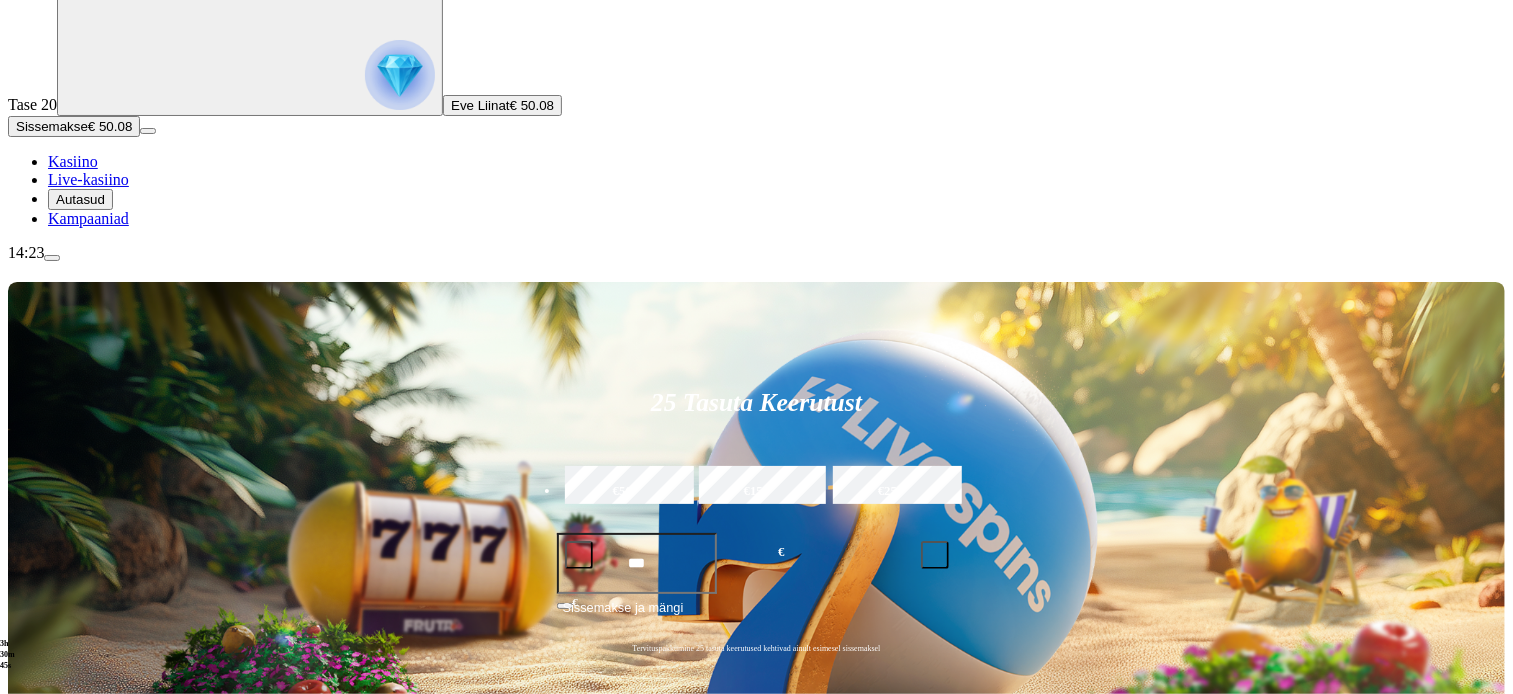 click at bounding box center [16, 1042] 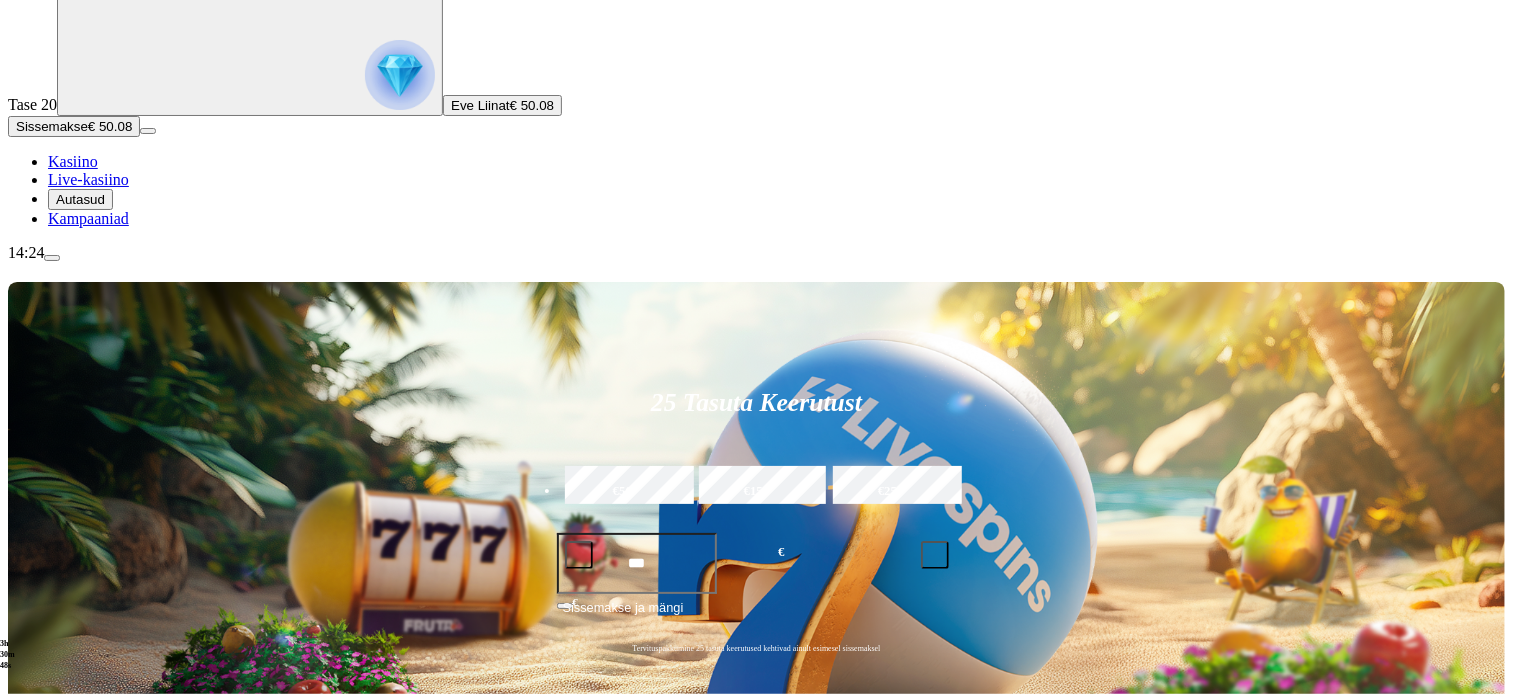 click at bounding box center (32, 1042) 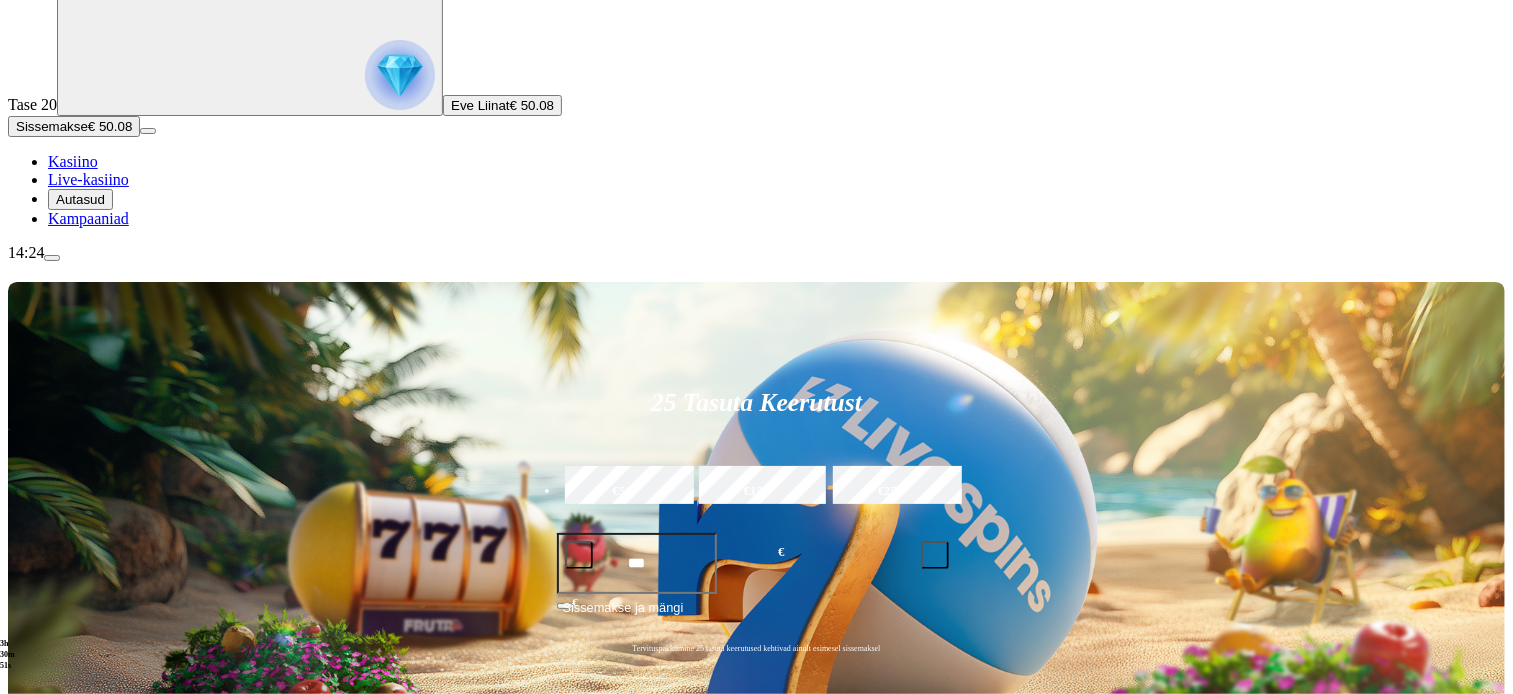click at bounding box center (32, 1042) 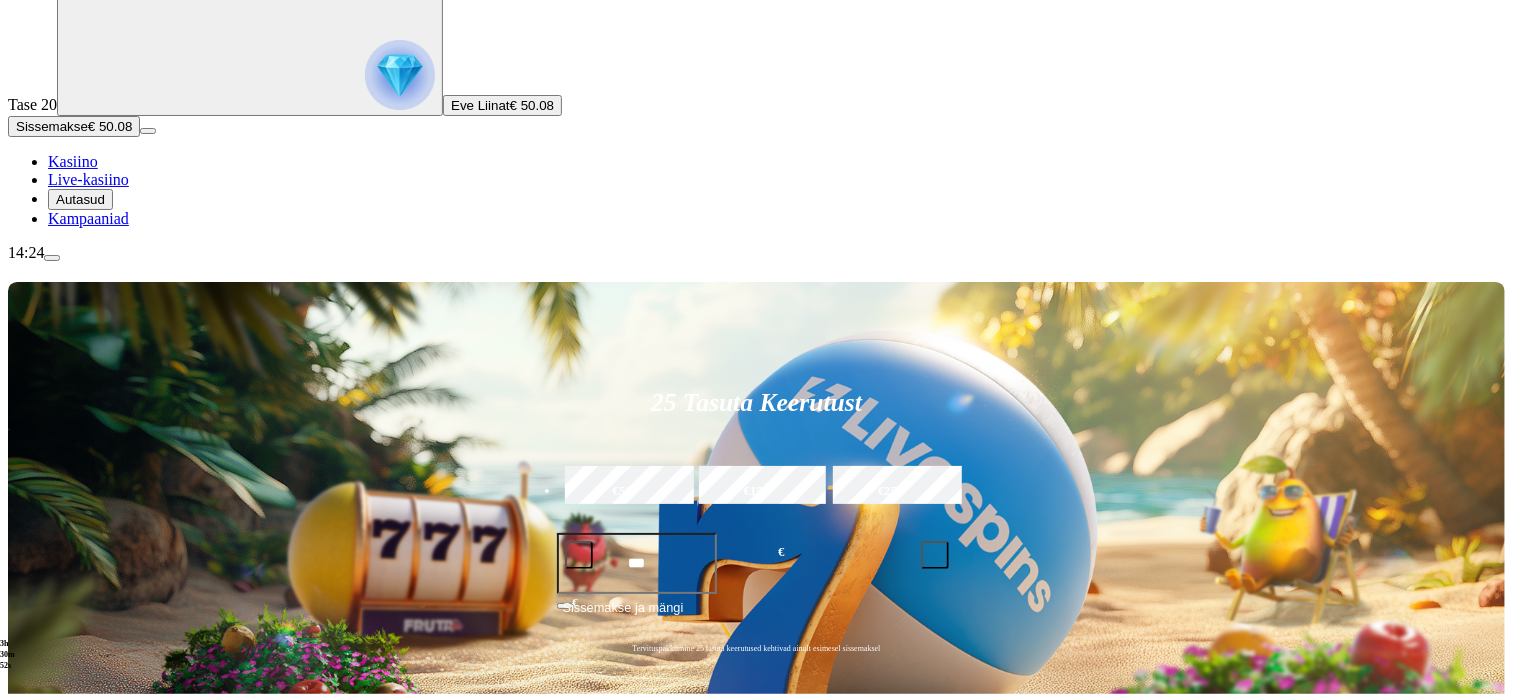click at bounding box center [32, 1042] 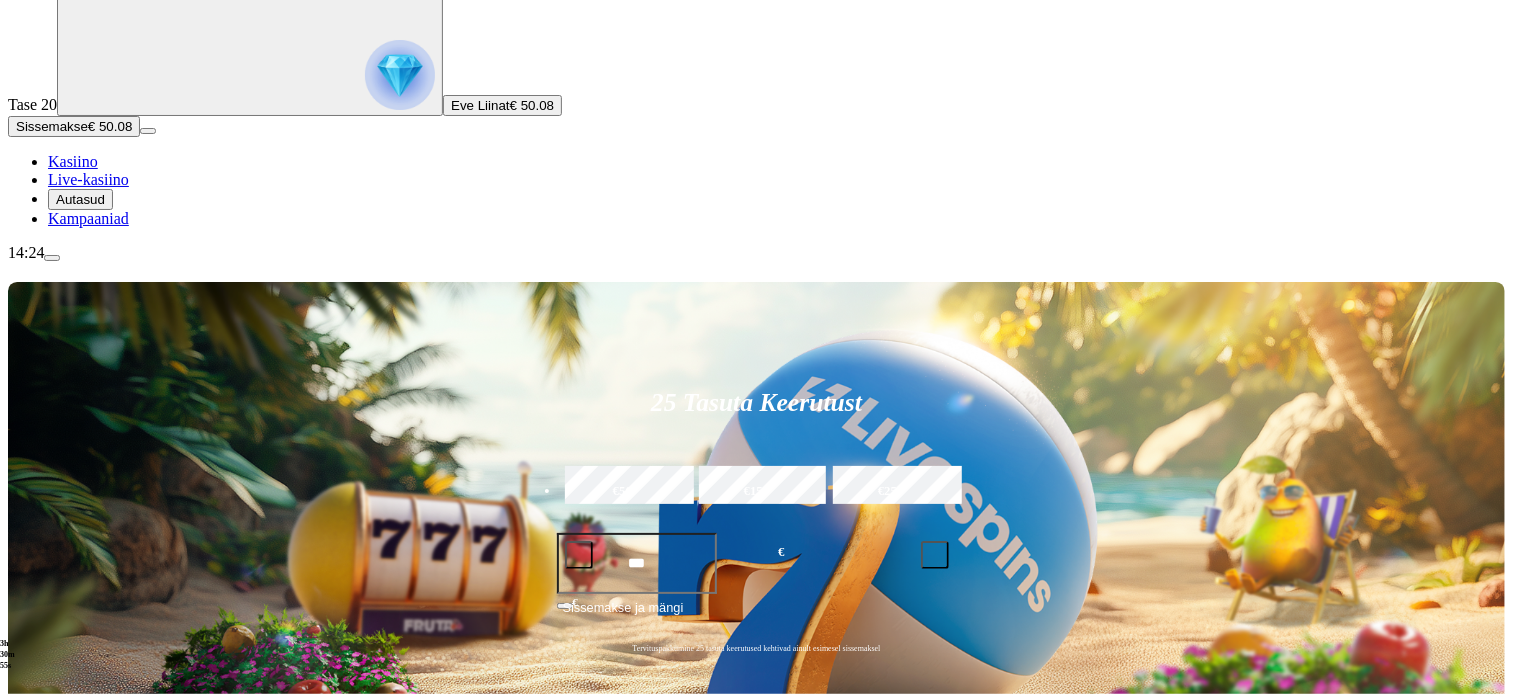 click at bounding box center (1052, 871) 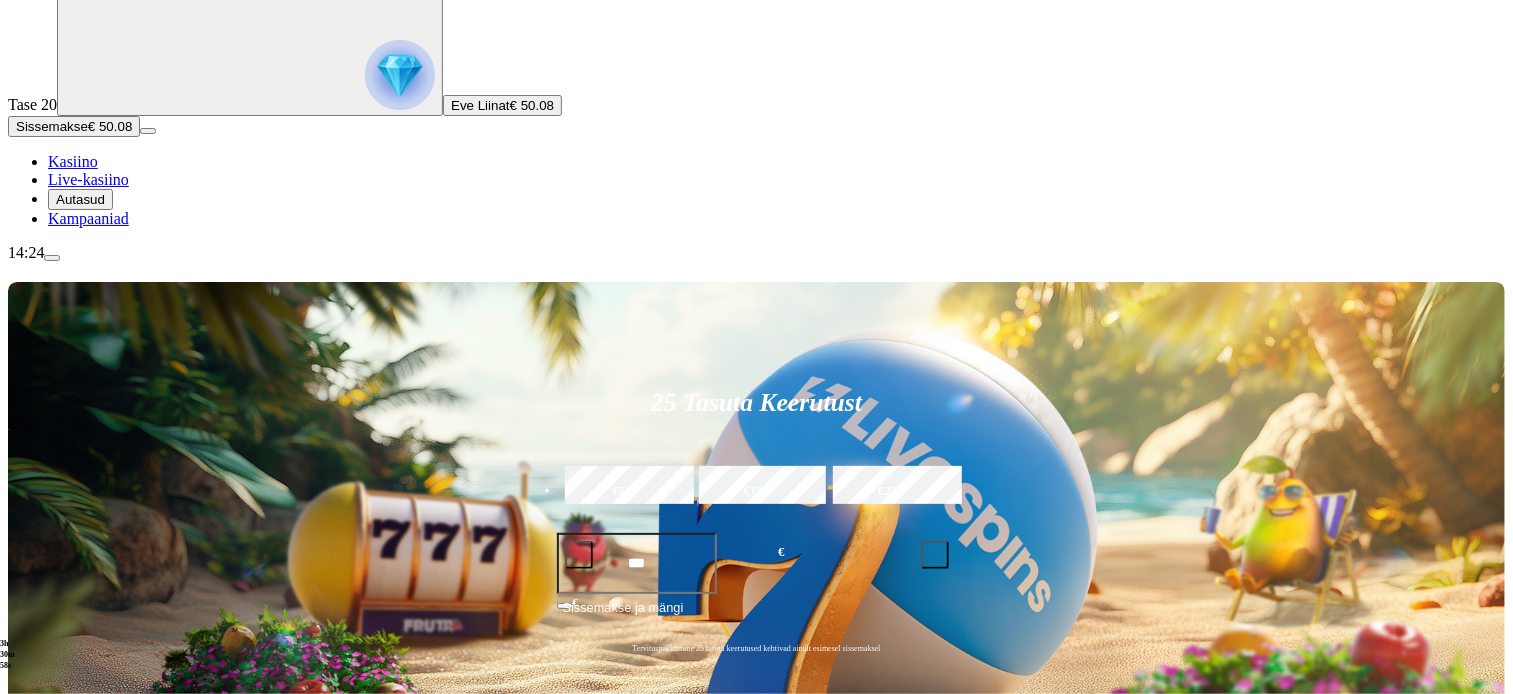 type on "*****" 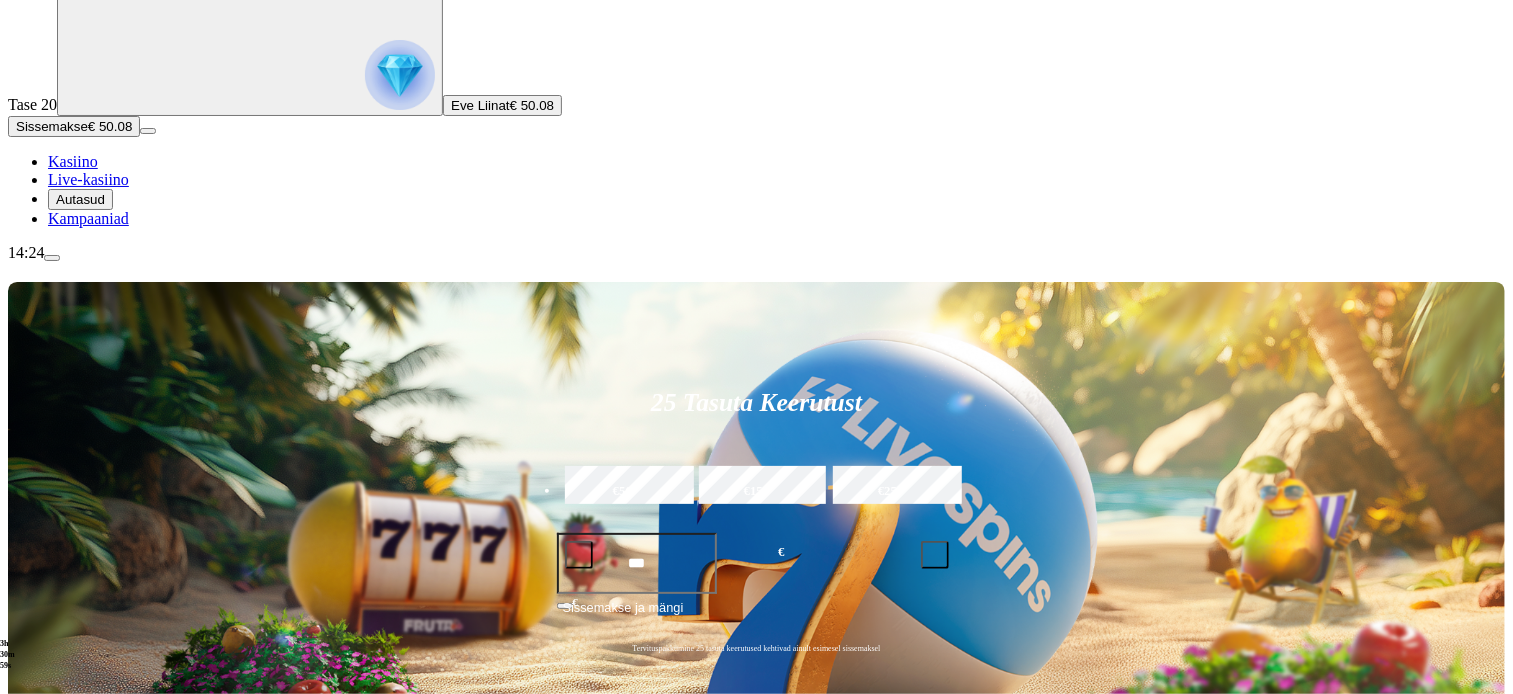 scroll, scrollTop: 198, scrollLeft: 0, axis: vertical 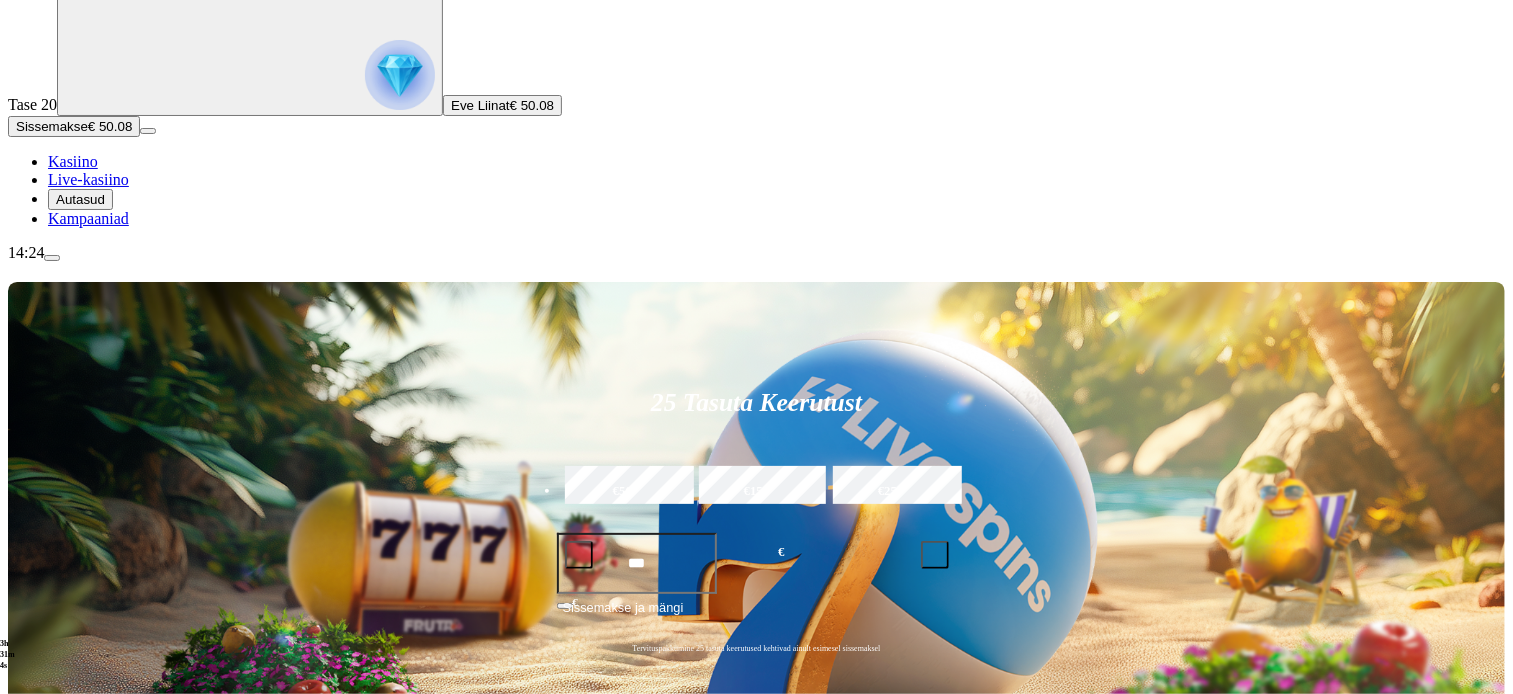click on "Mine" at bounding box center (1347, 1143) 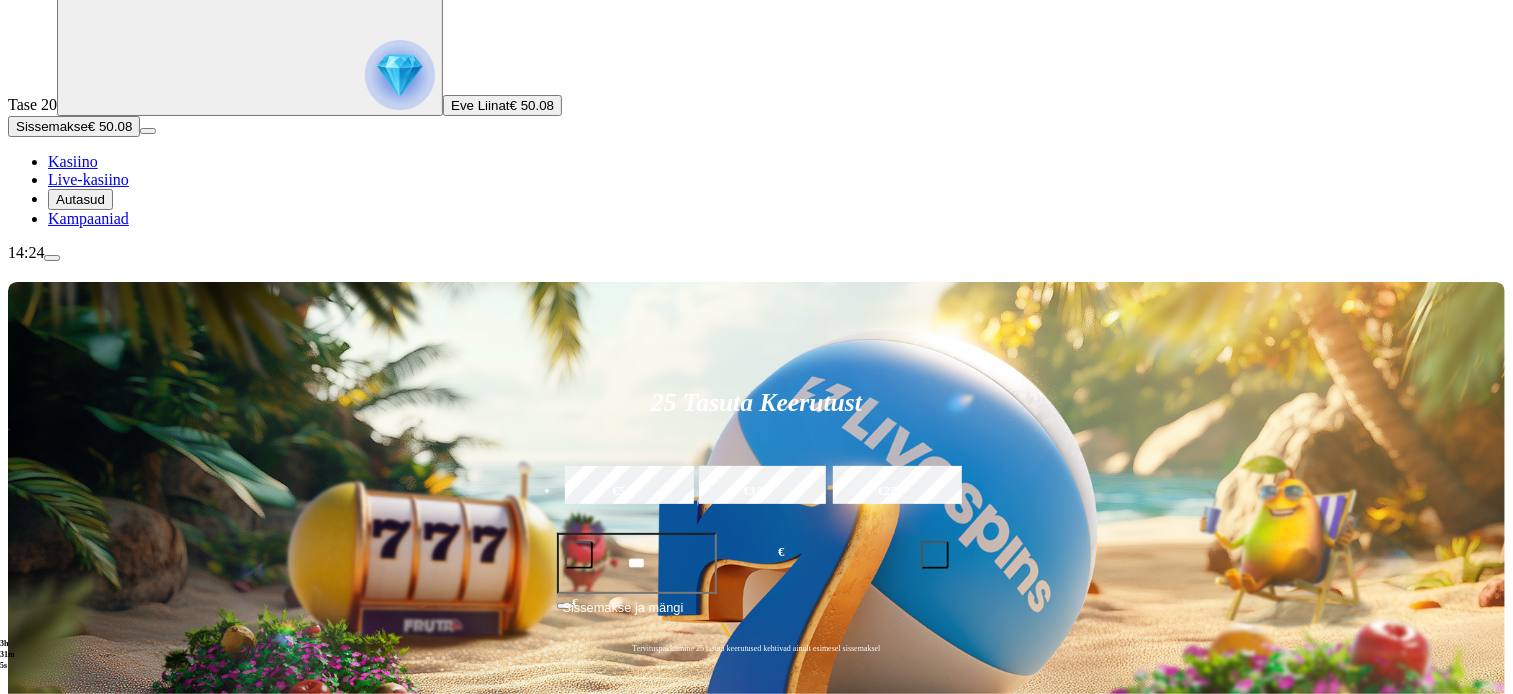 scroll, scrollTop: 0, scrollLeft: 0, axis: both 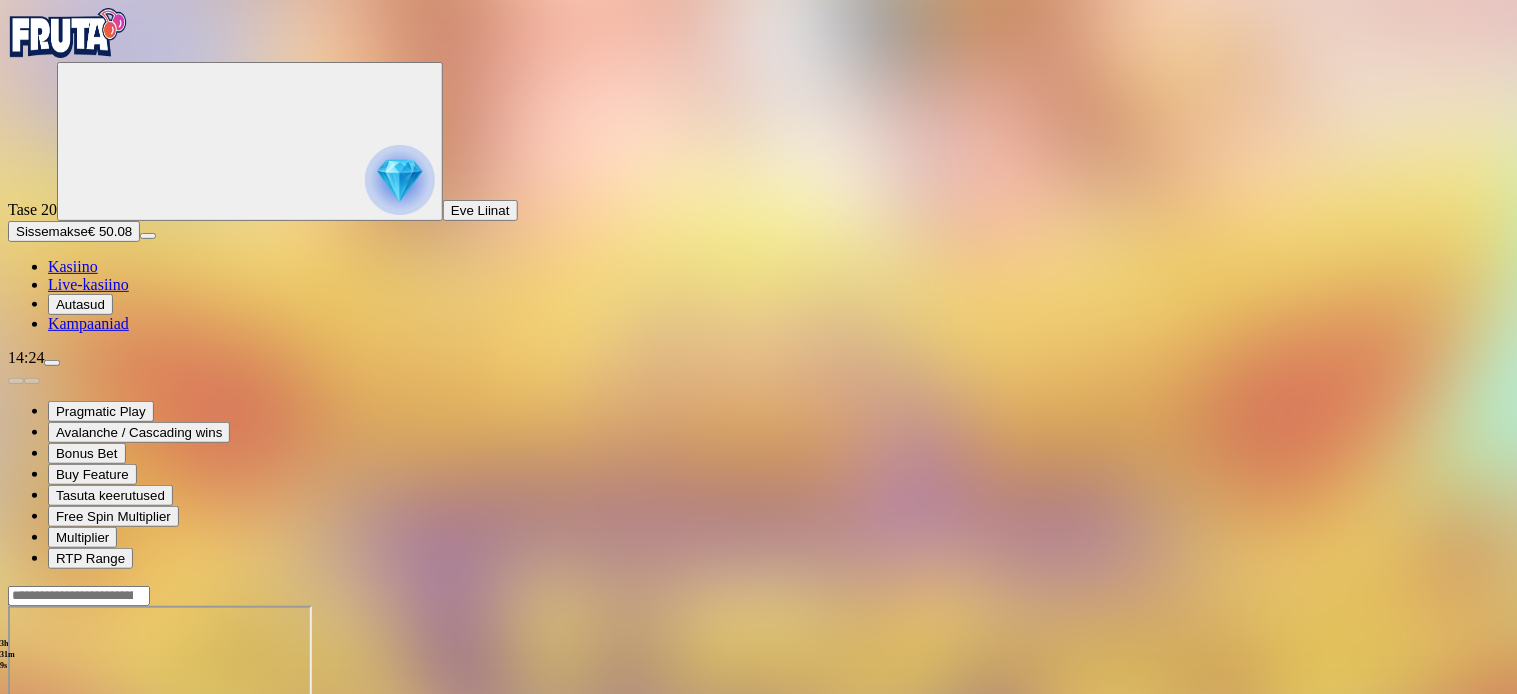 click at bounding box center [48, 778] 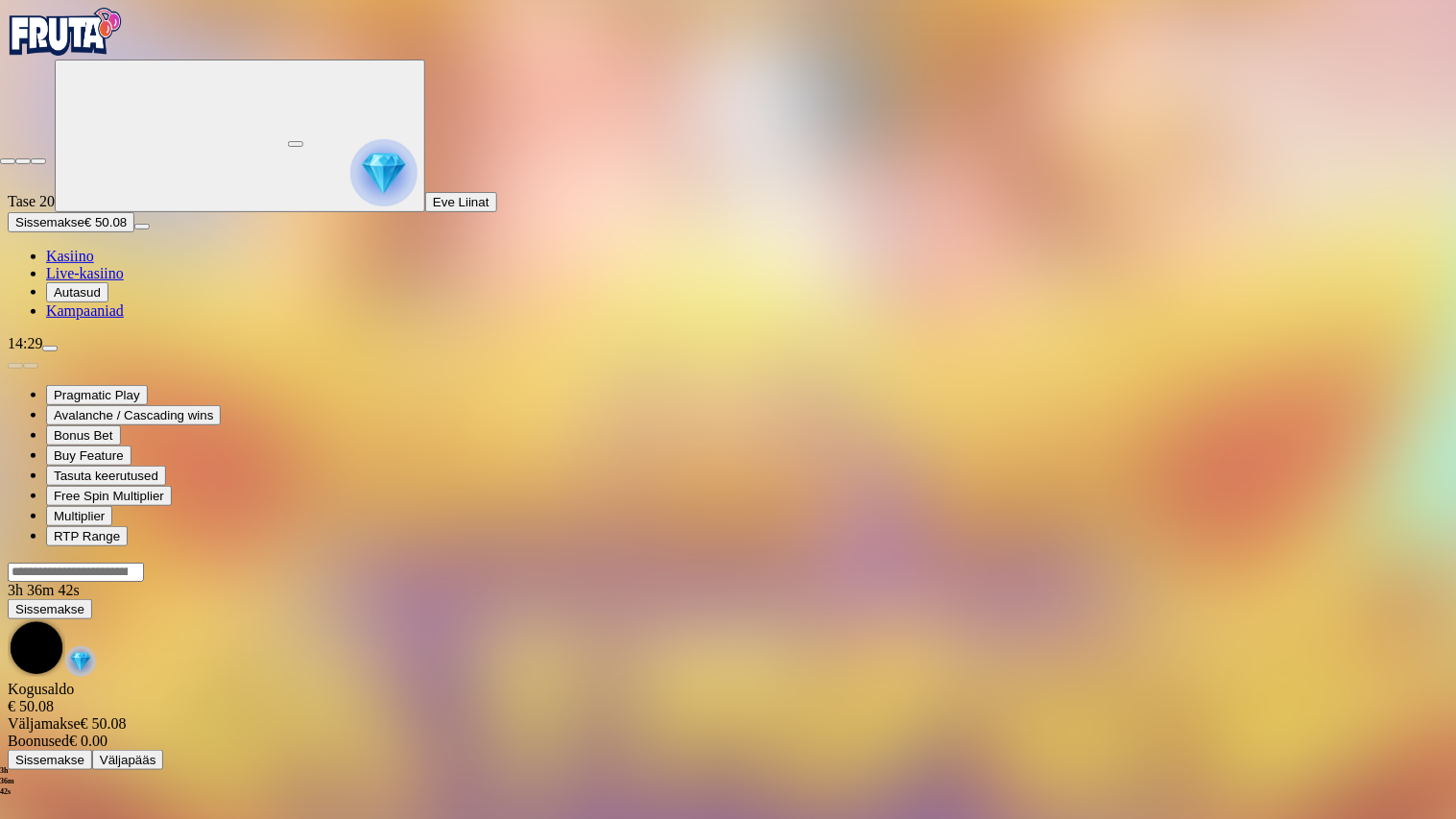 click at bounding box center [8, 161] 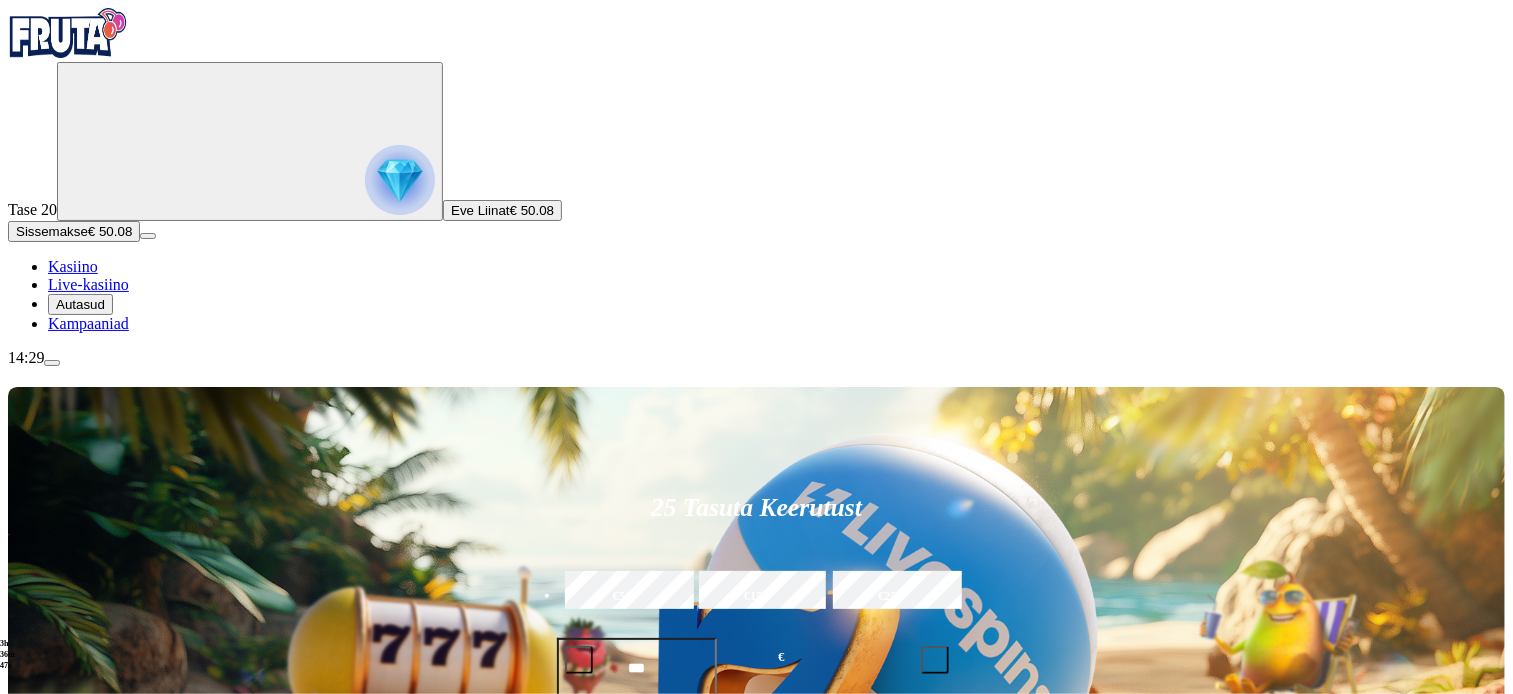 click at bounding box center (68, 33) 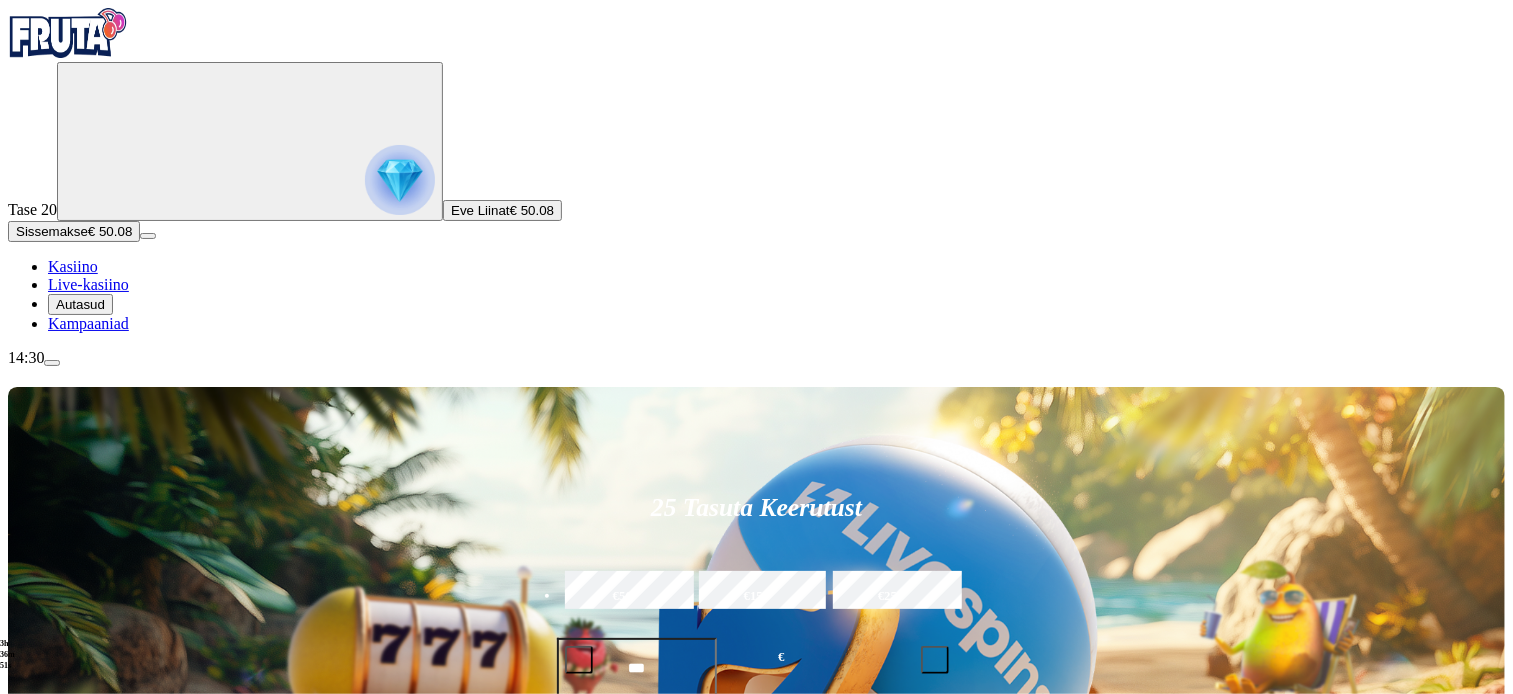 click on "Tase   20 Eve  Liinat € 50.08" at bounding box center [756, 141] 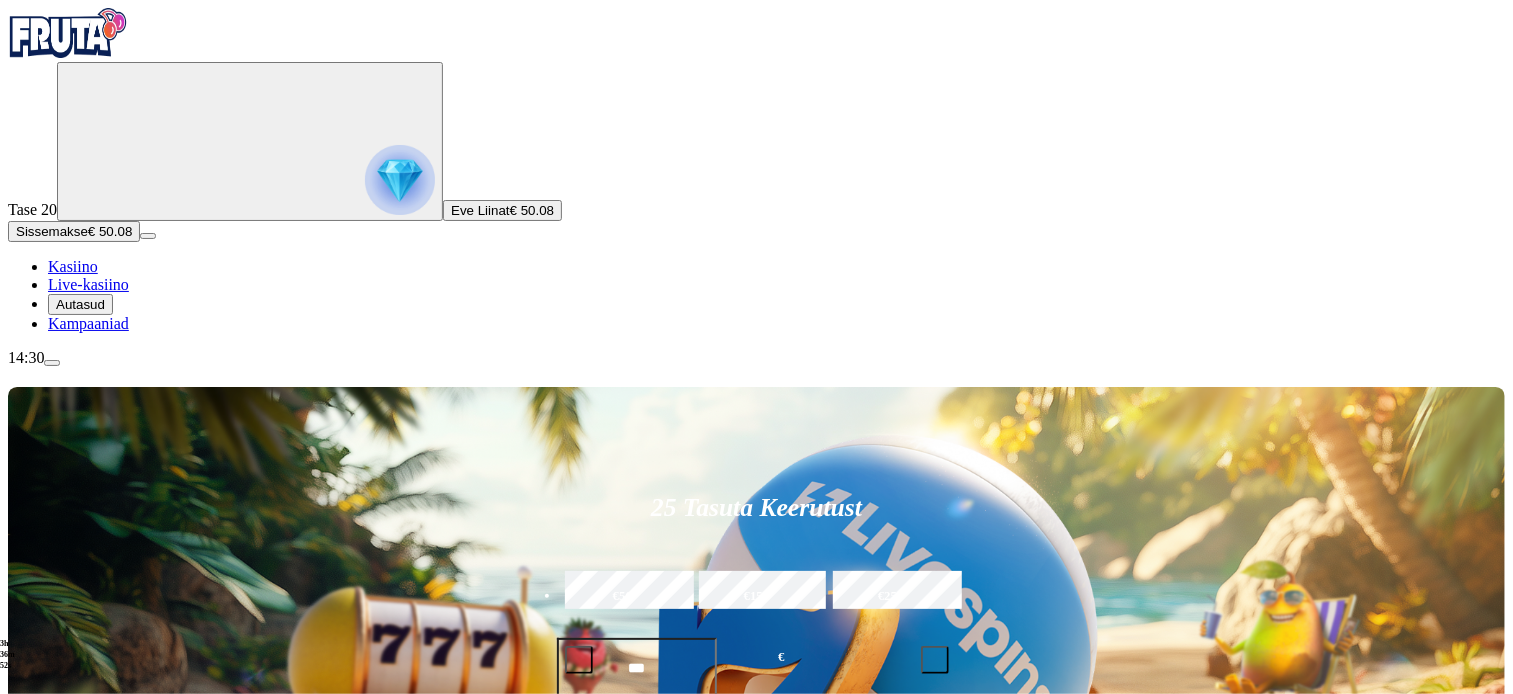 click 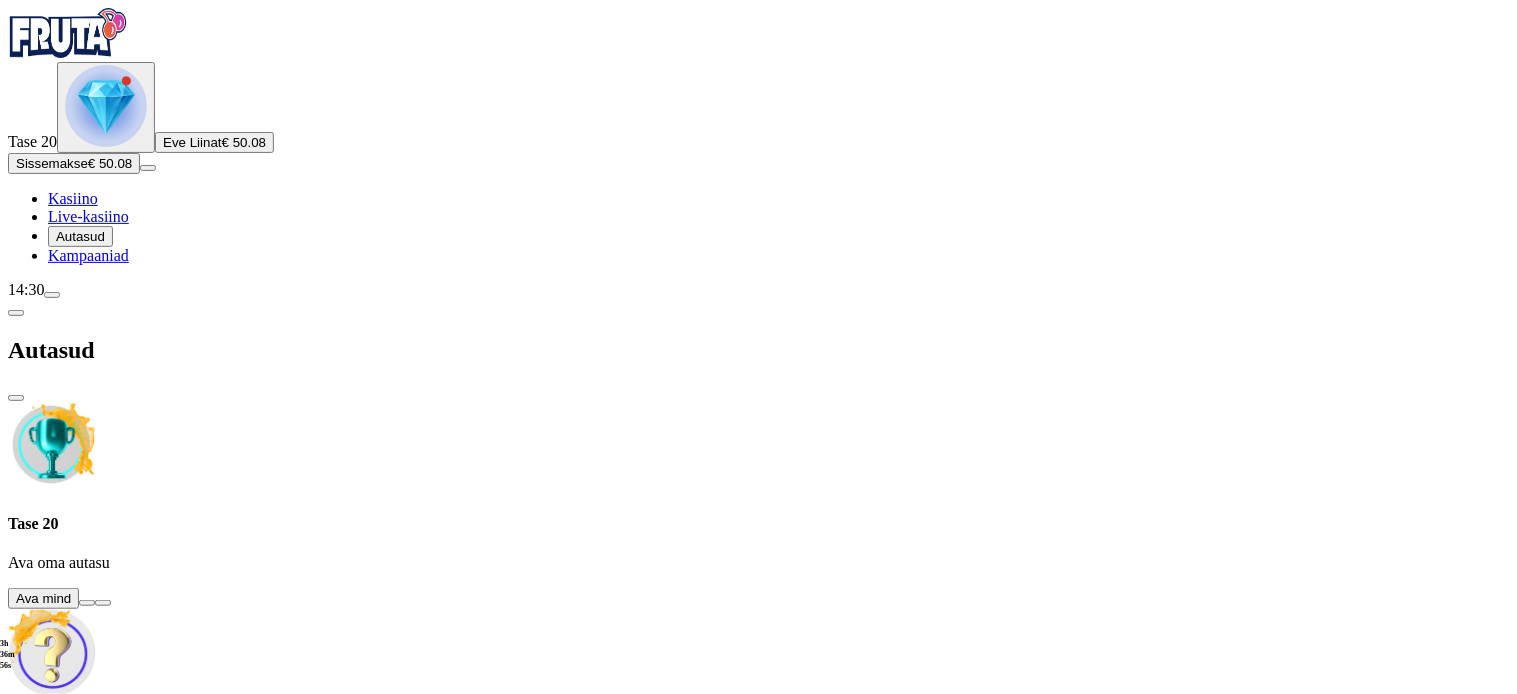 click at bounding box center [87, 603] 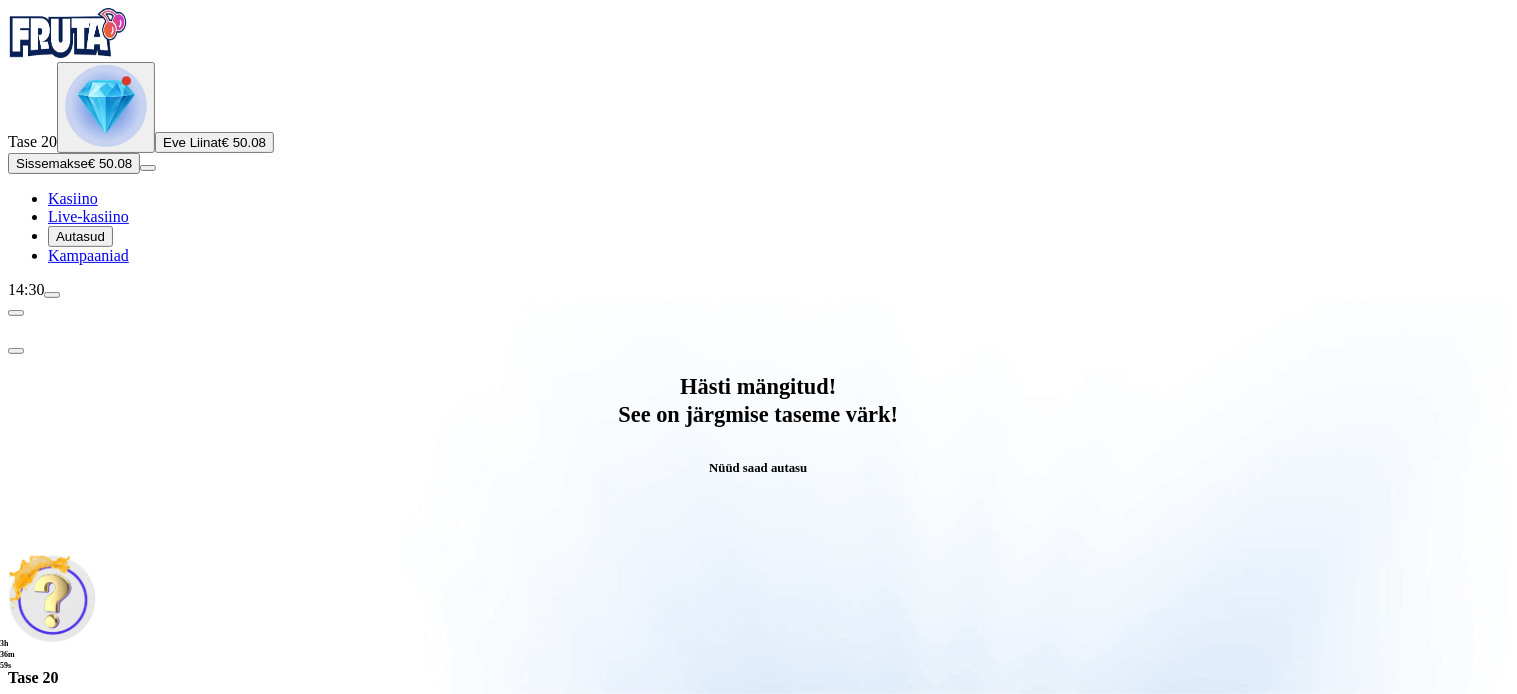 click on "Ava mind" at bounding box center (758, 795) 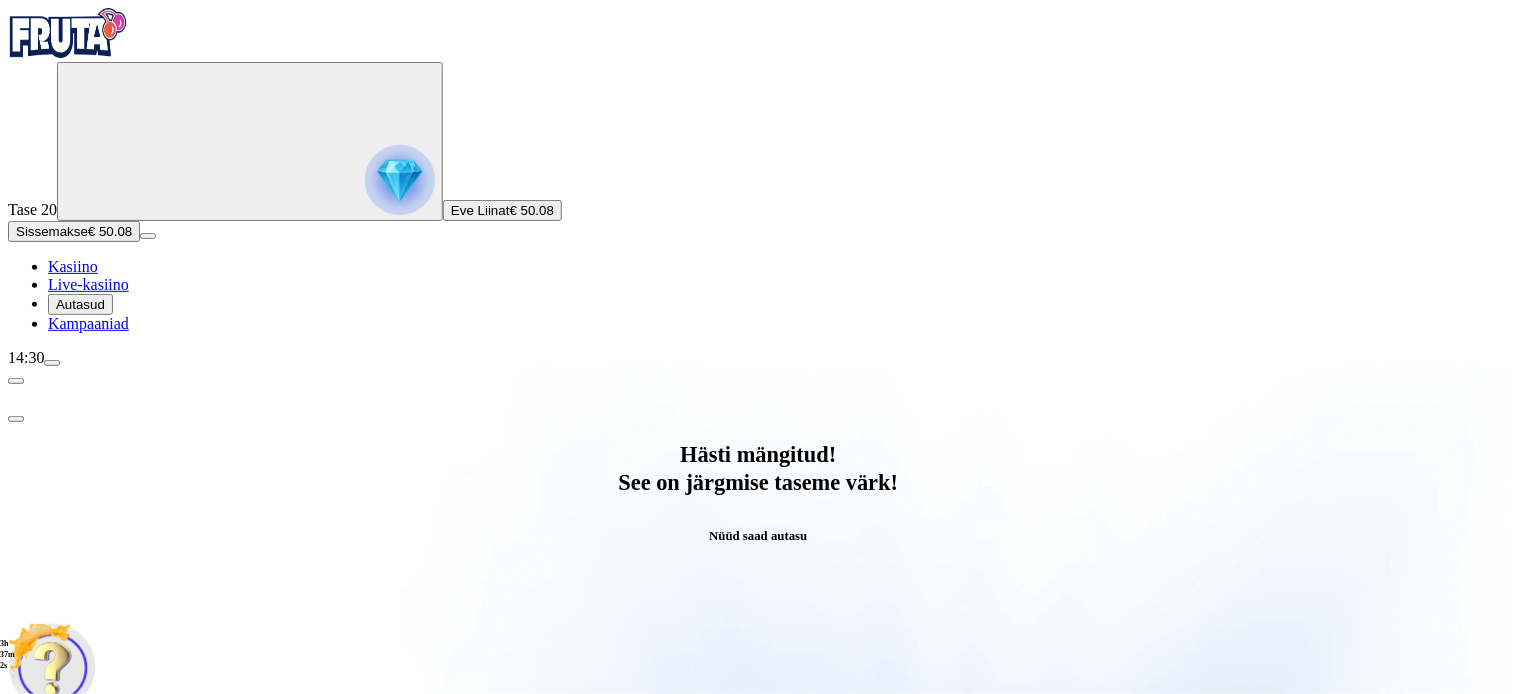 click at bounding box center [61, 1067] 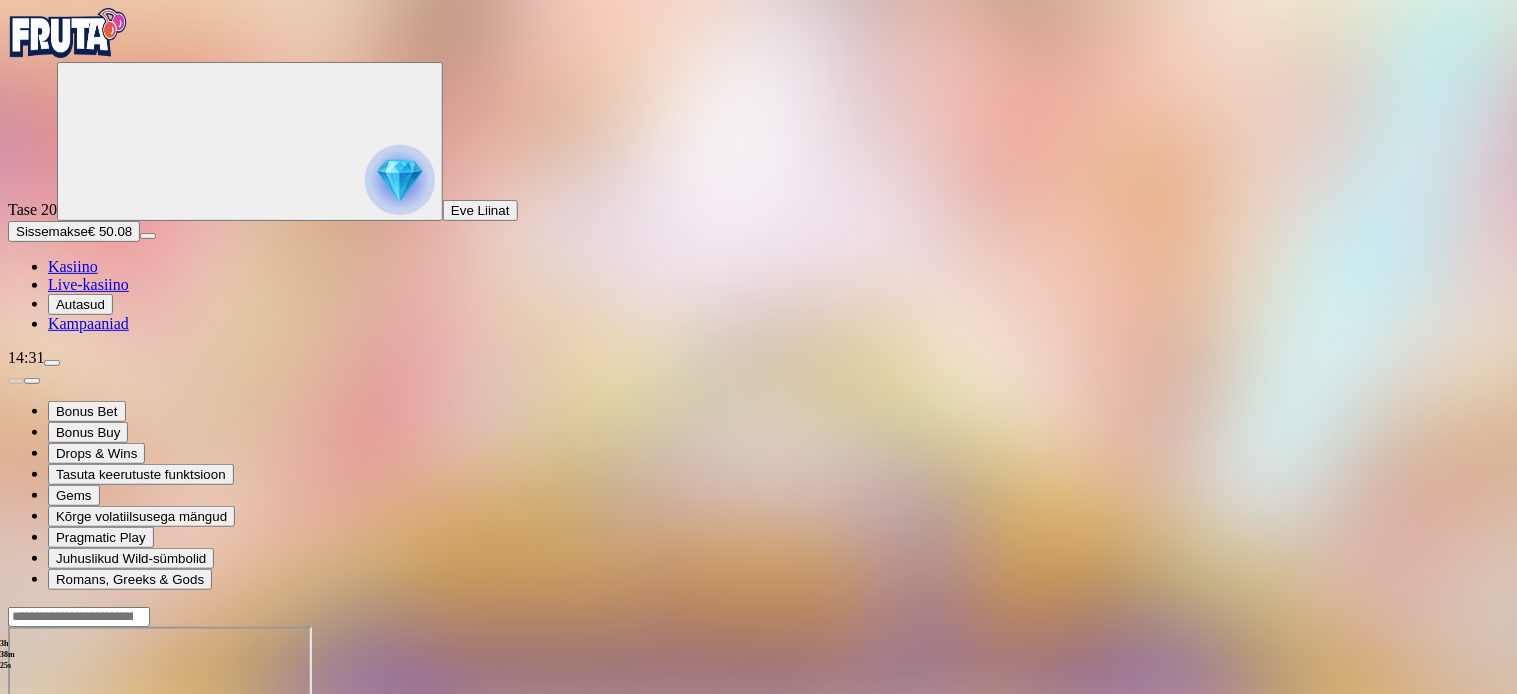 click at bounding box center (16, 799) 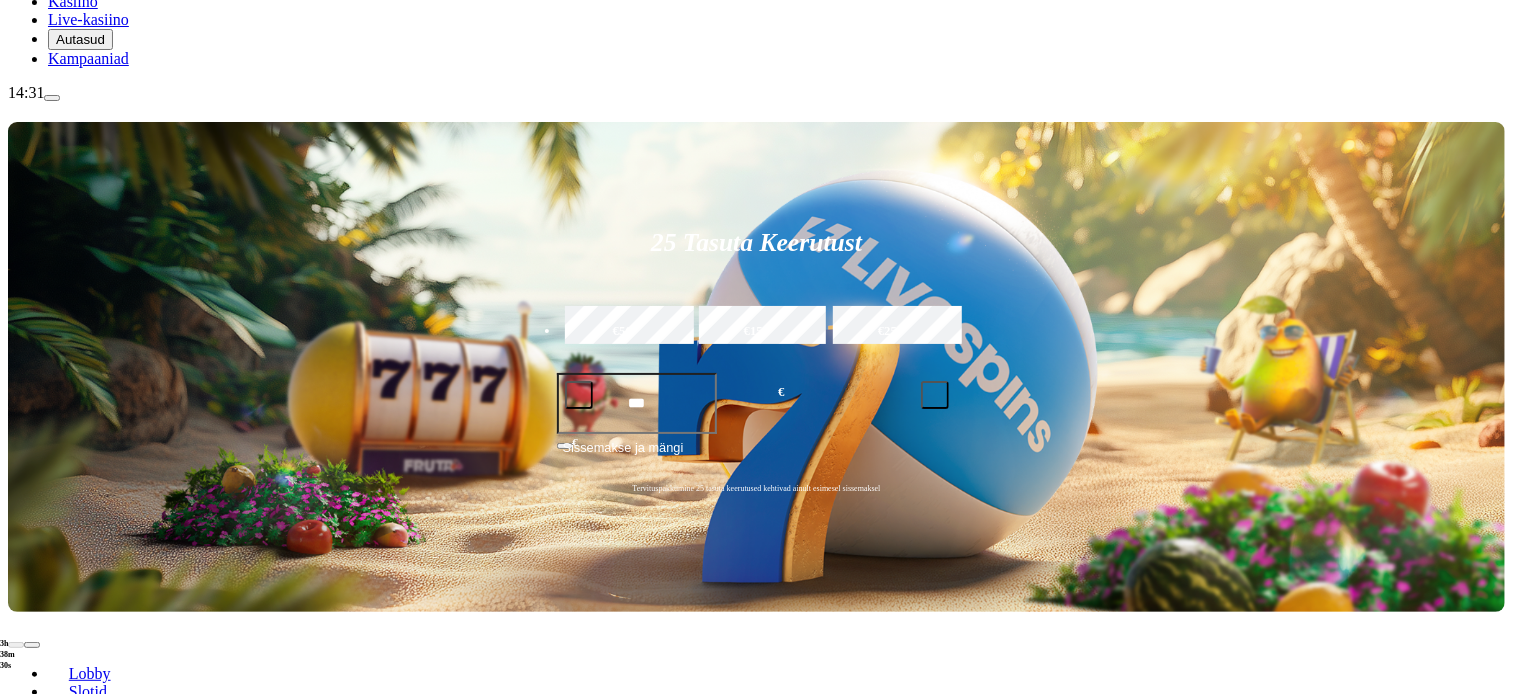 scroll, scrollTop: 308, scrollLeft: 0, axis: vertical 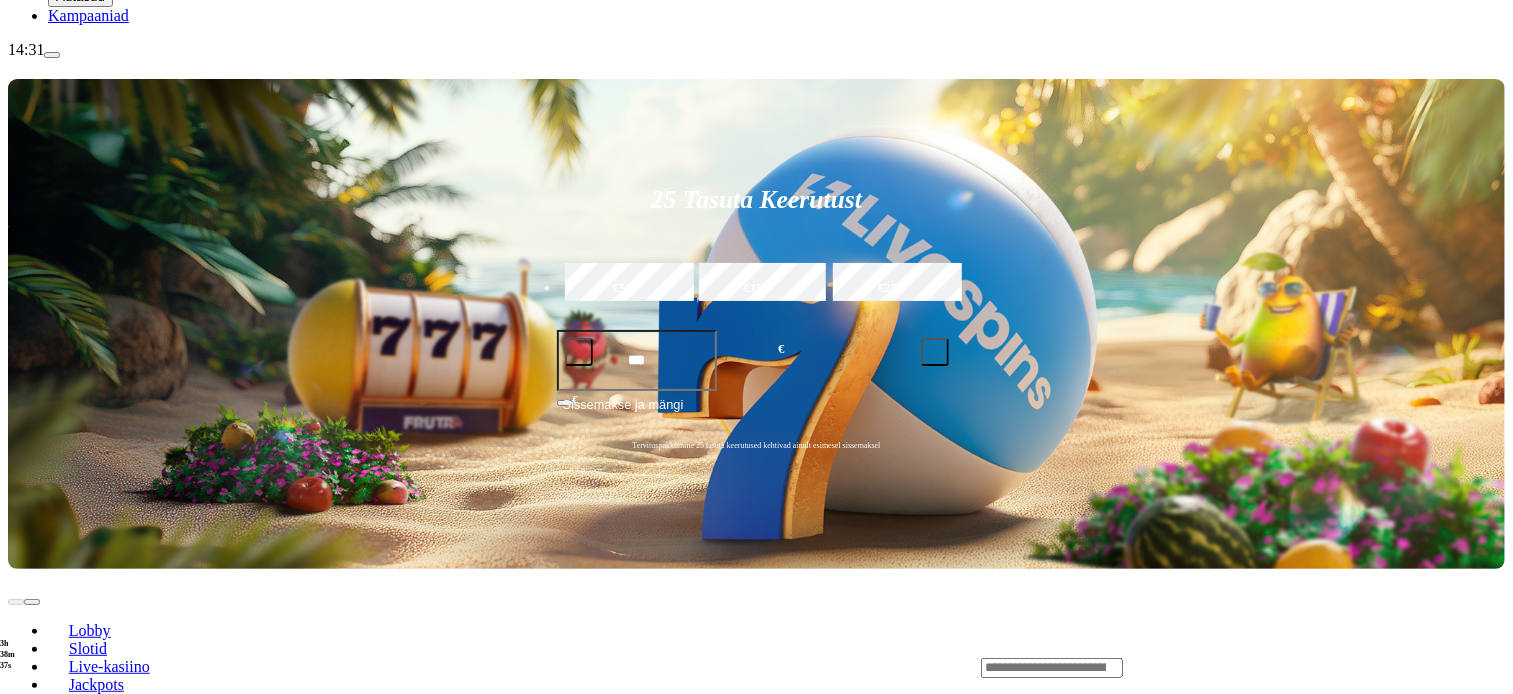click on "Mine" at bounding box center [65, 2329] 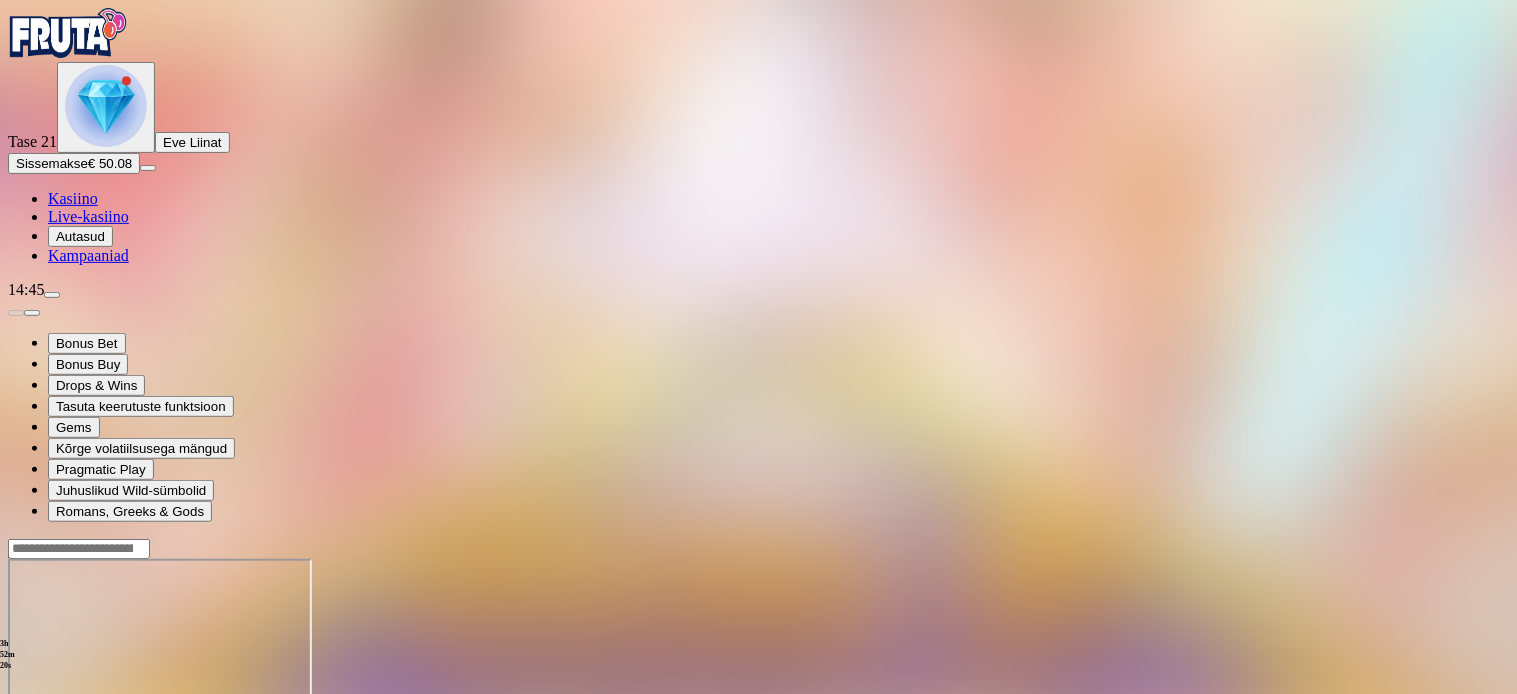 click at bounding box center (16, 731) 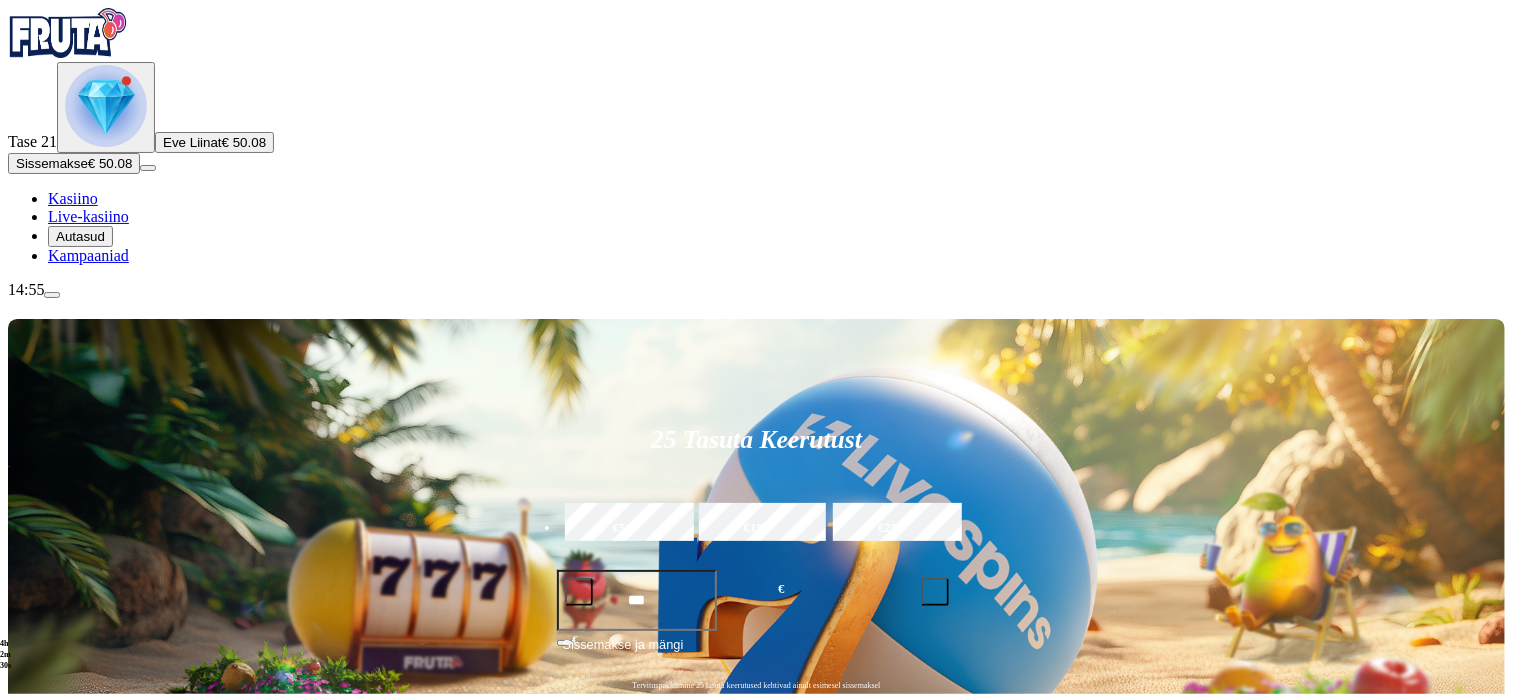 click at bounding box center (106, 106) 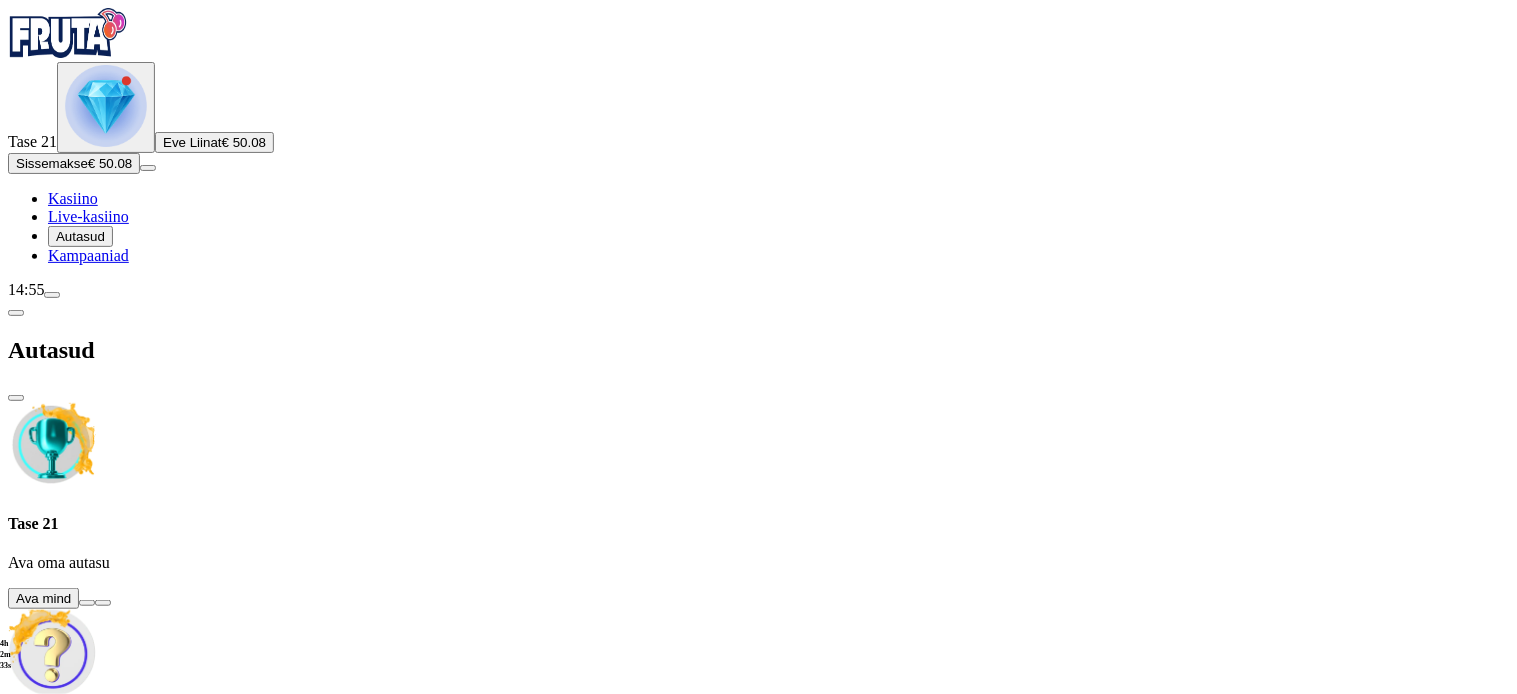 click at bounding box center (87, 603) 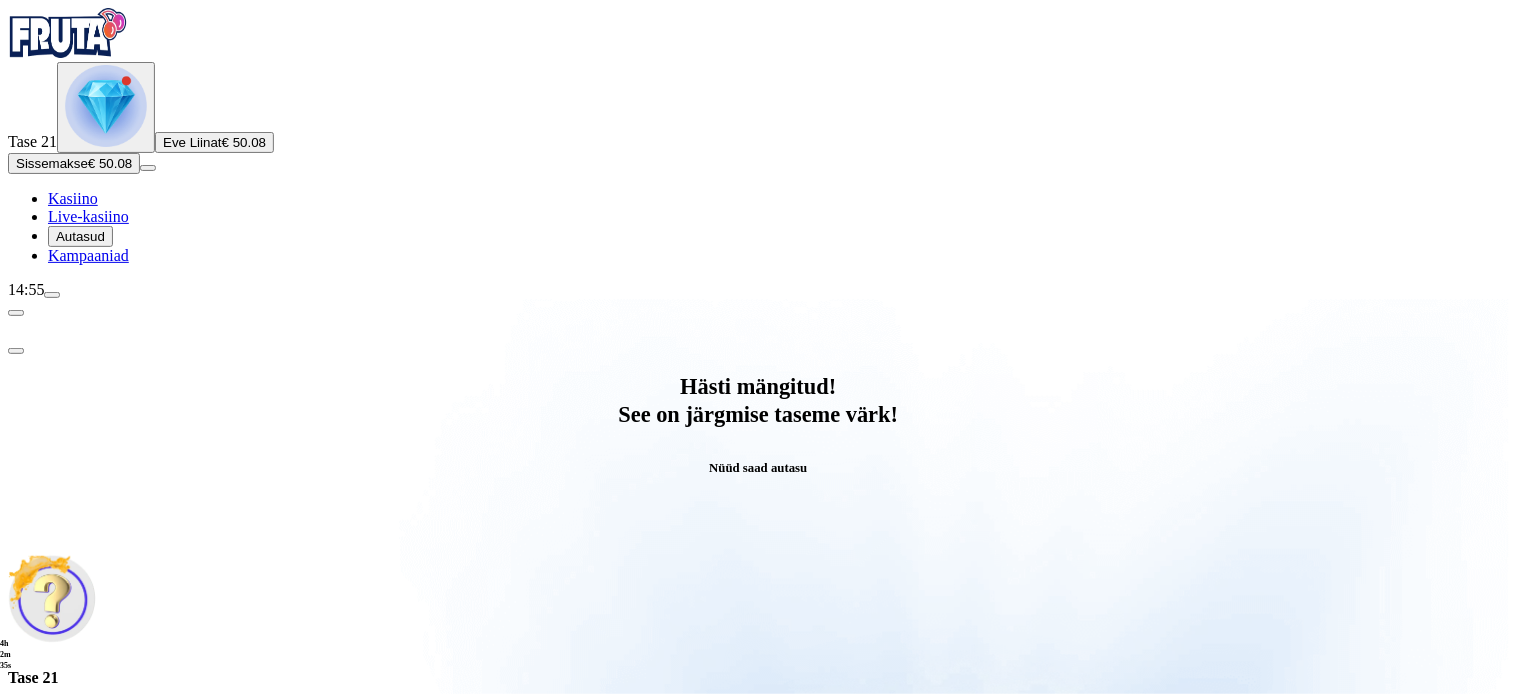 click on "Ava mind" at bounding box center (758, 795) 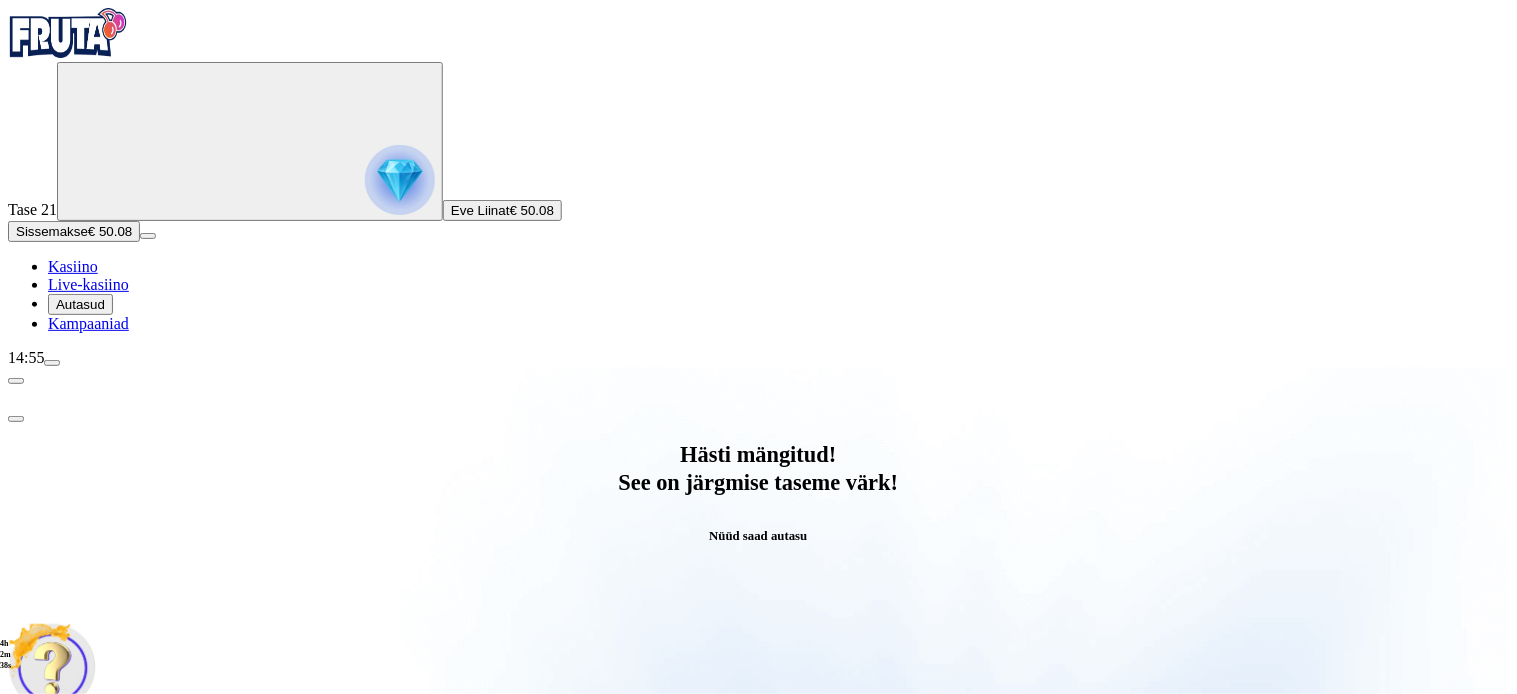 click at bounding box center (61, 1067) 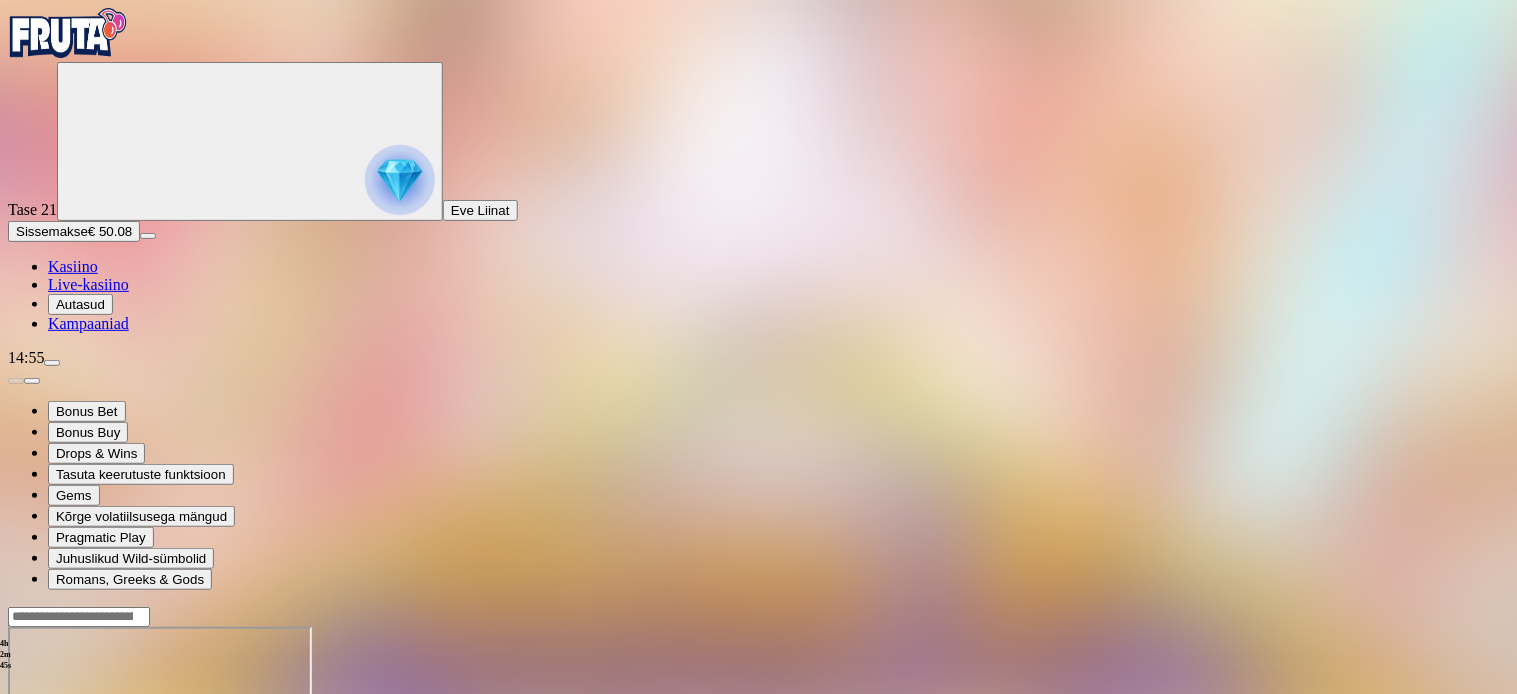drag, startPoint x: 1360, startPoint y: 181, endPoint x: 1360, endPoint y: 295, distance: 114 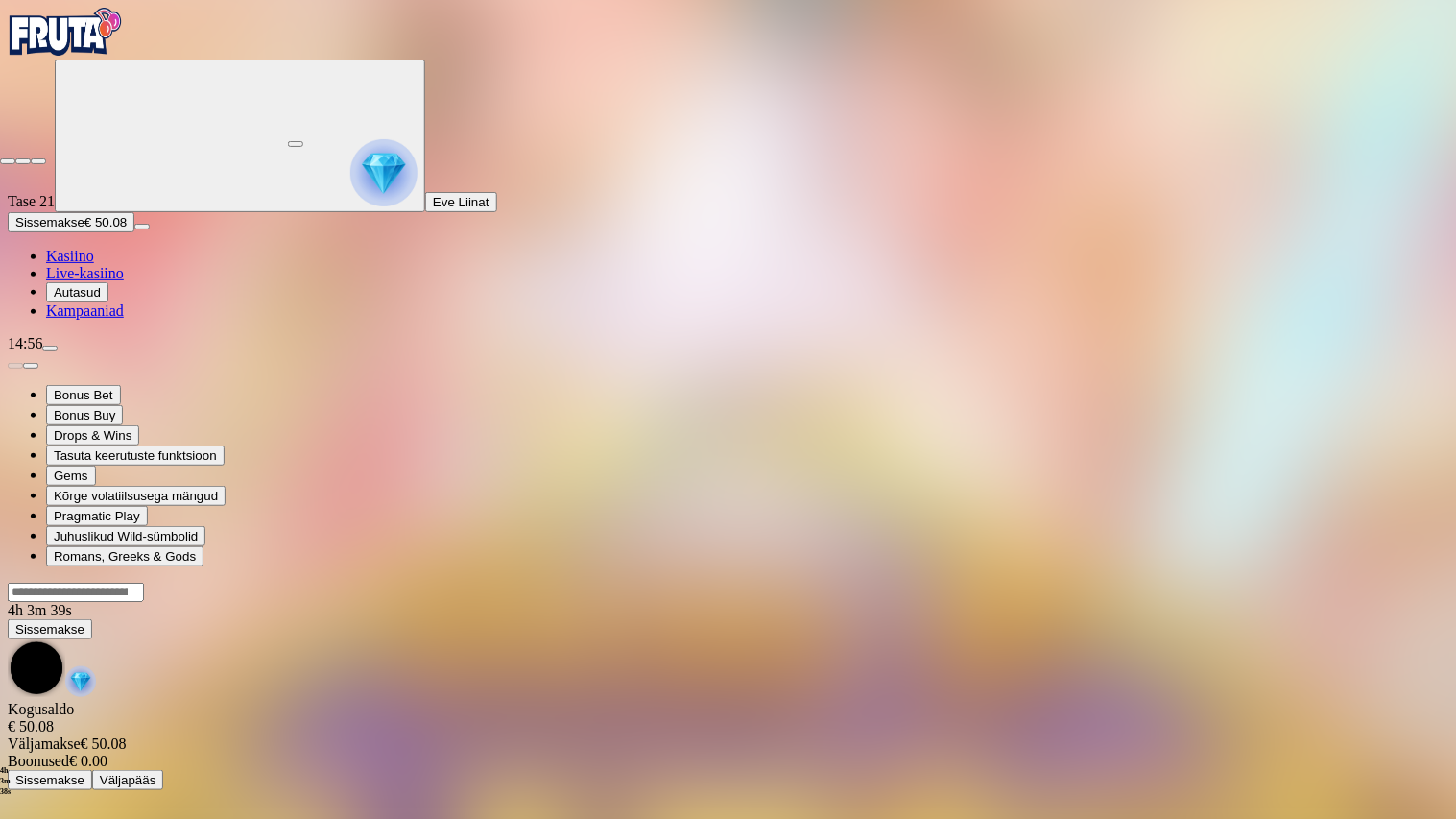 click at bounding box center [8, 161] 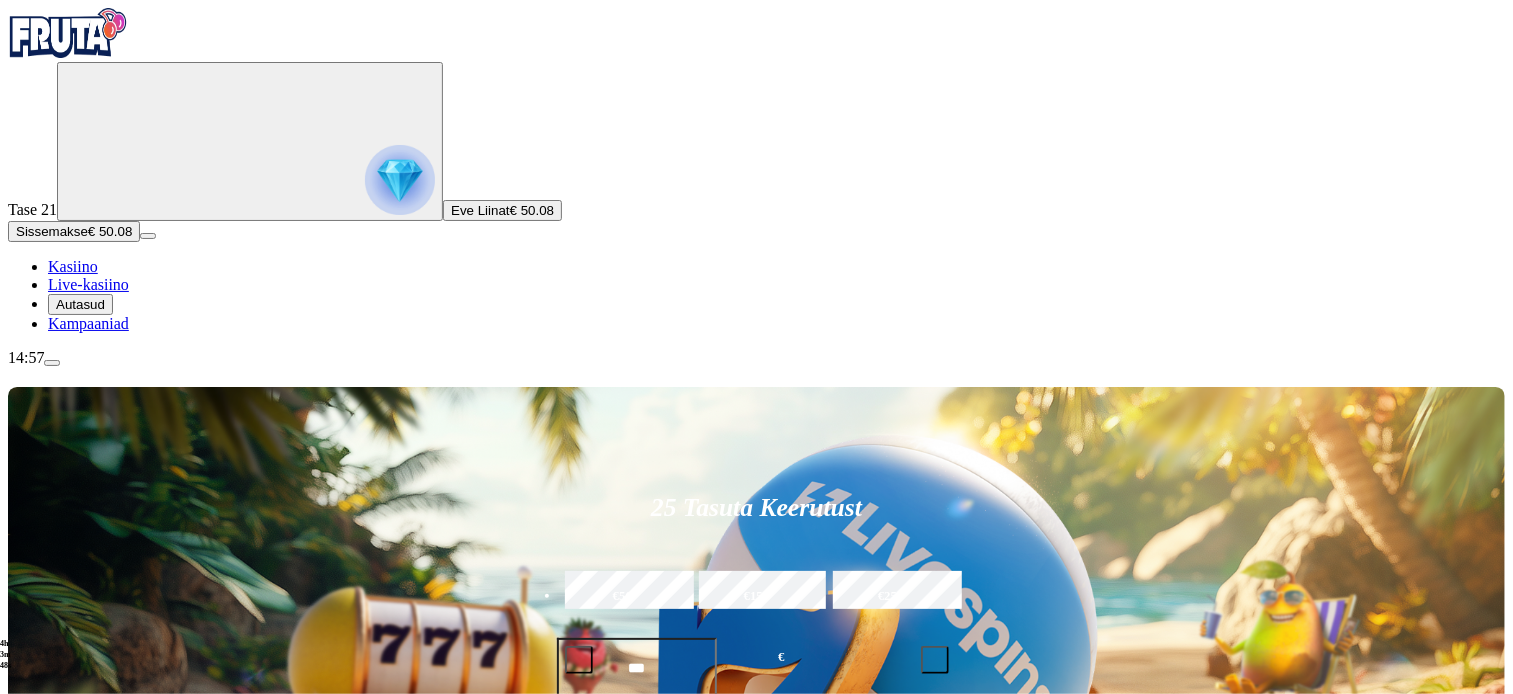 click on "Eve  Liinat" at bounding box center [480, 210] 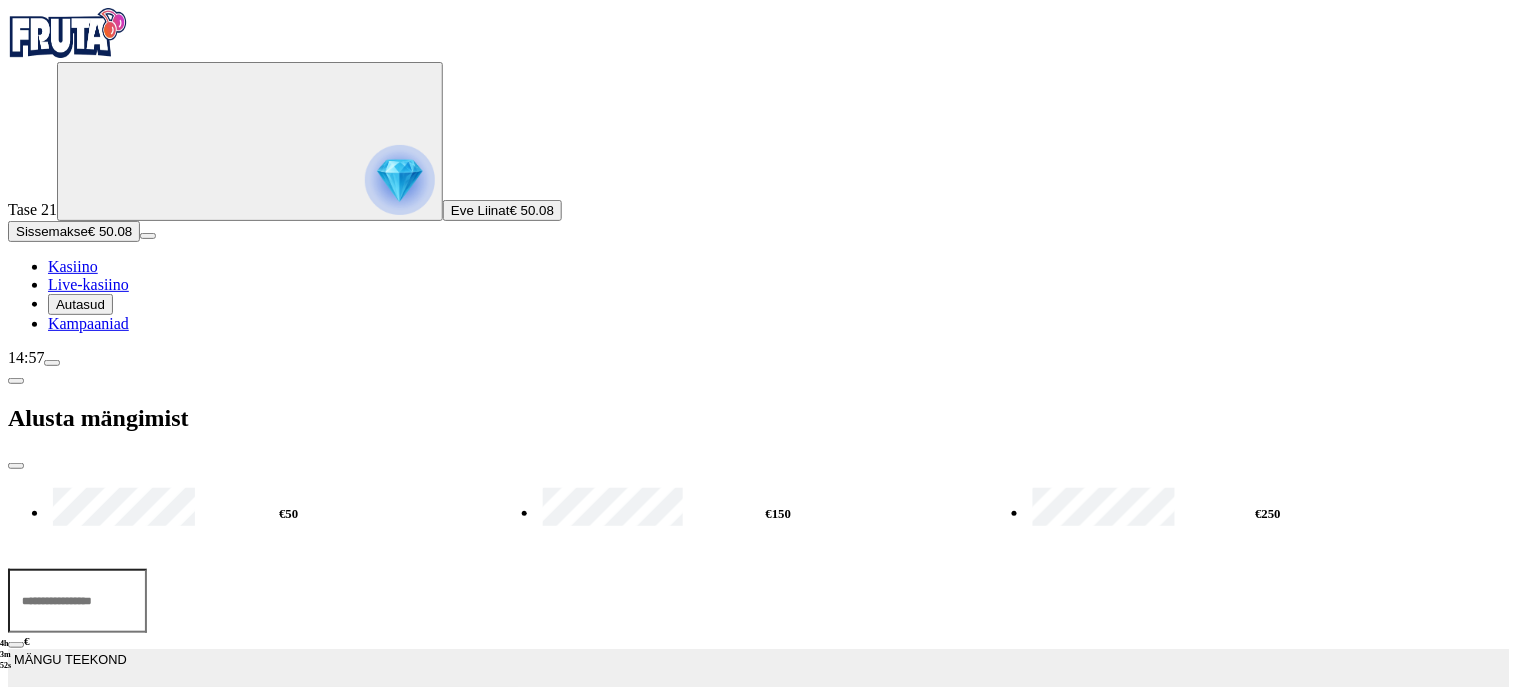 click on "Kampaaniad" at bounding box center [88, 323] 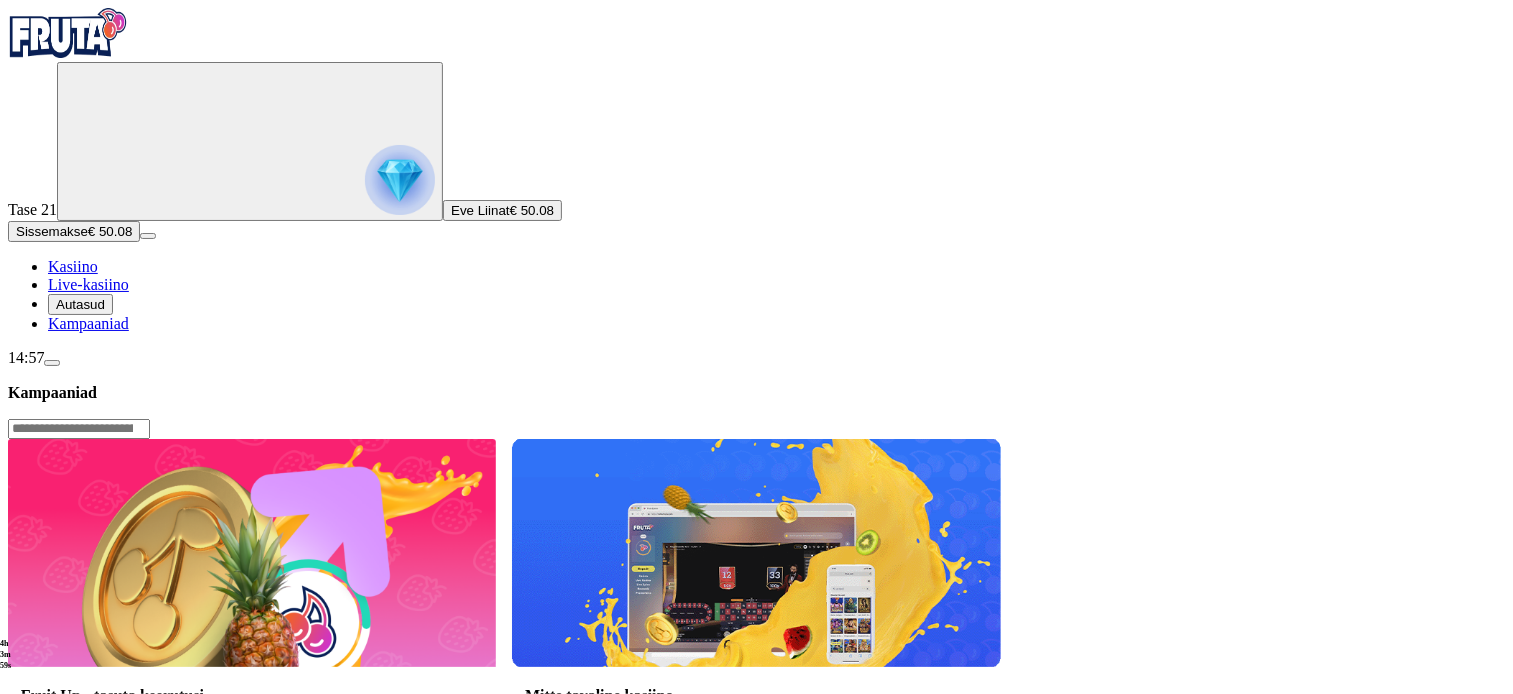 click on "Loe rohkem" at bounding box center (60, 803) 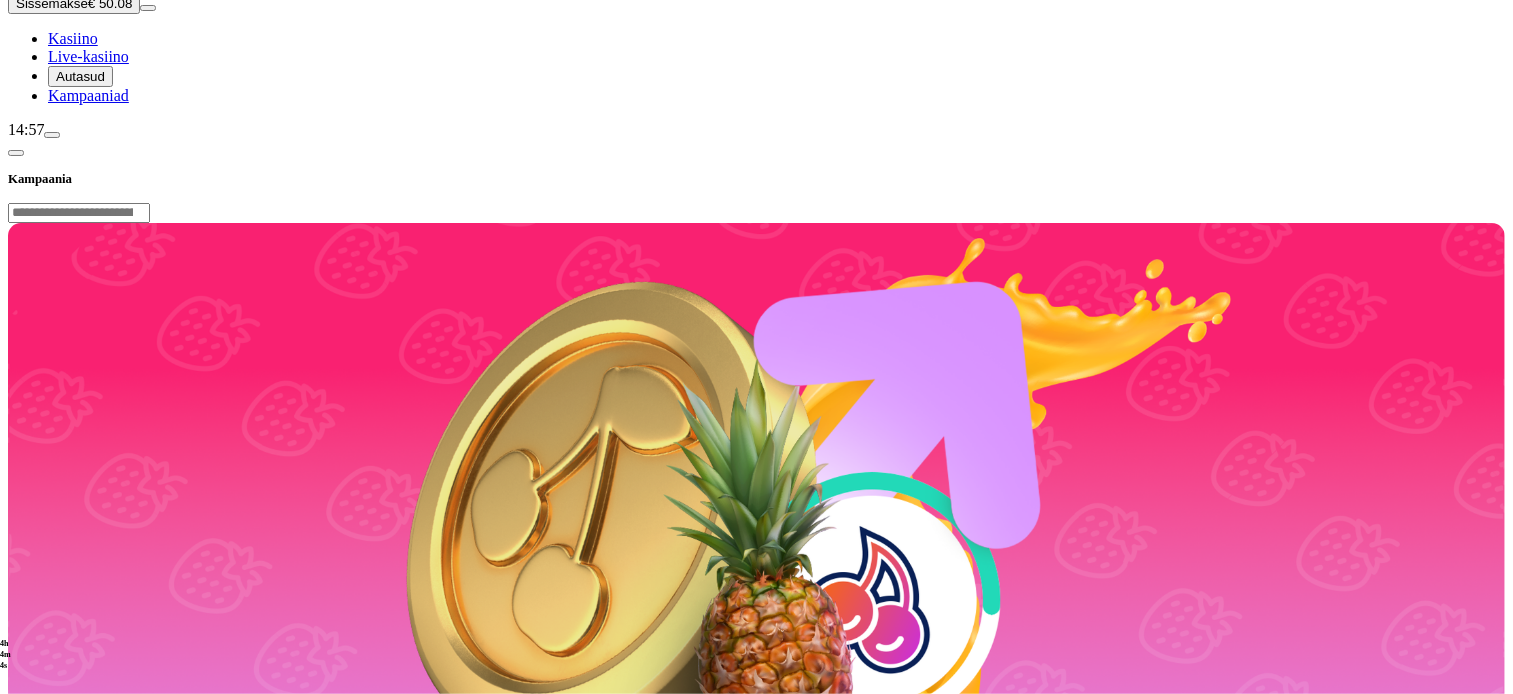 scroll, scrollTop: 183, scrollLeft: 0, axis: vertical 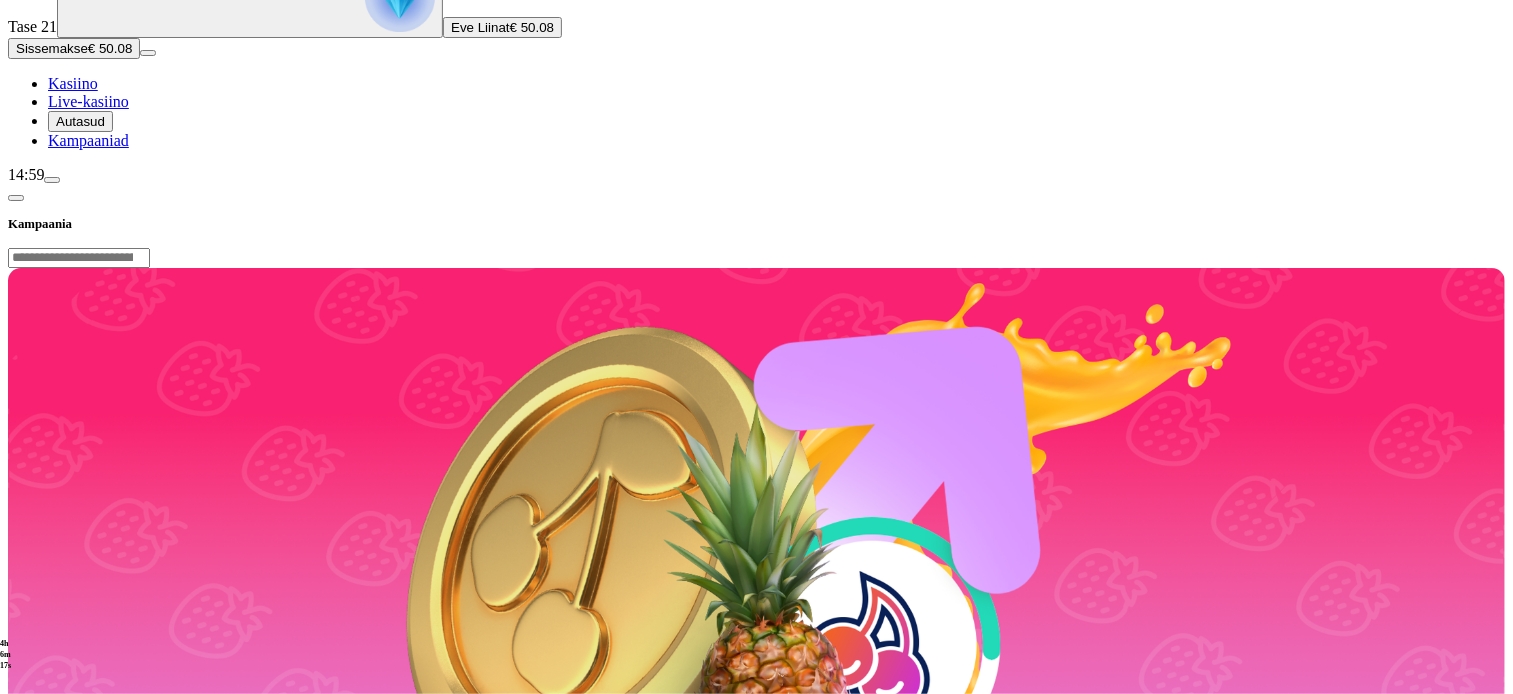 click at bounding box center (68, -150) 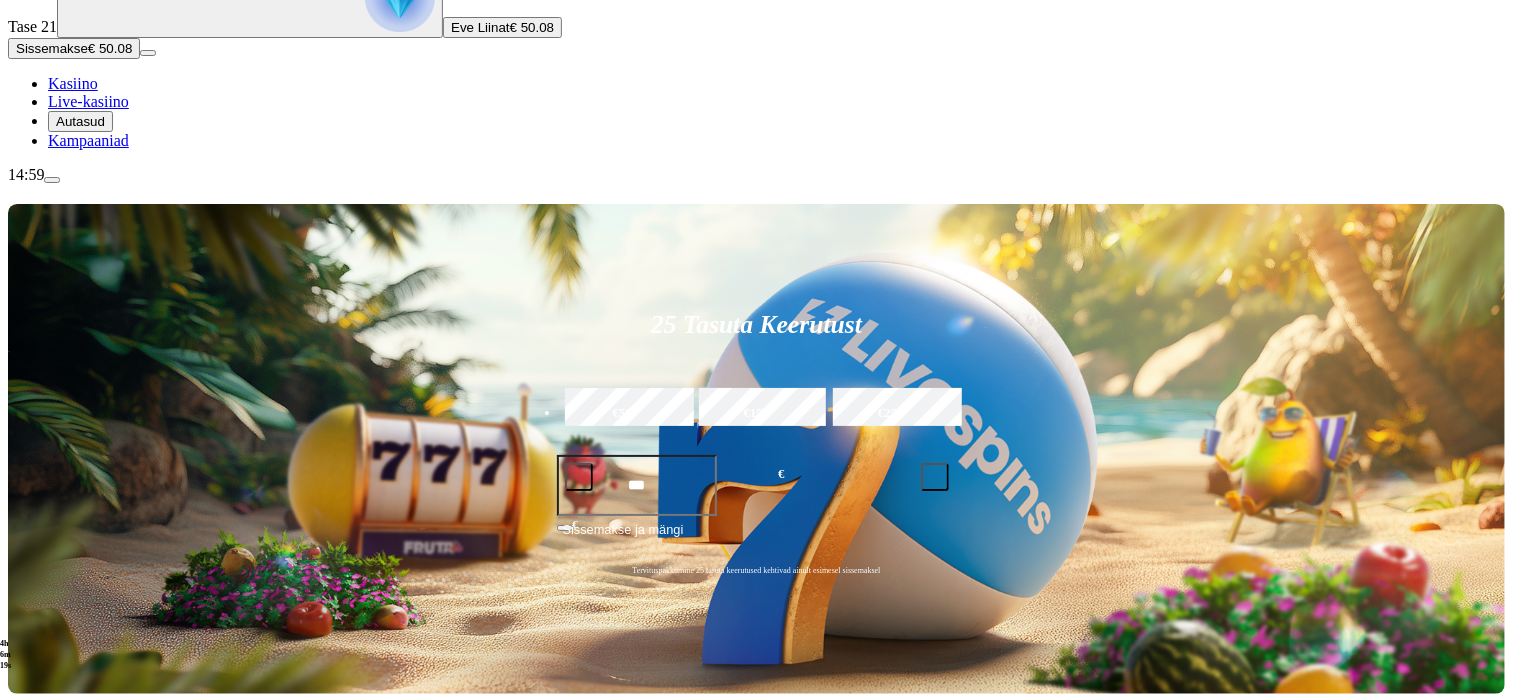 scroll, scrollTop: 0, scrollLeft: 0, axis: both 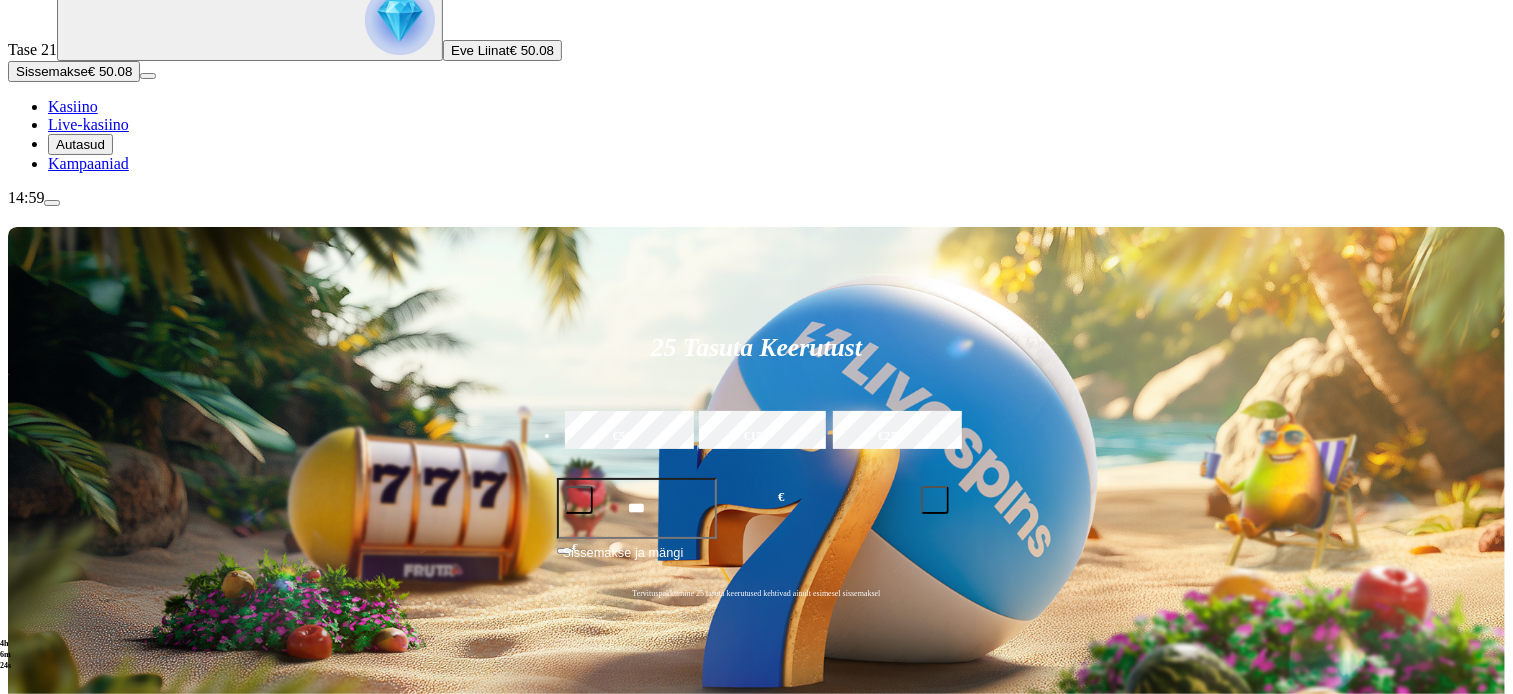 click on "Mine" at bounding box center [65, 1224] 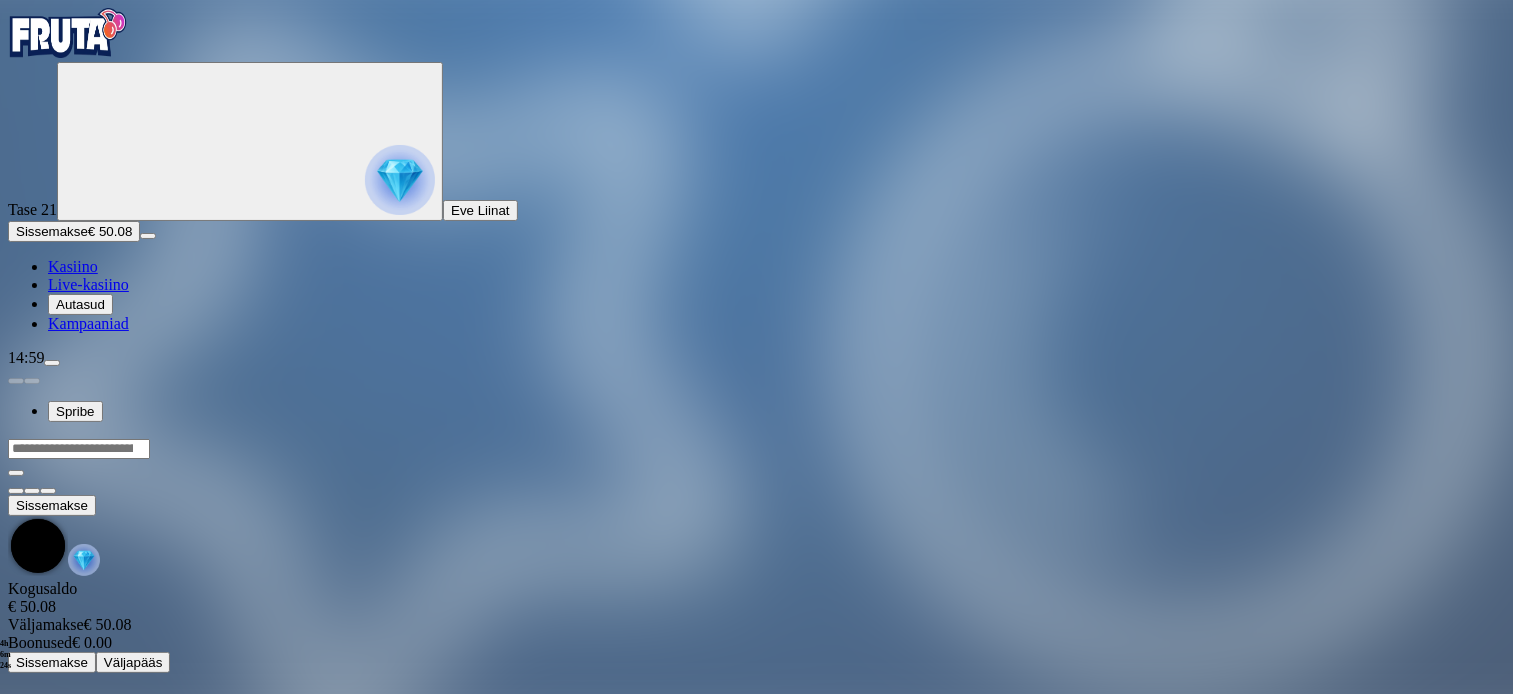 scroll, scrollTop: 0, scrollLeft: 0, axis: both 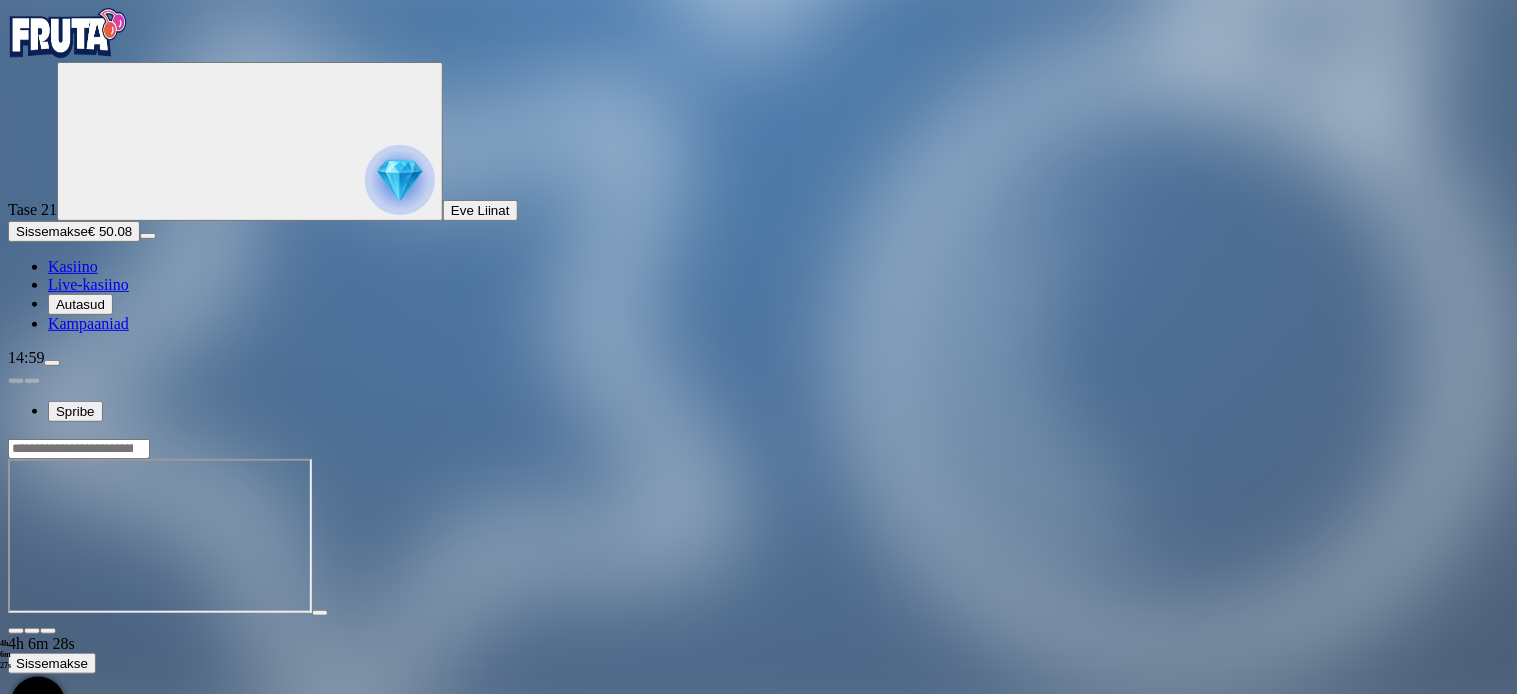 click at bounding box center (16, 631) 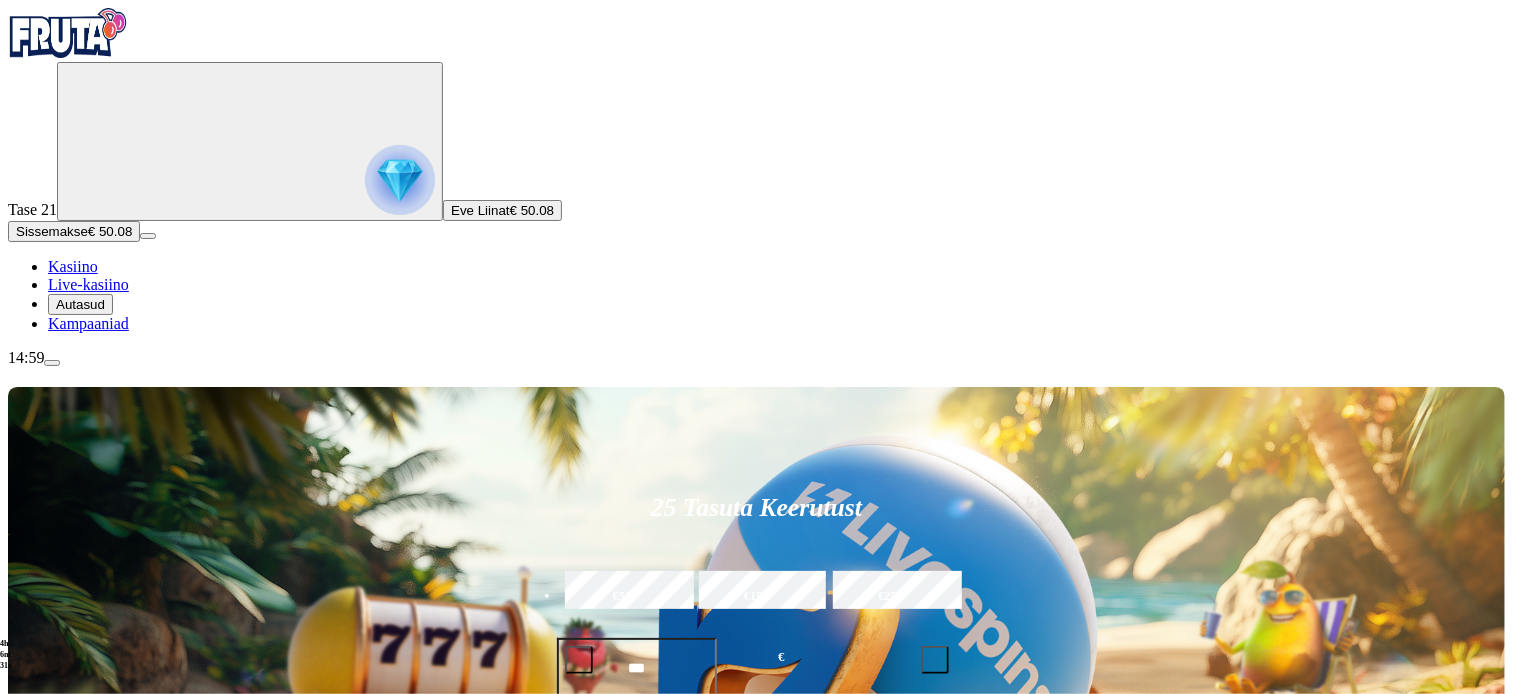 click at bounding box center [1052, 976] 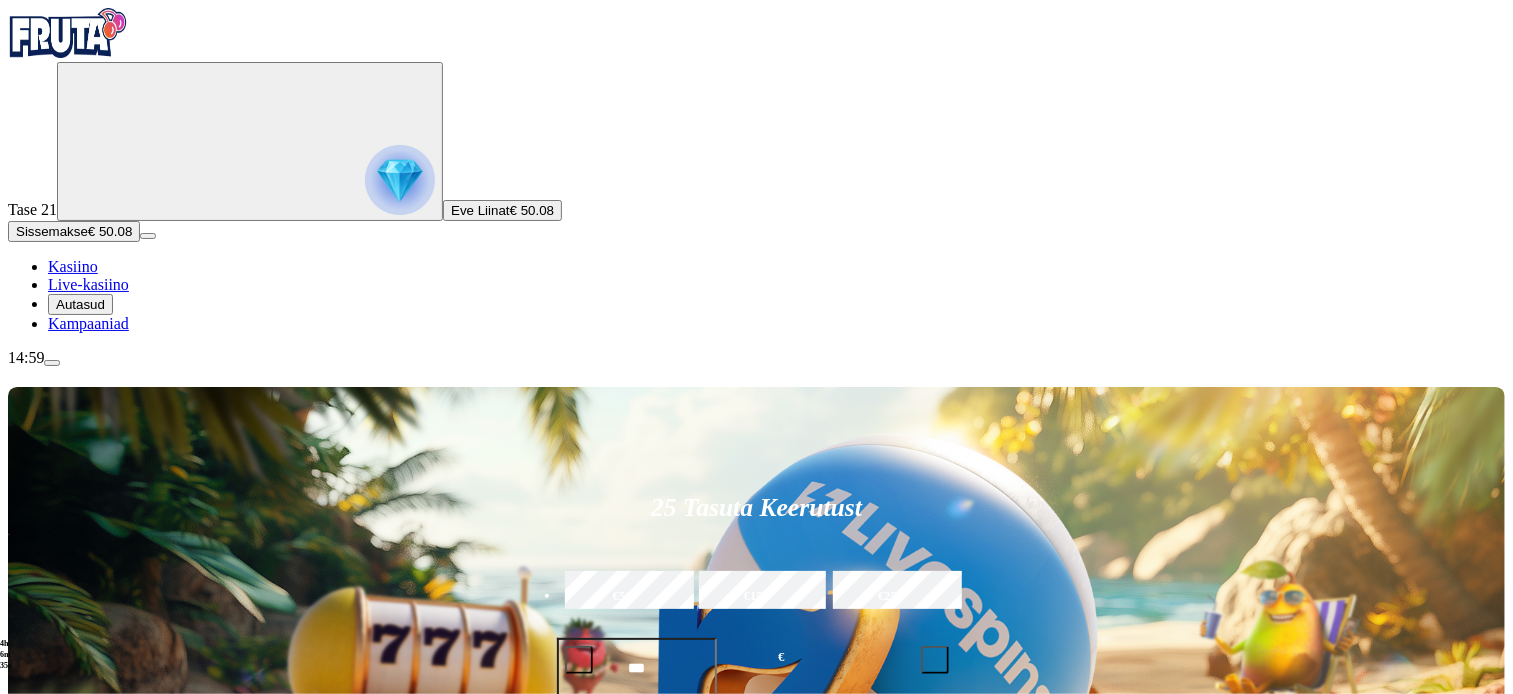 type on "******" 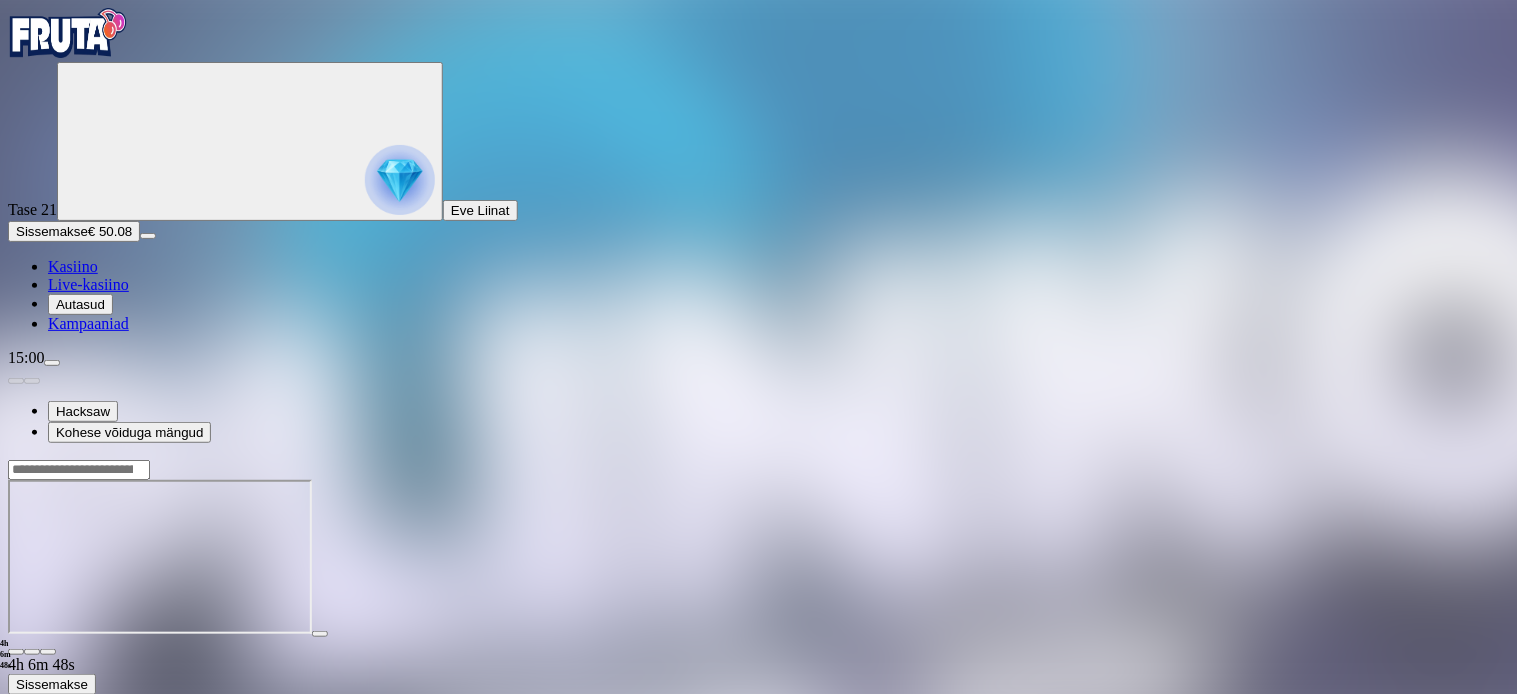 click at bounding box center (48, 652) 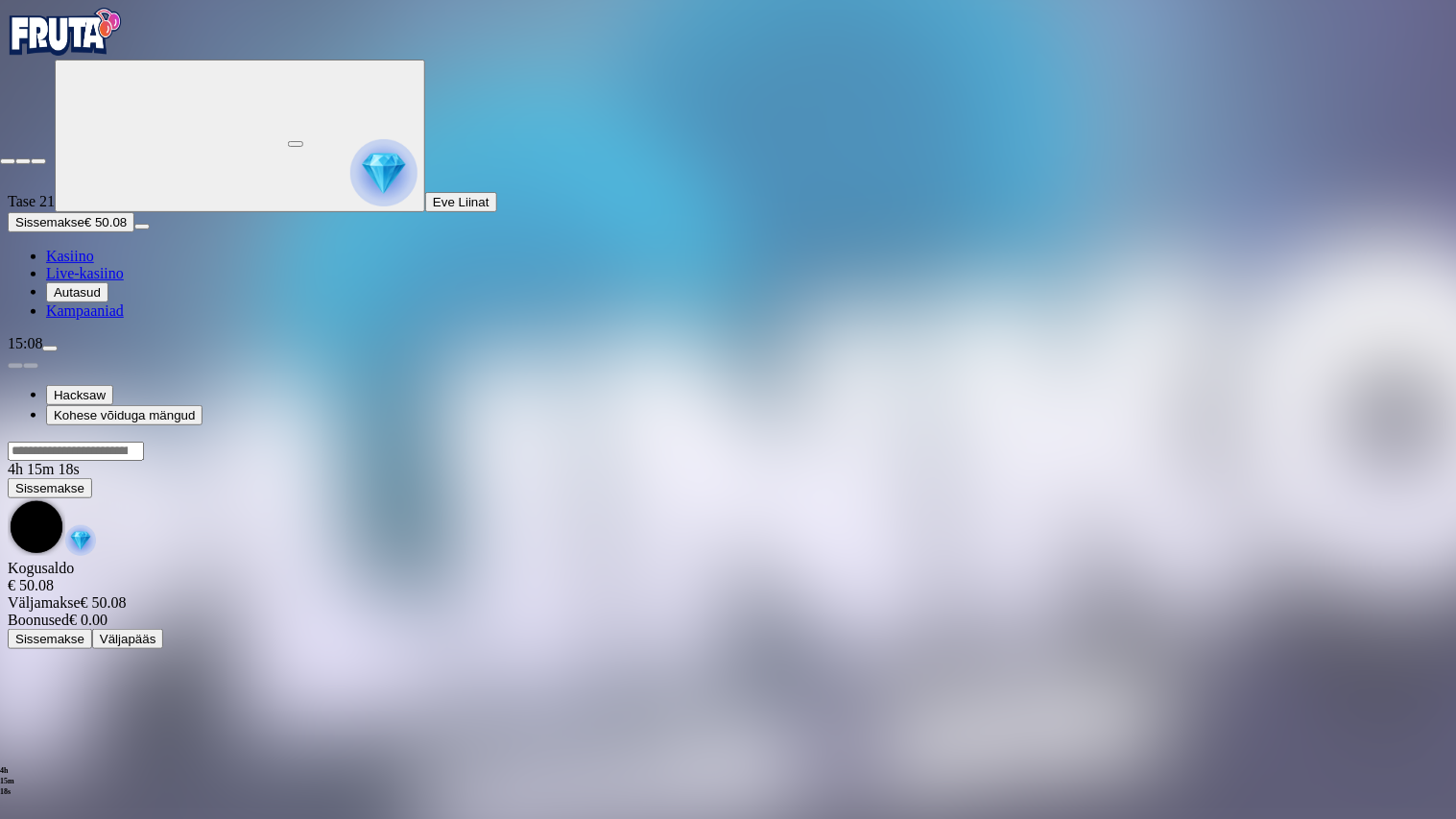 click at bounding box center [8, 161] 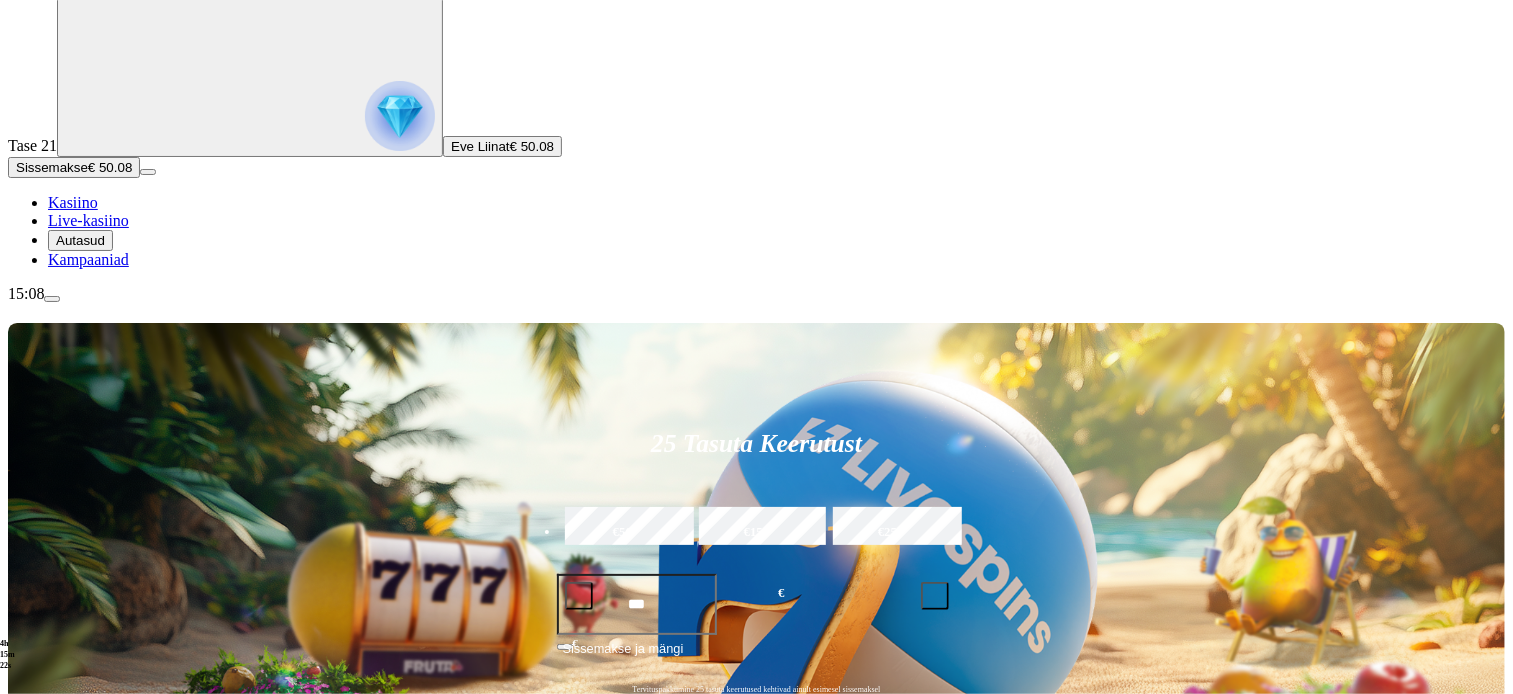 scroll, scrollTop: 94, scrollLeft: 0, axis: vertical 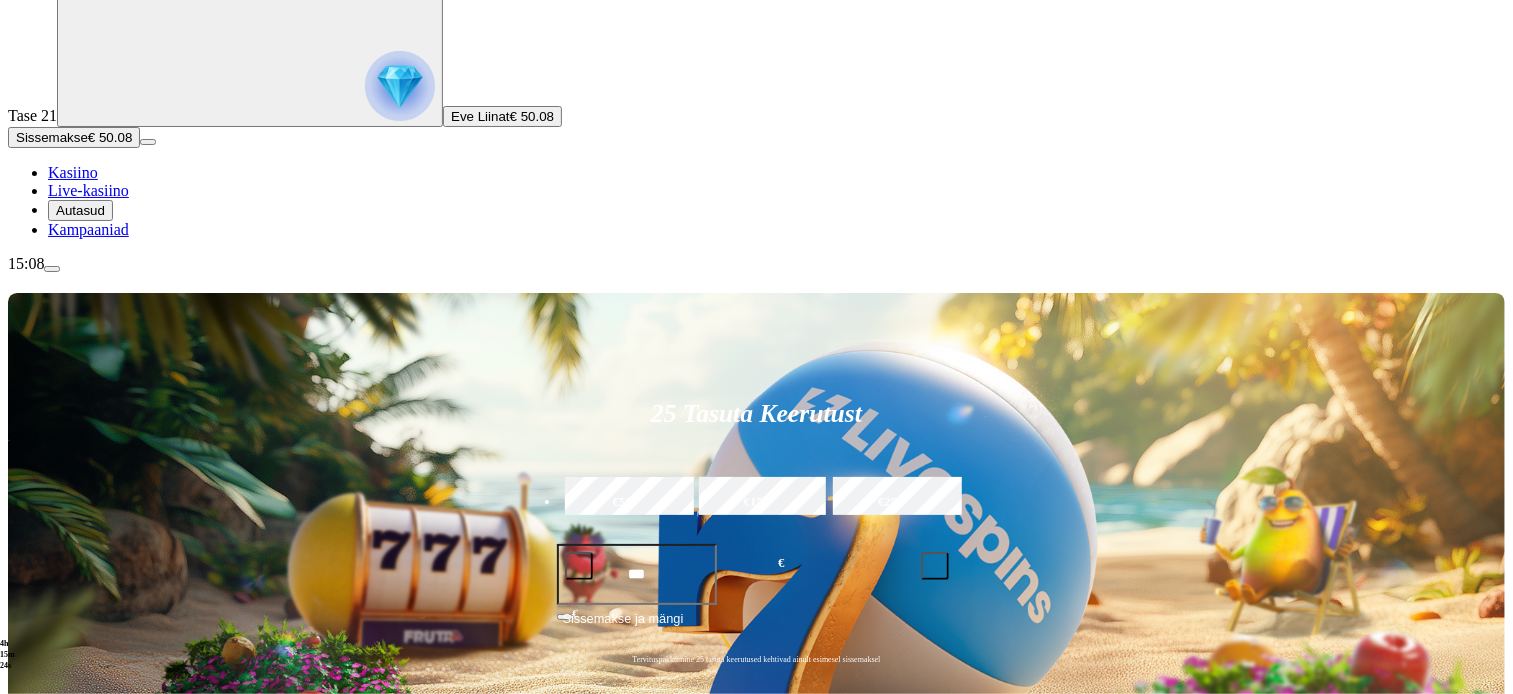 click at bounding box center (32, 1053) 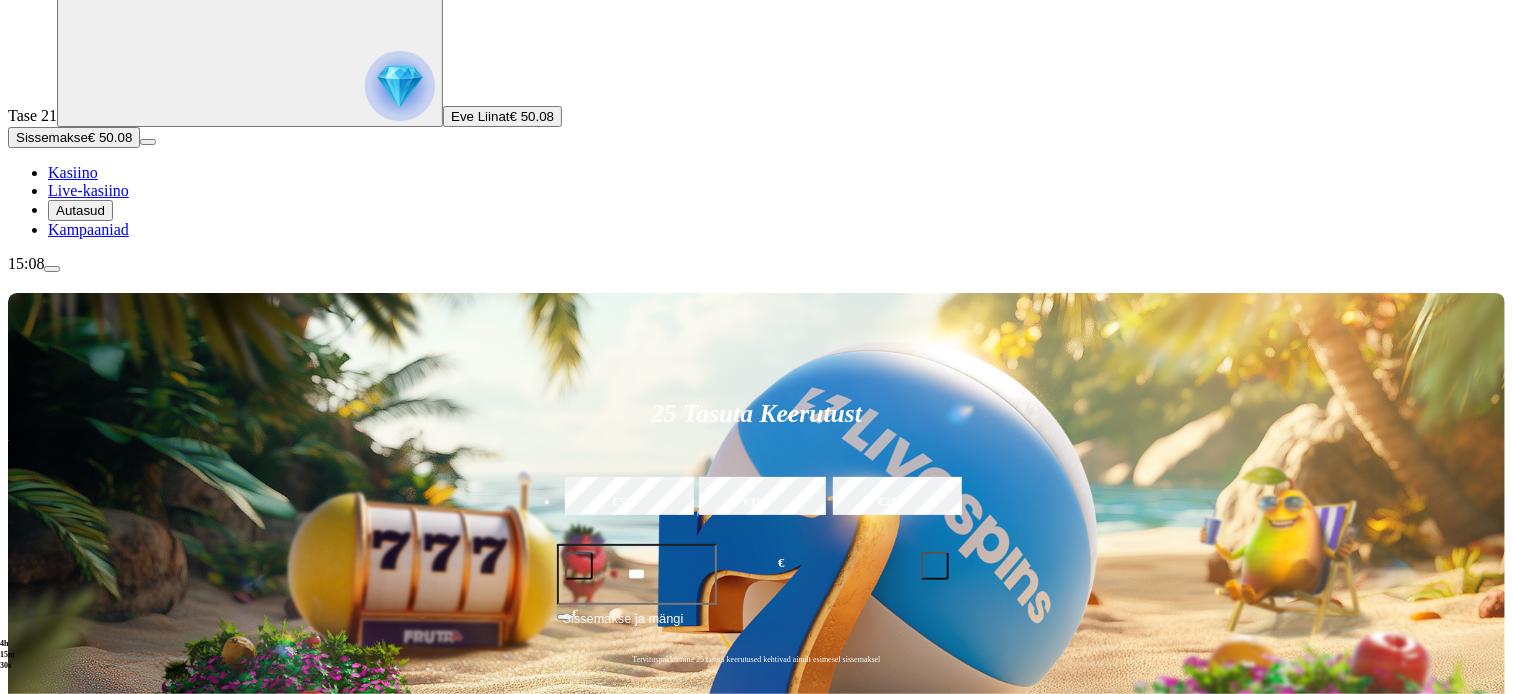 click on "Mine" at bounding box center [-896, 1863] 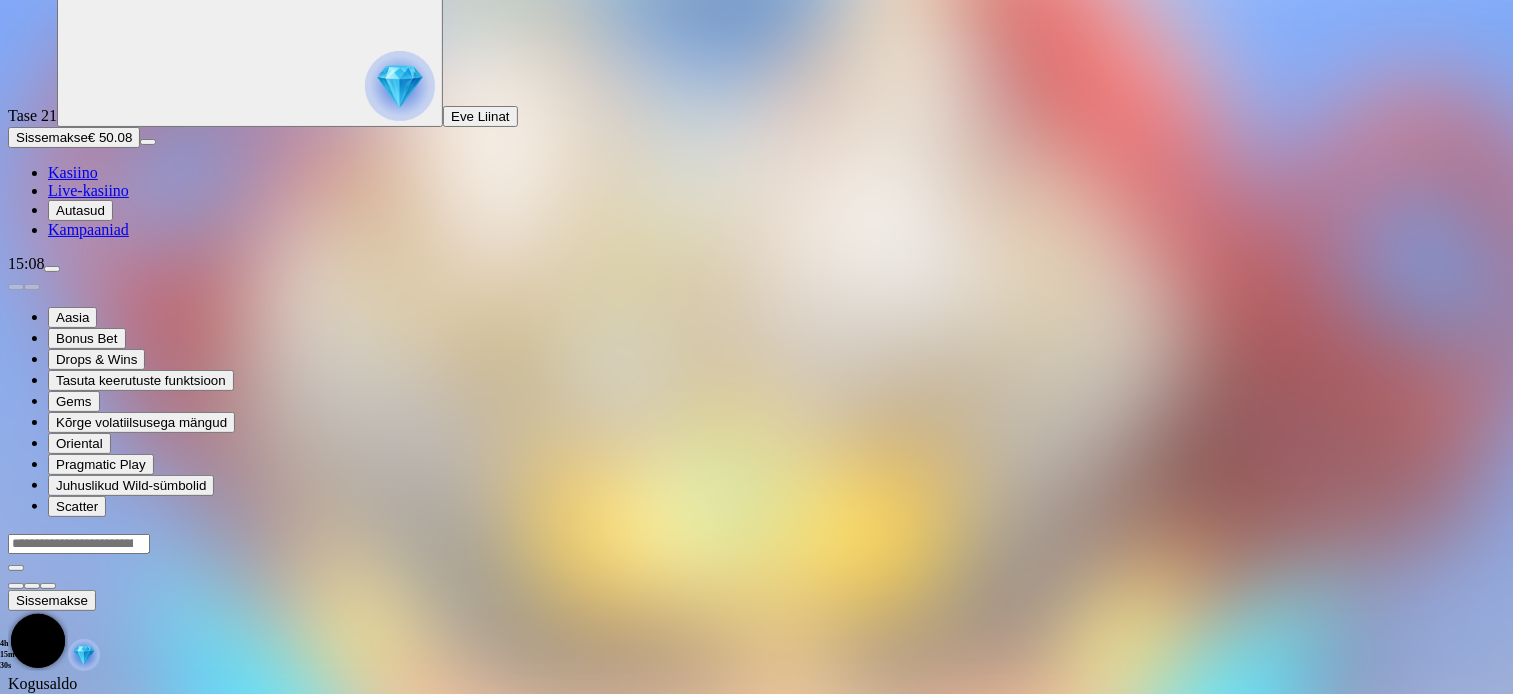 scroll, scrollTop: 0, scrollLeft: 0, axis: both 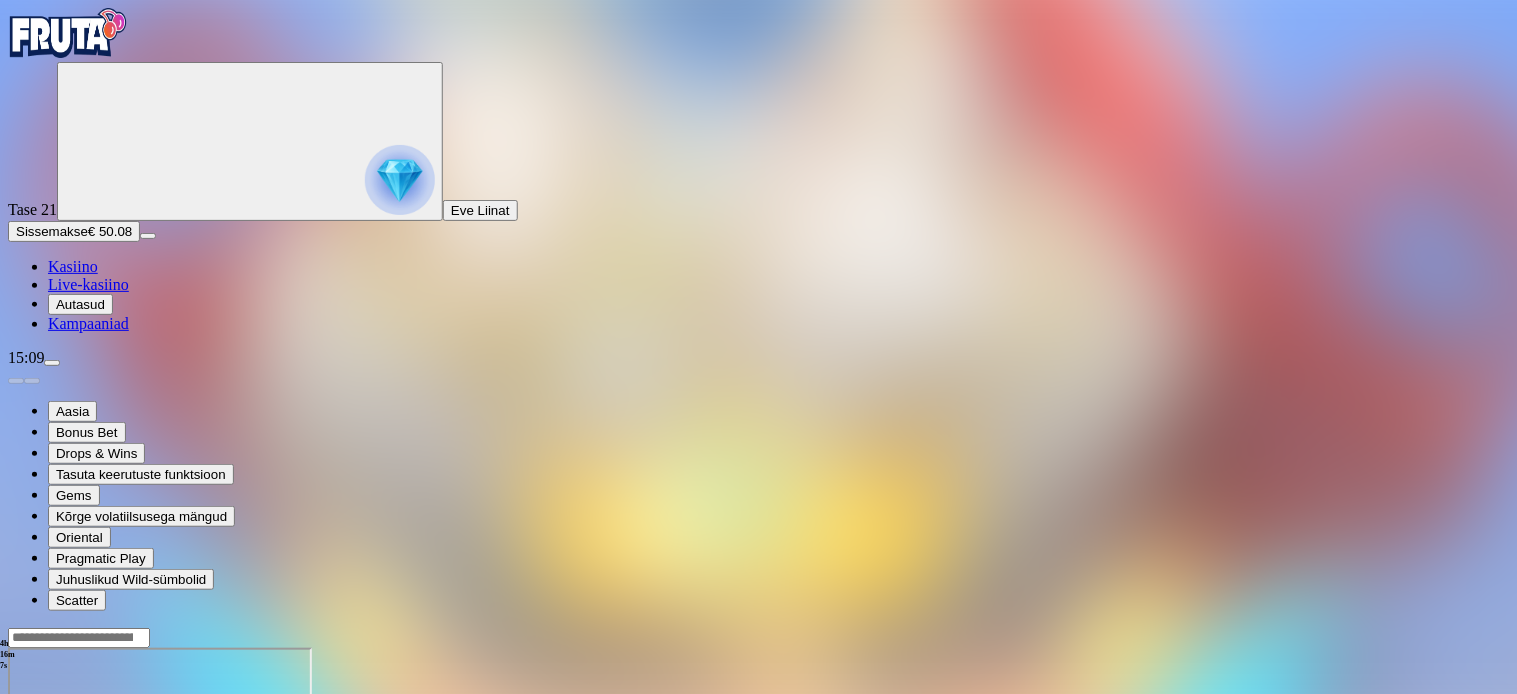 click at bounding box center (48, 820) 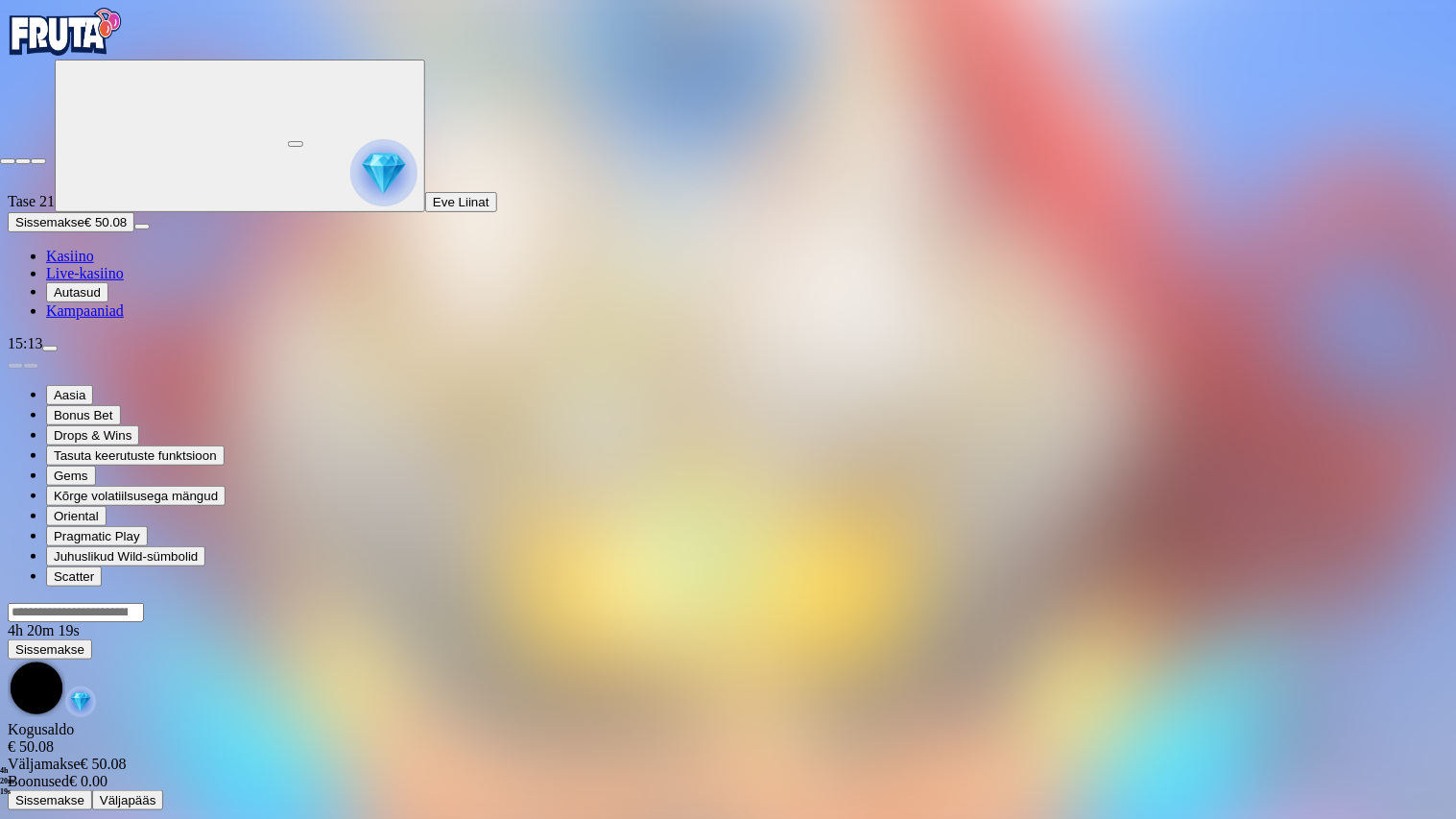 click at bounding box center [8, 161] 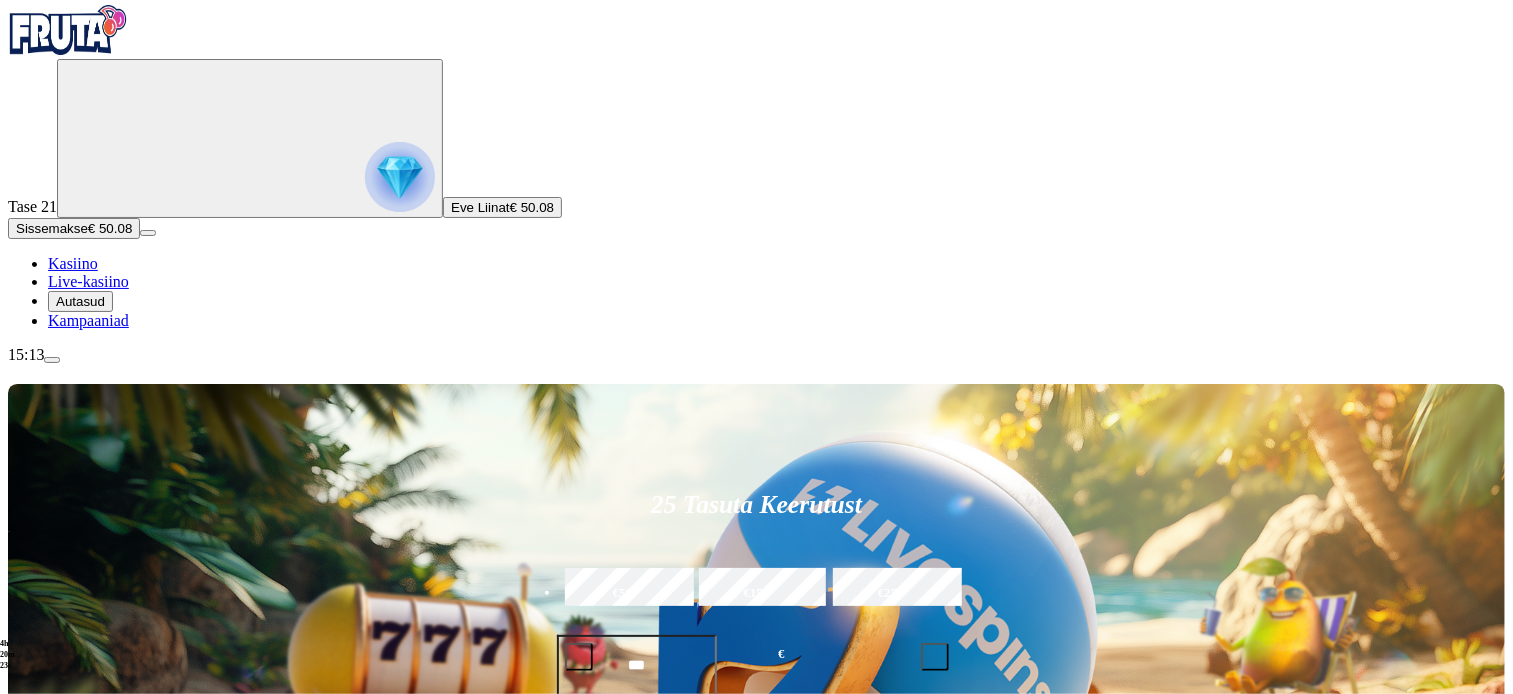 scroll, scrollTop: 18, scrollLeft: 0, axis: vertical 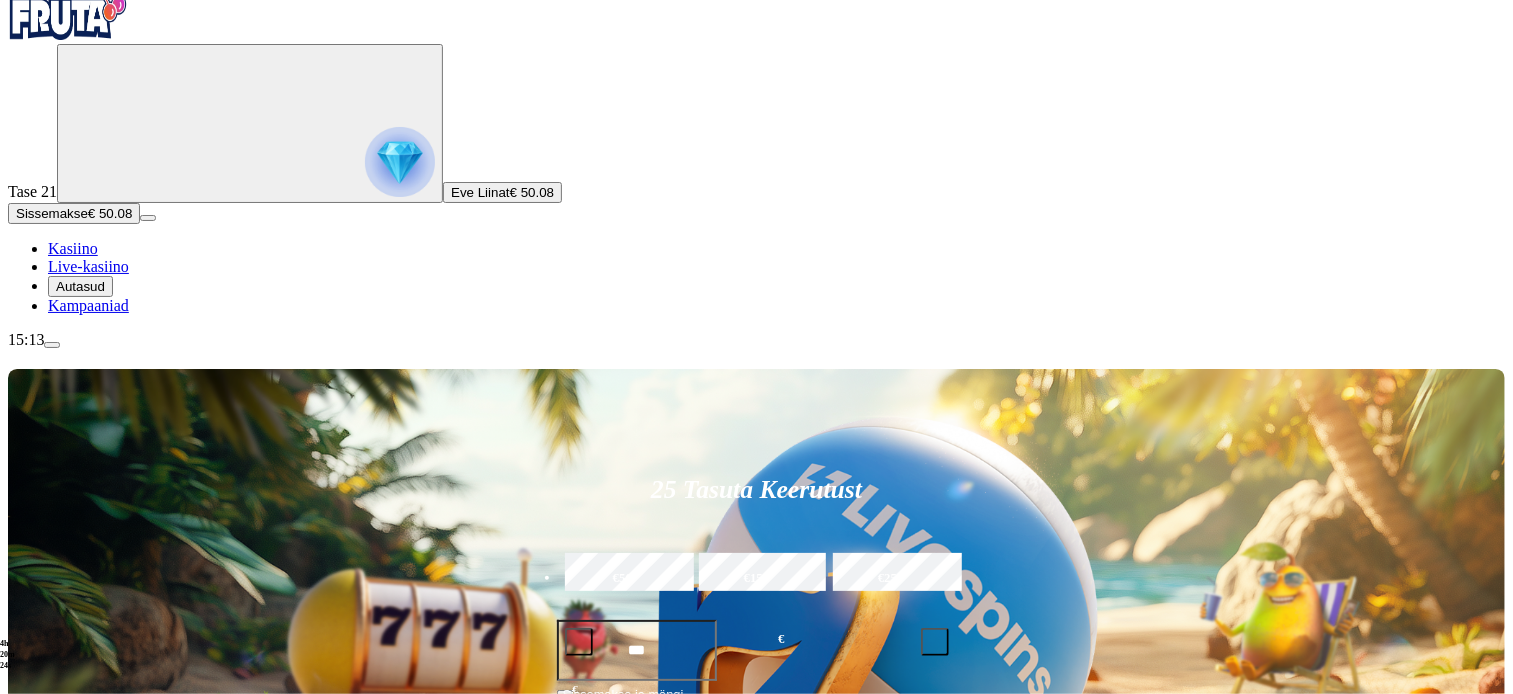 click at bounding box center [1052, 958] 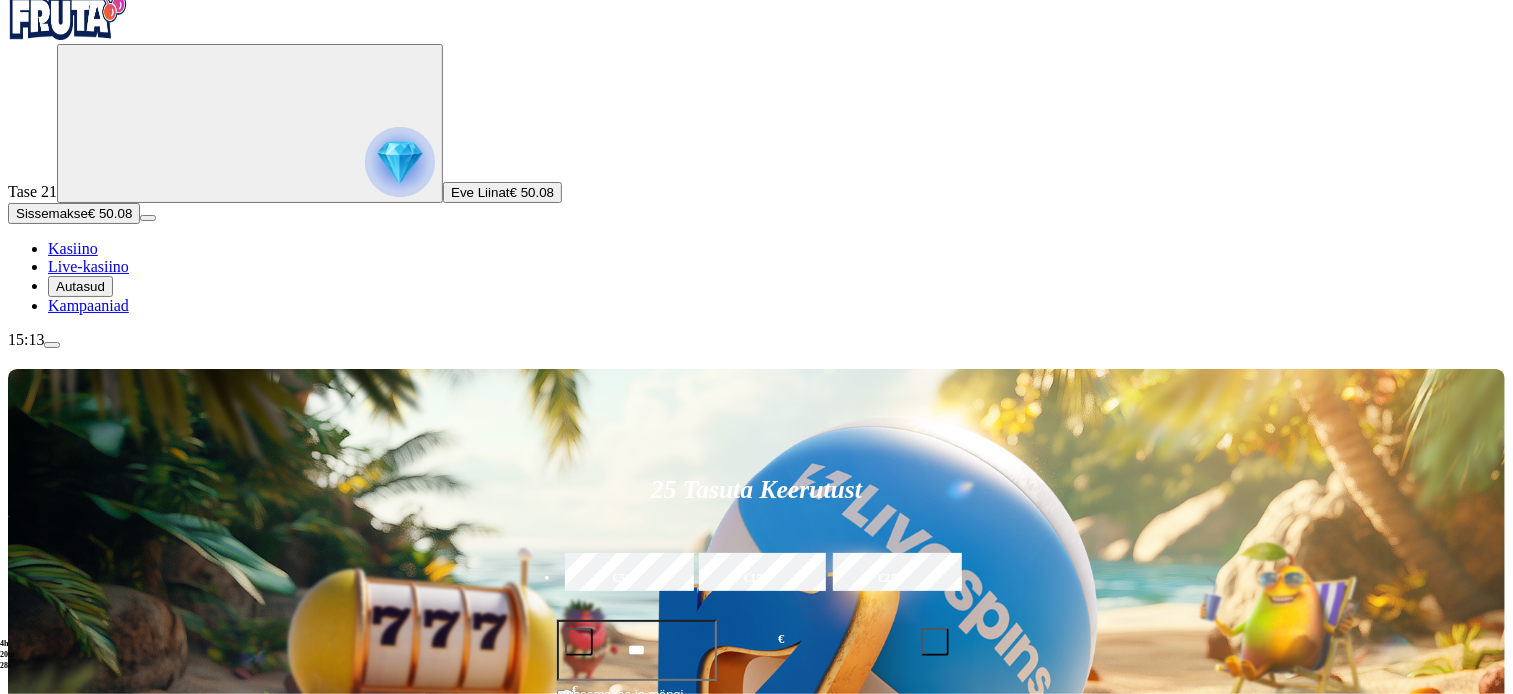 type on "****" 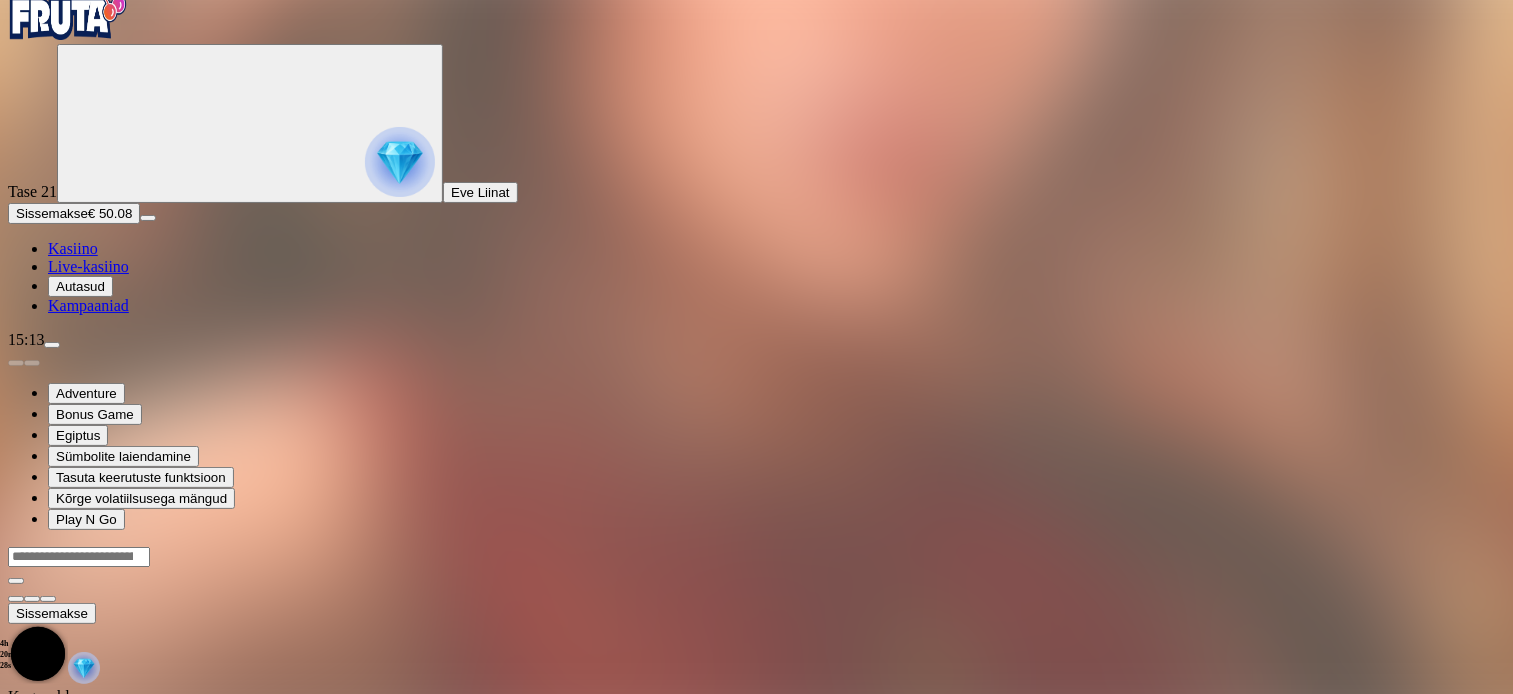 scroll, scrollTop: 0, scrollLeft: 0, axis: both 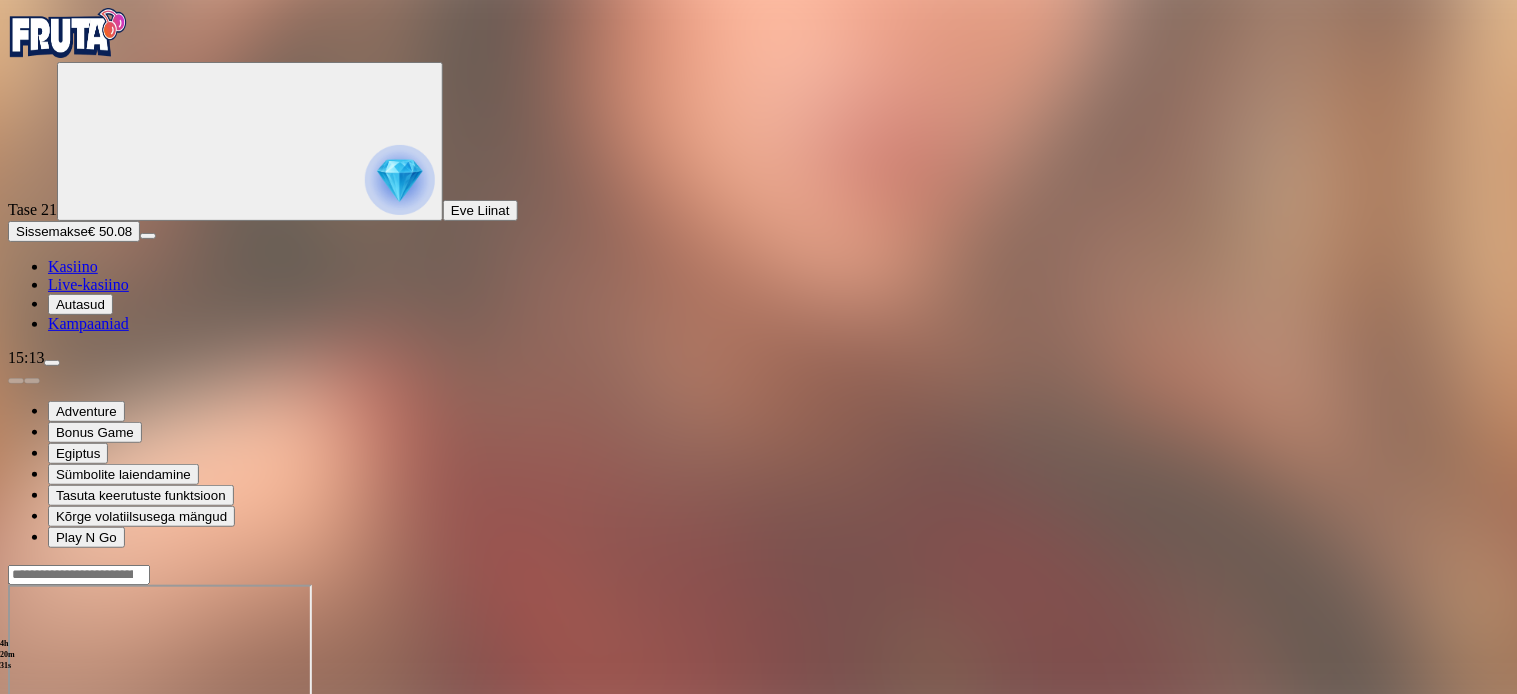 click at bounding box center [48, 757] 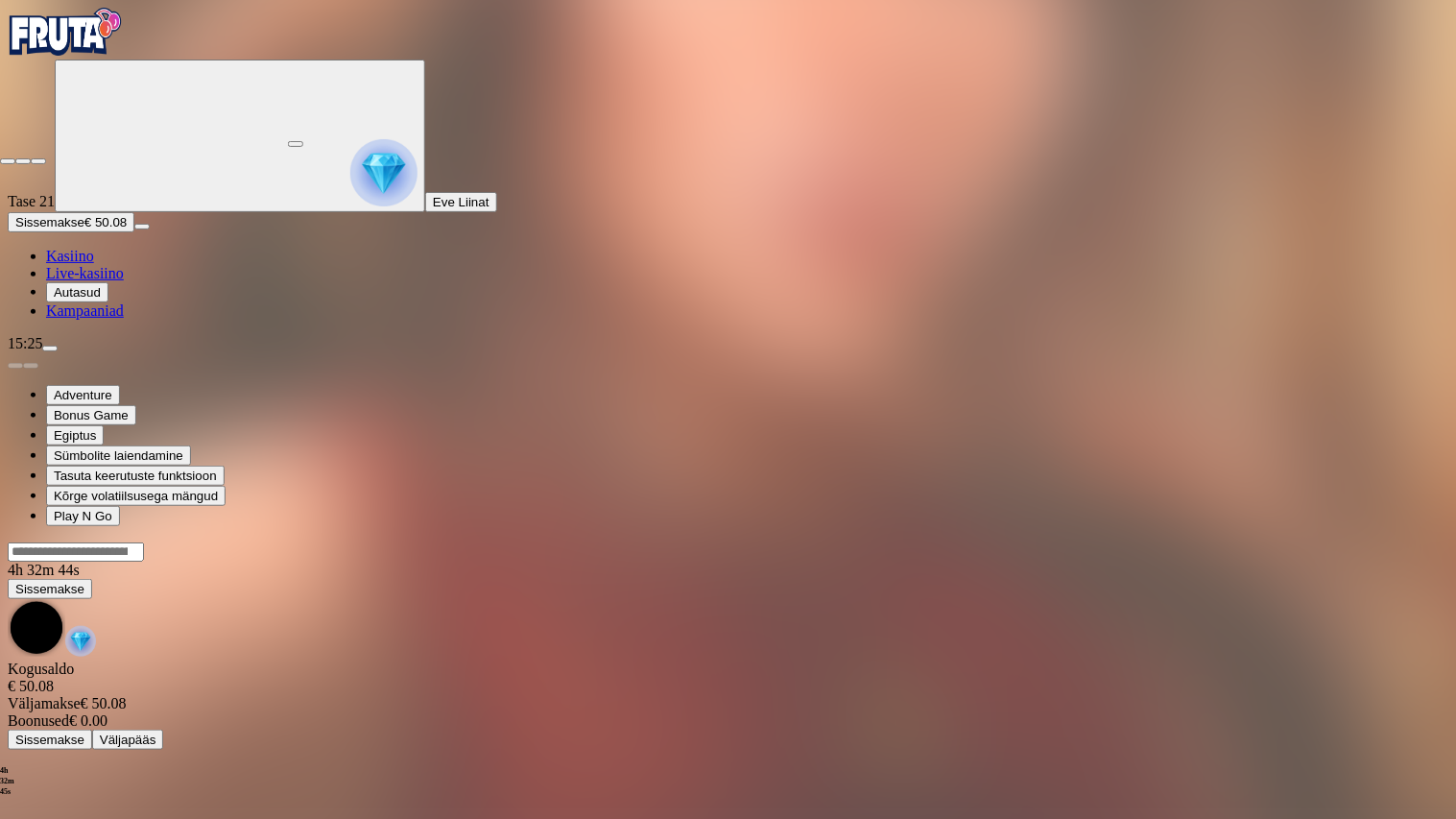 click at bounding box center (8, 161) 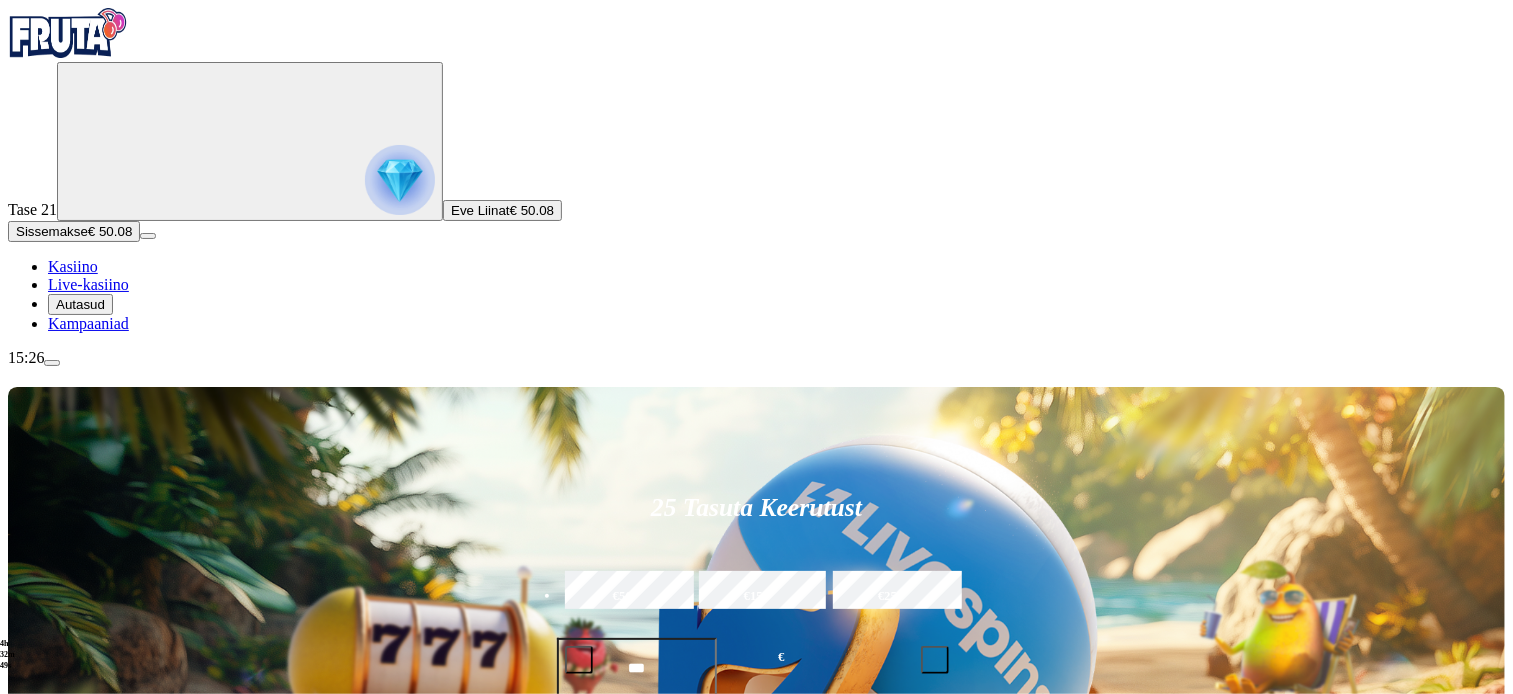 click at bounding box center (1052, 976) 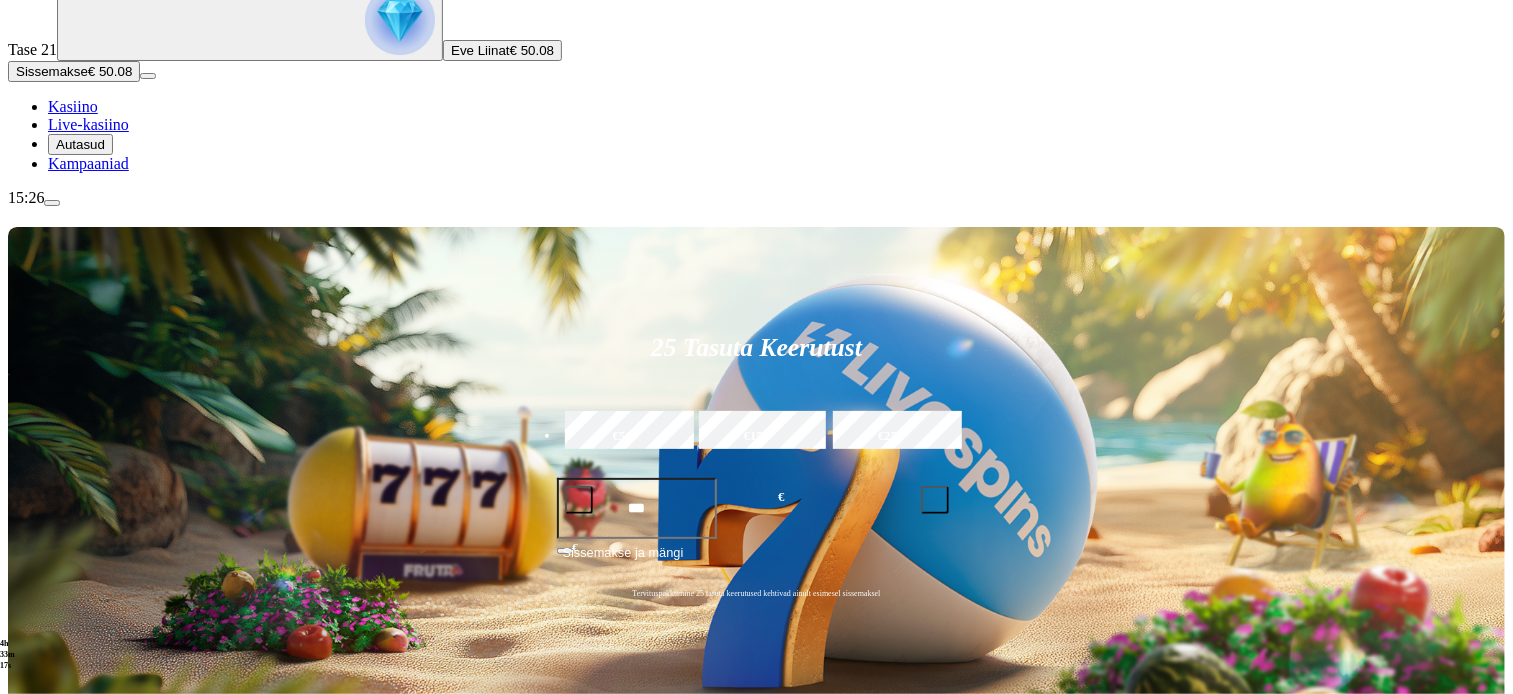 scroll, scrollTop: 163, scrollLeft: 0, axis: vertical 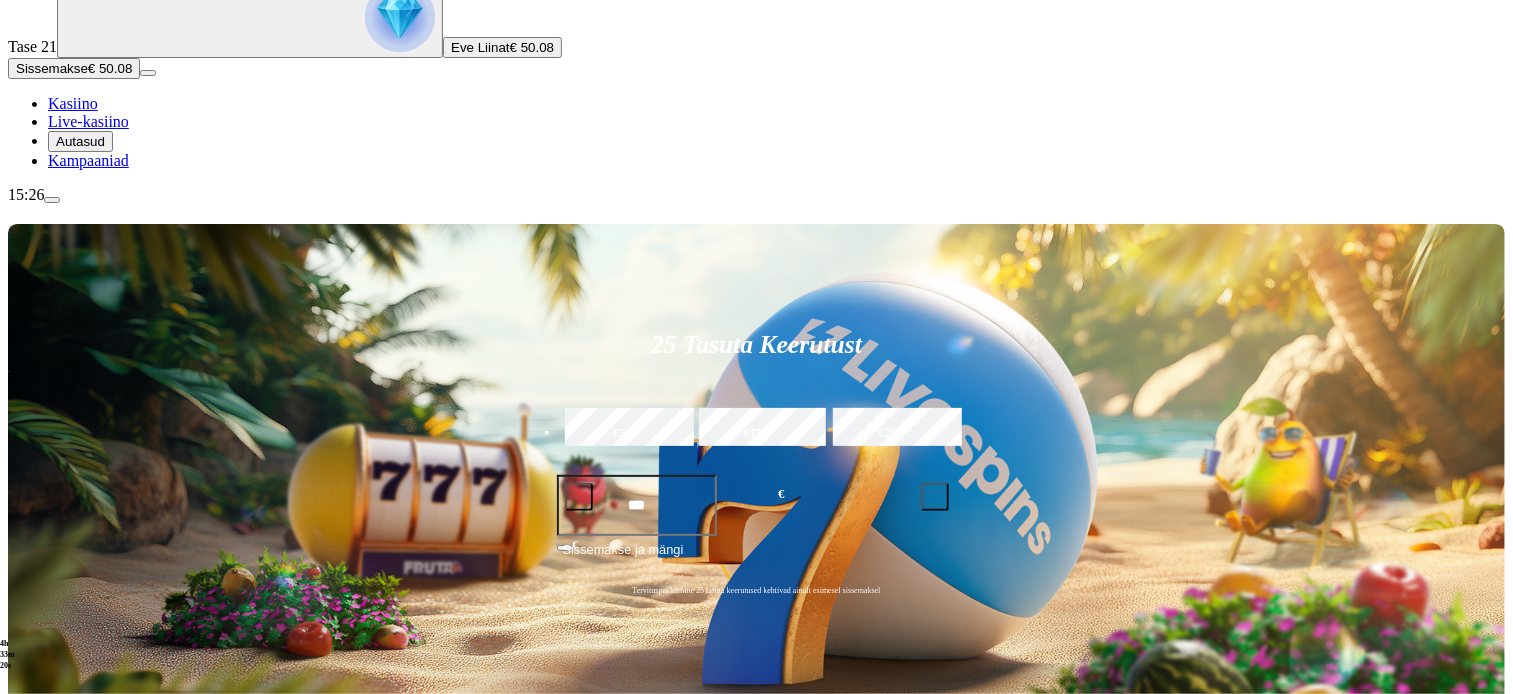type on "*******" 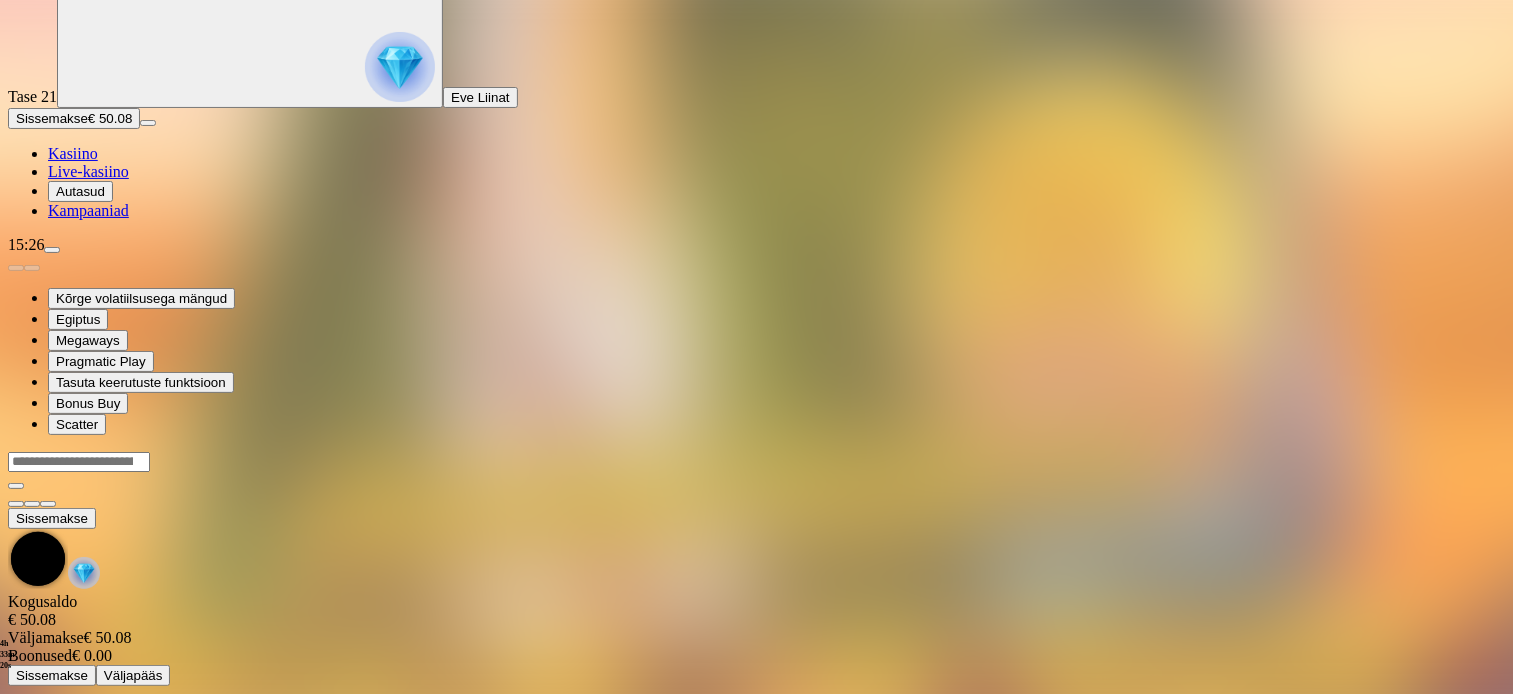 scroll, scrollTop: 0, scrollLeft: 0, axis: both 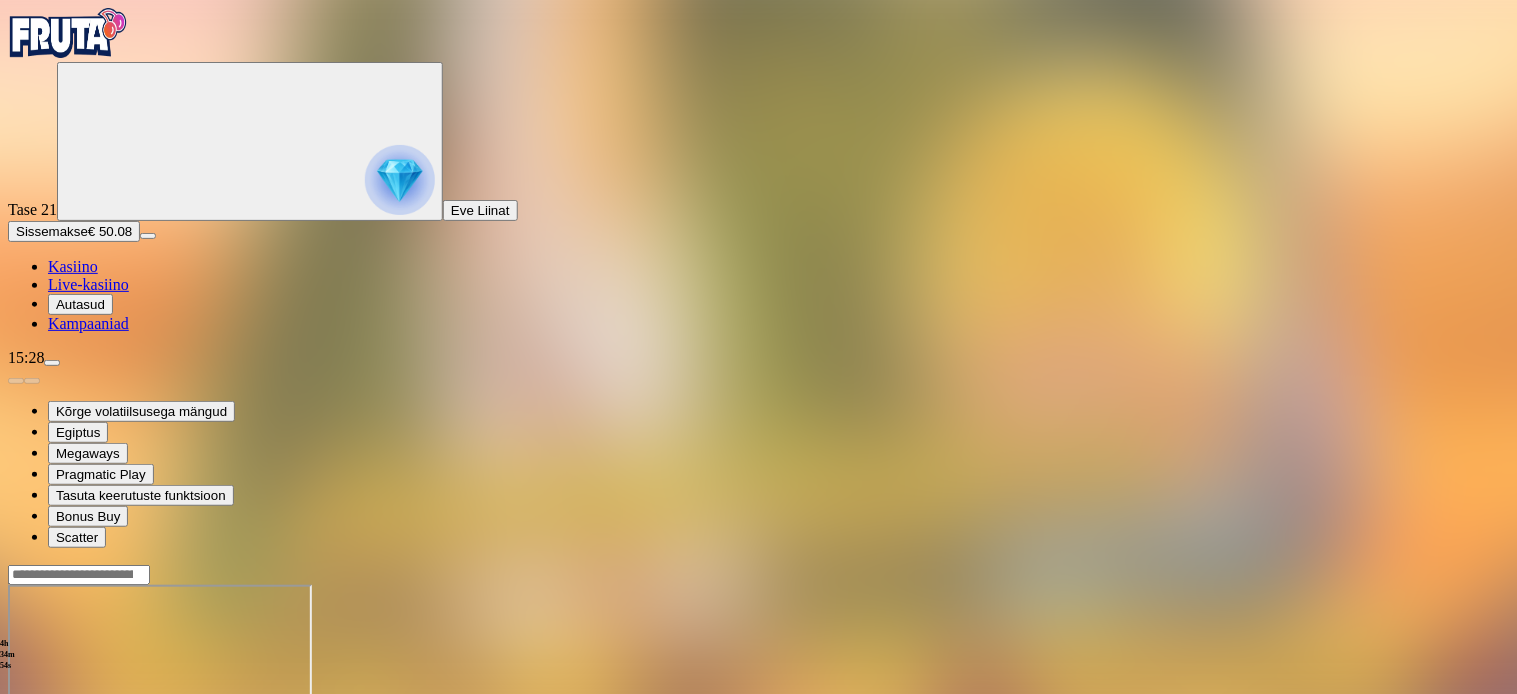 click at bounding box center (16, 757) 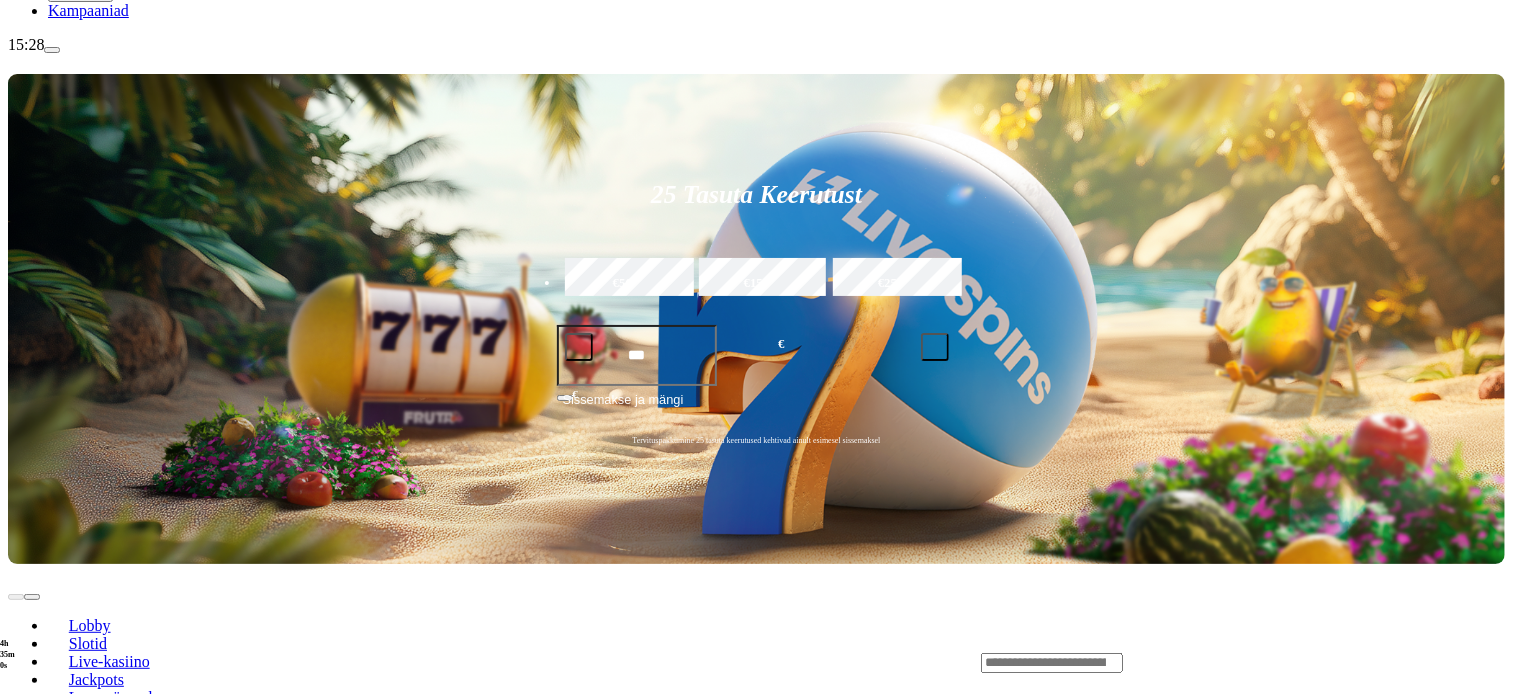 scroll, scrollTop: 440, scrollLeft: 0, axis: vertical 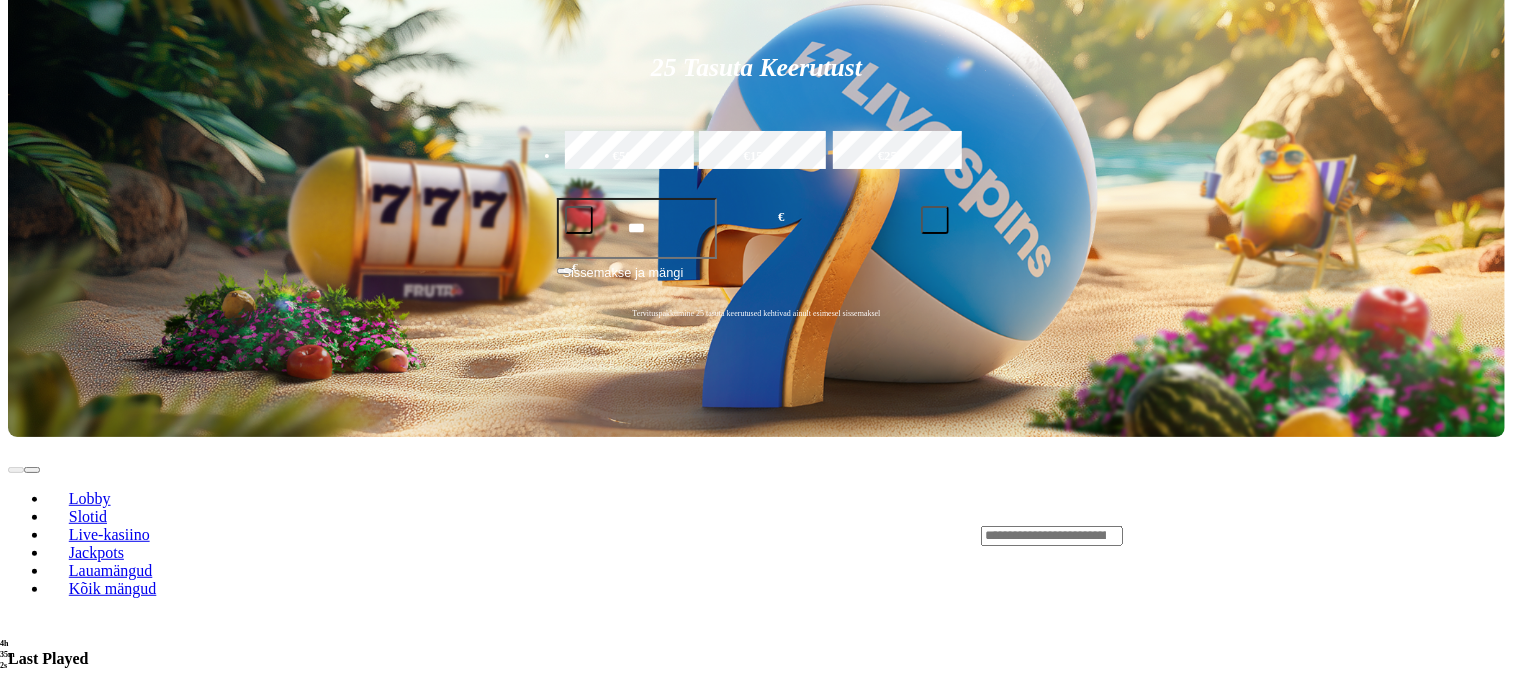 click at bounding box center (32, 707) 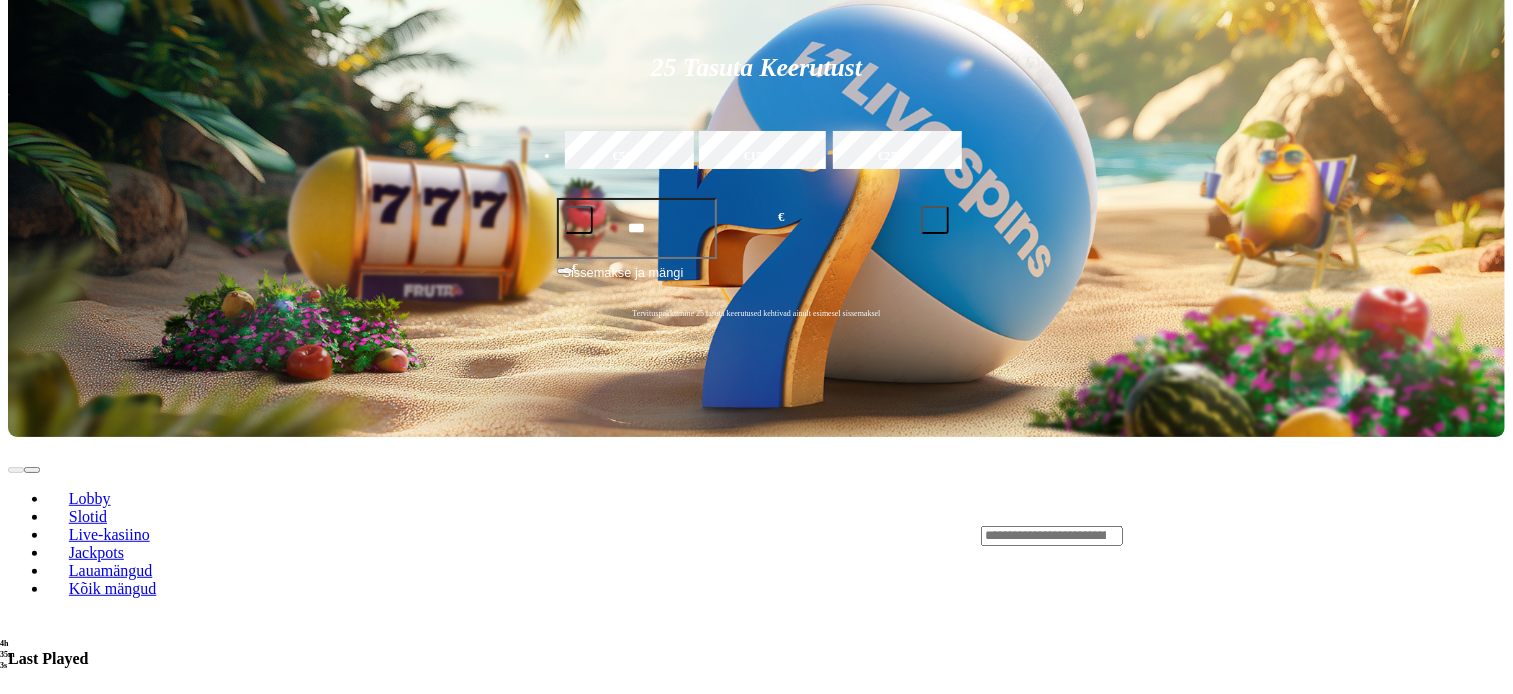 click at bounding box center [32, 707] 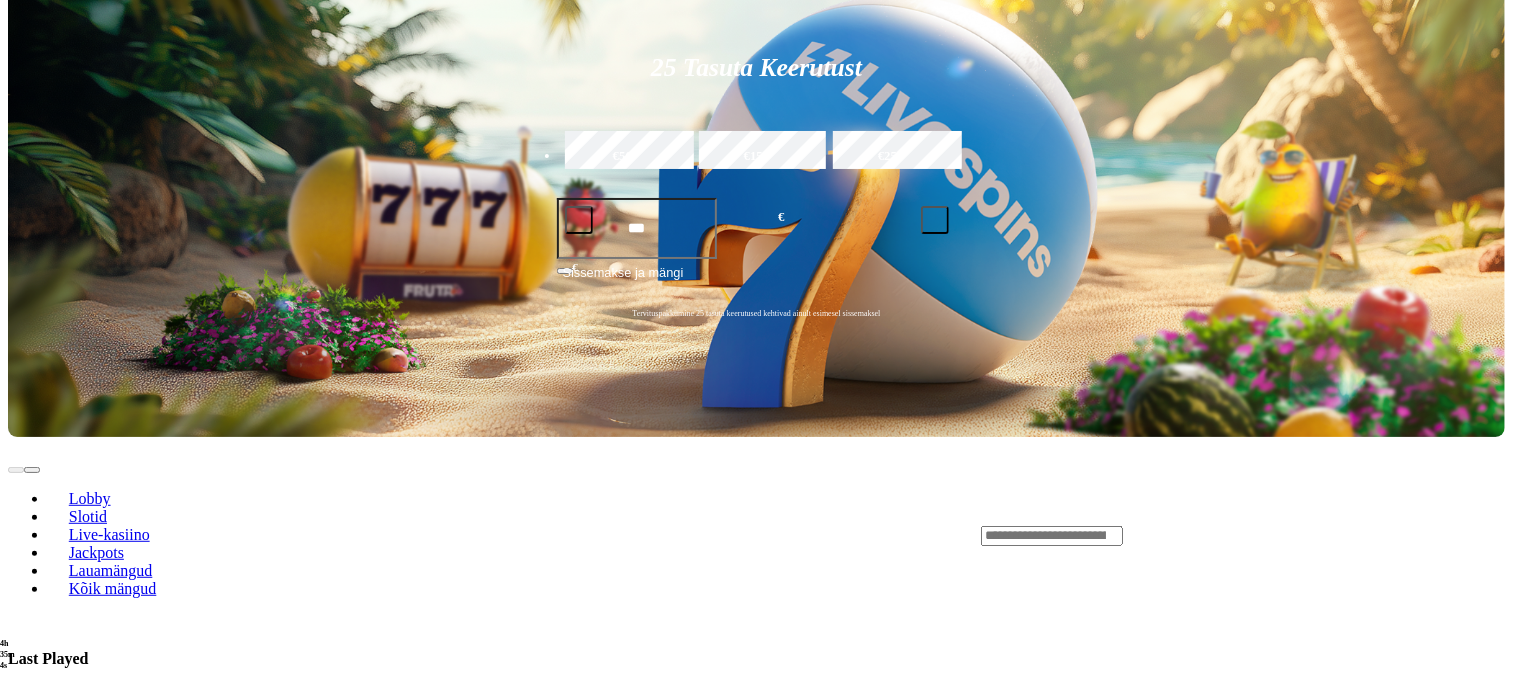 click at bounding box center (32, 707) 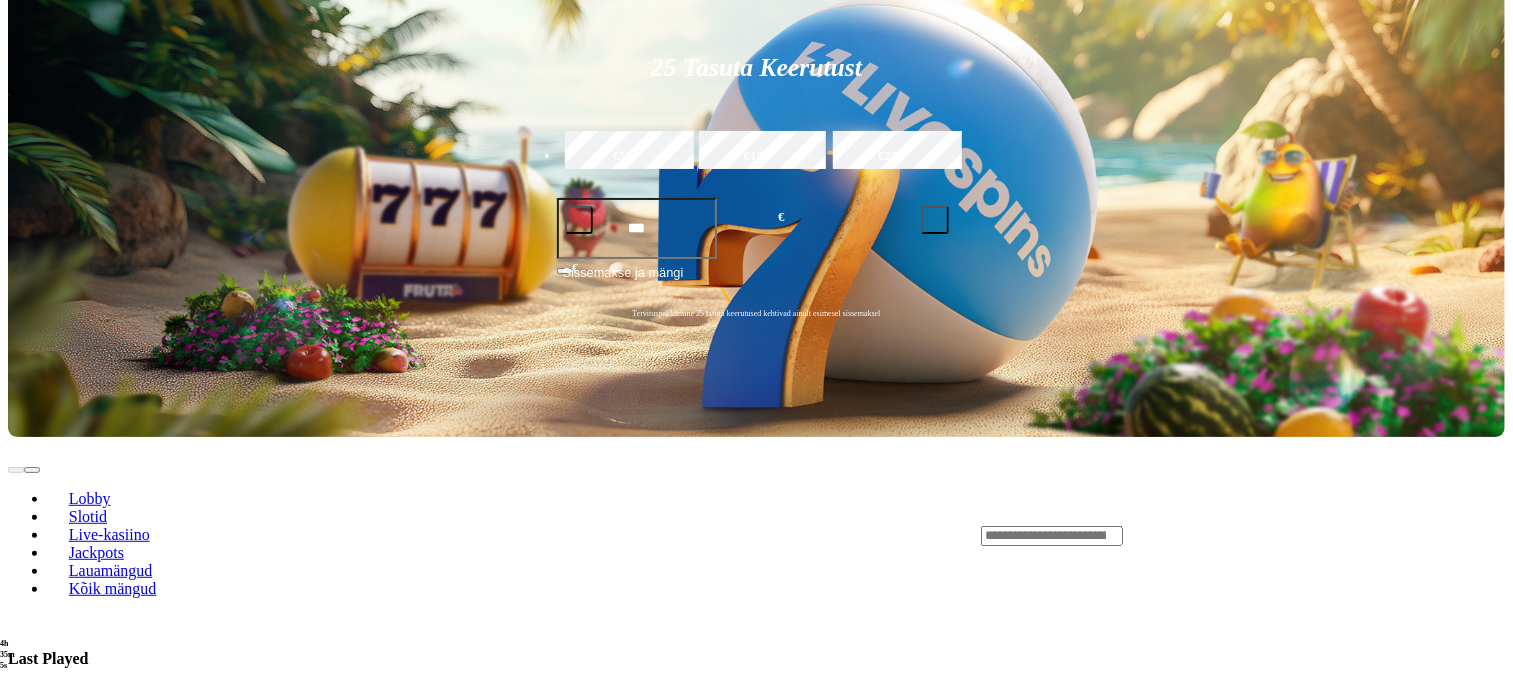 click at bounding box center (32, 707) 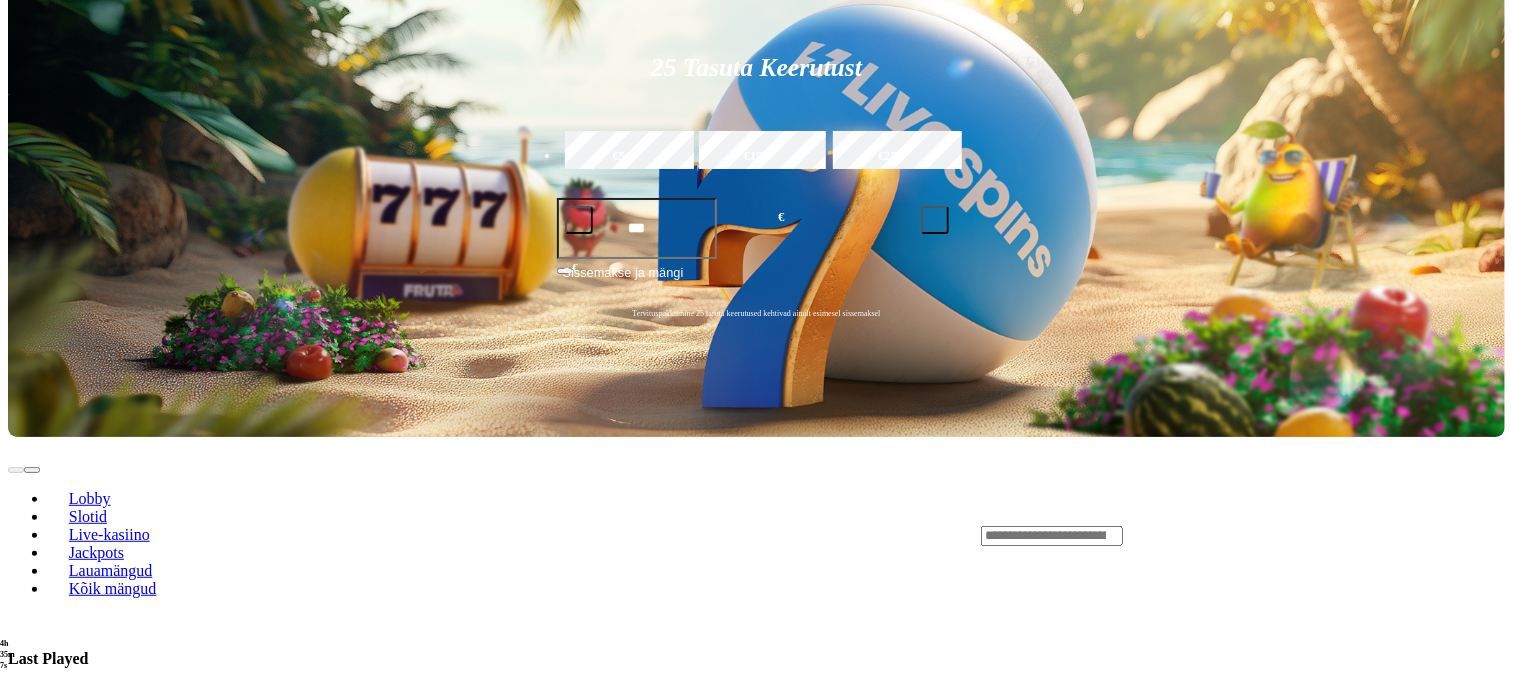 scroll, scrollTop: 0, scrollLeft: 0, axis: both 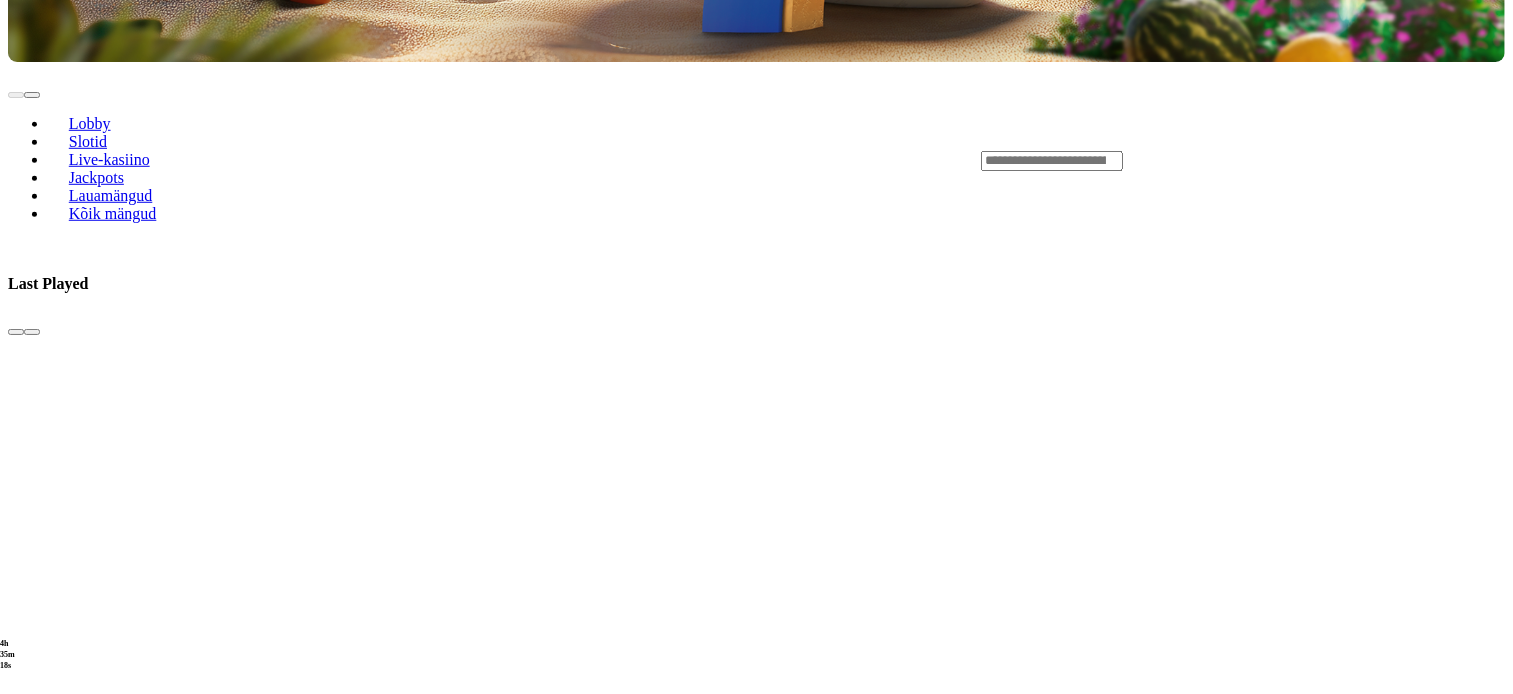 click at bounding box center (32, 2646) 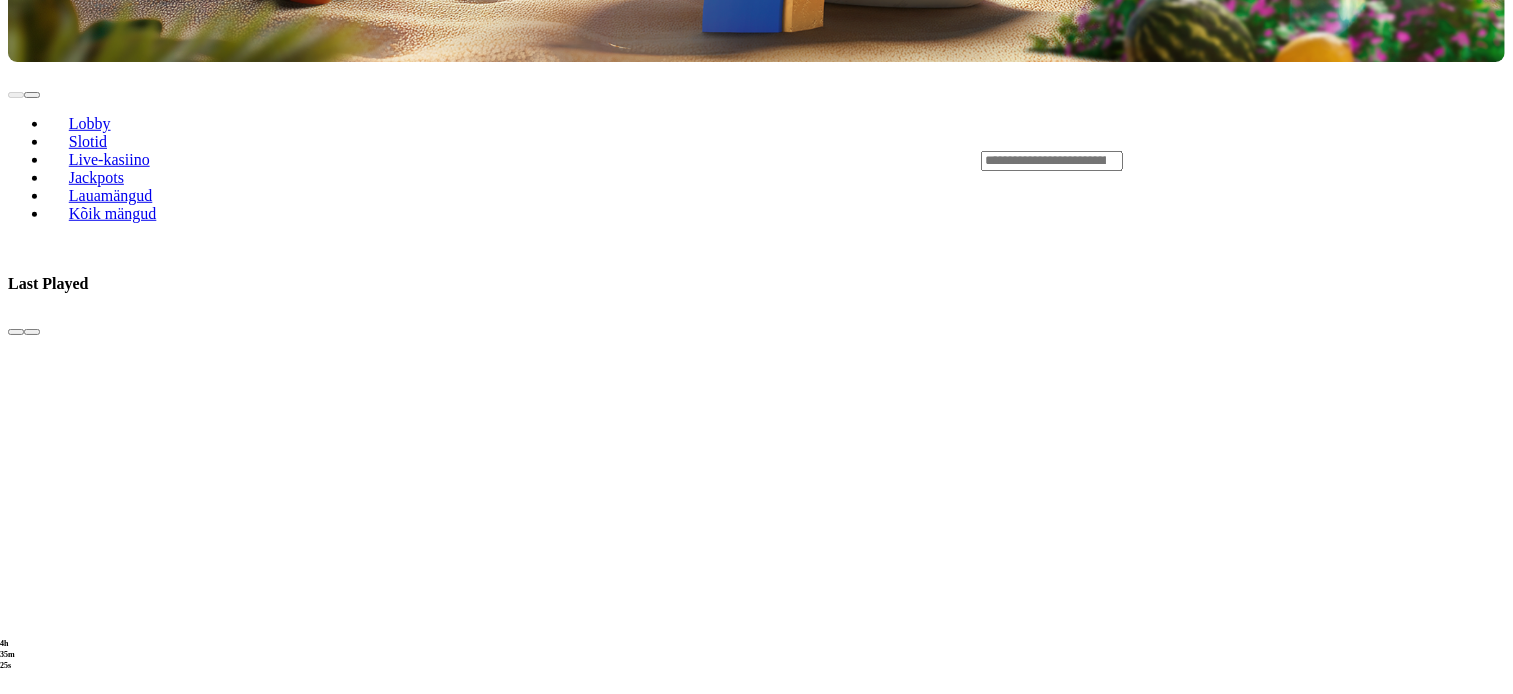 click at bounding box center (32, 2646) 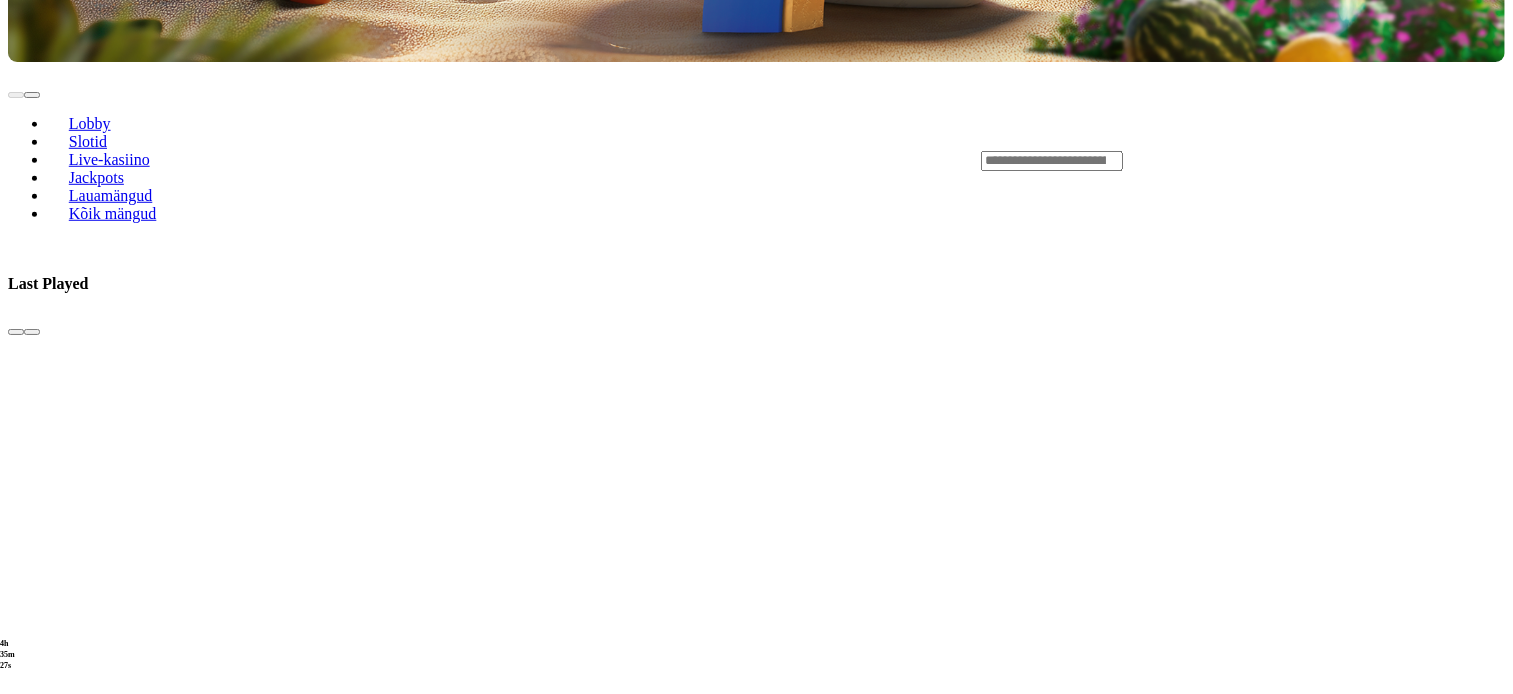 click at bounding box center (32, 2646) 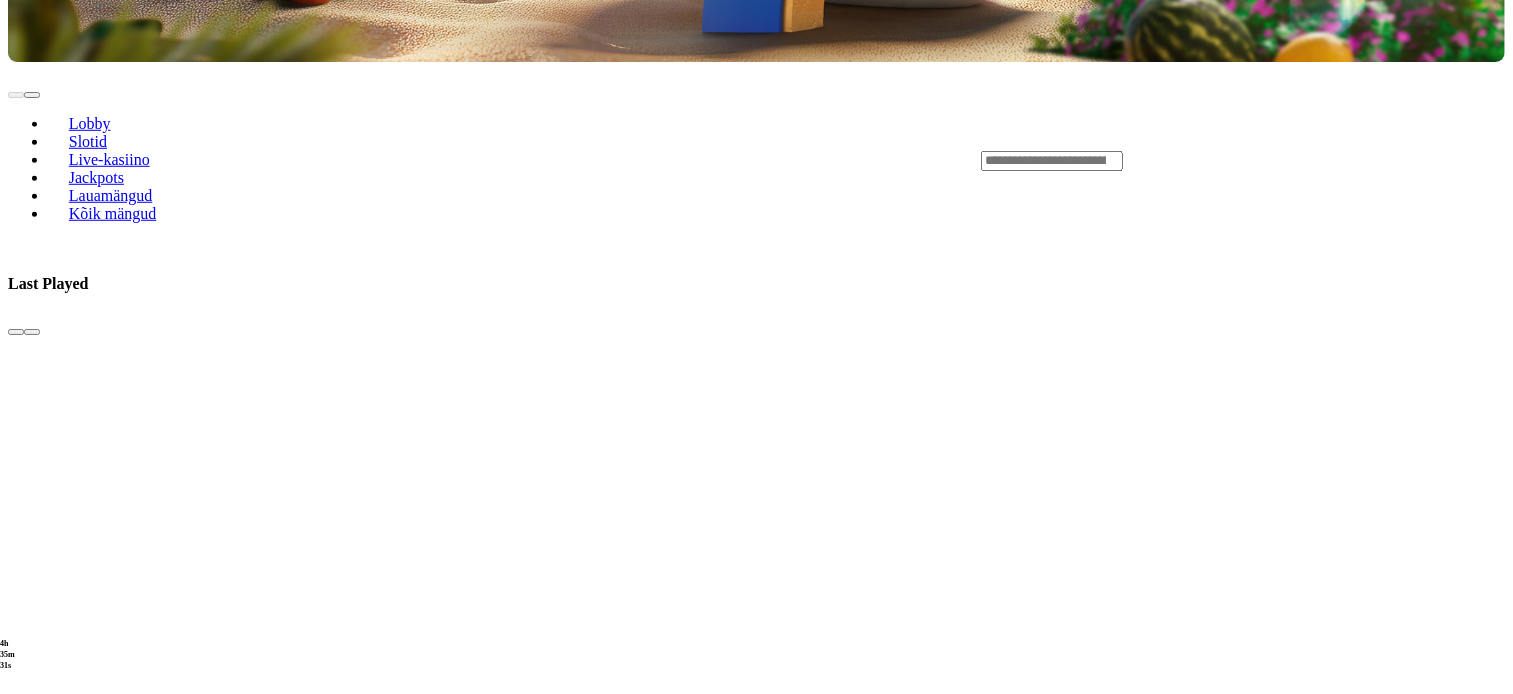 click at bounding box center (16, 2646) 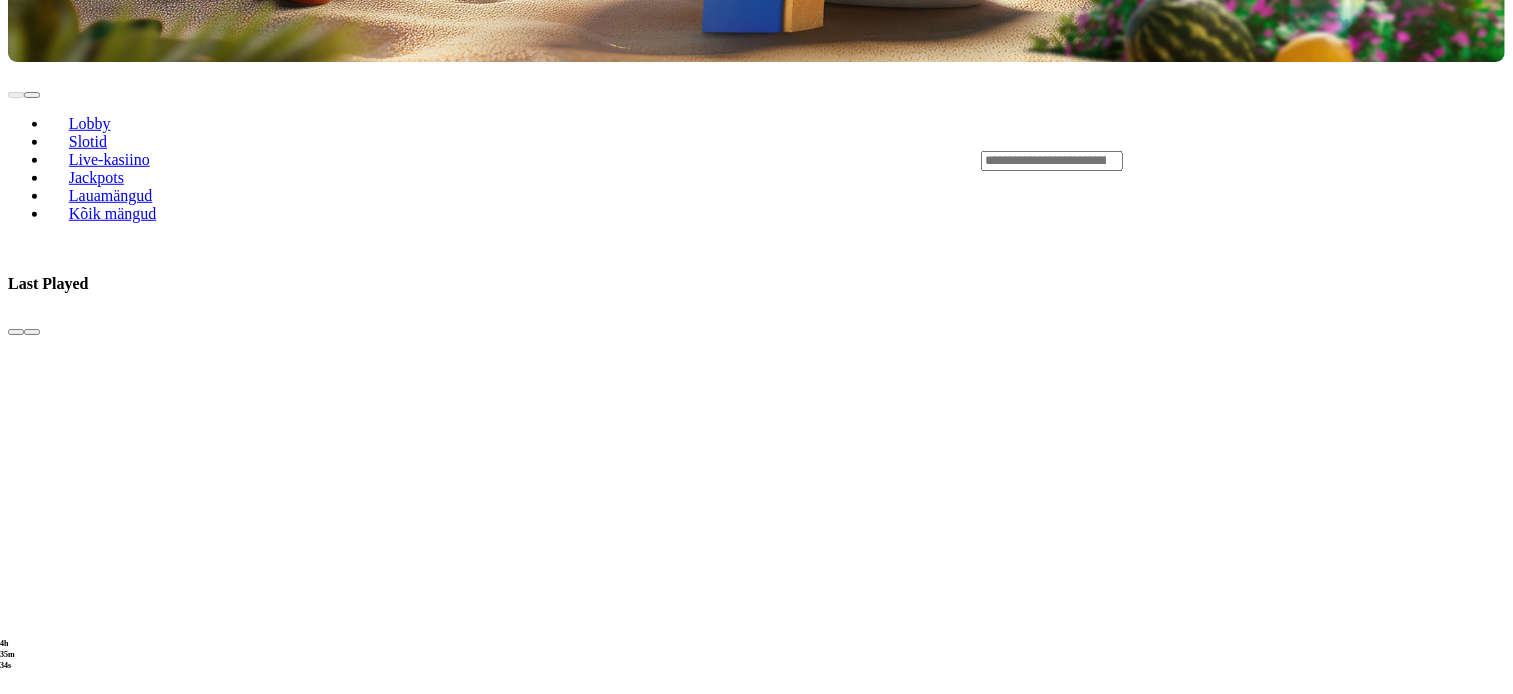 click on "Mine" at bounding box center (65, 3074) 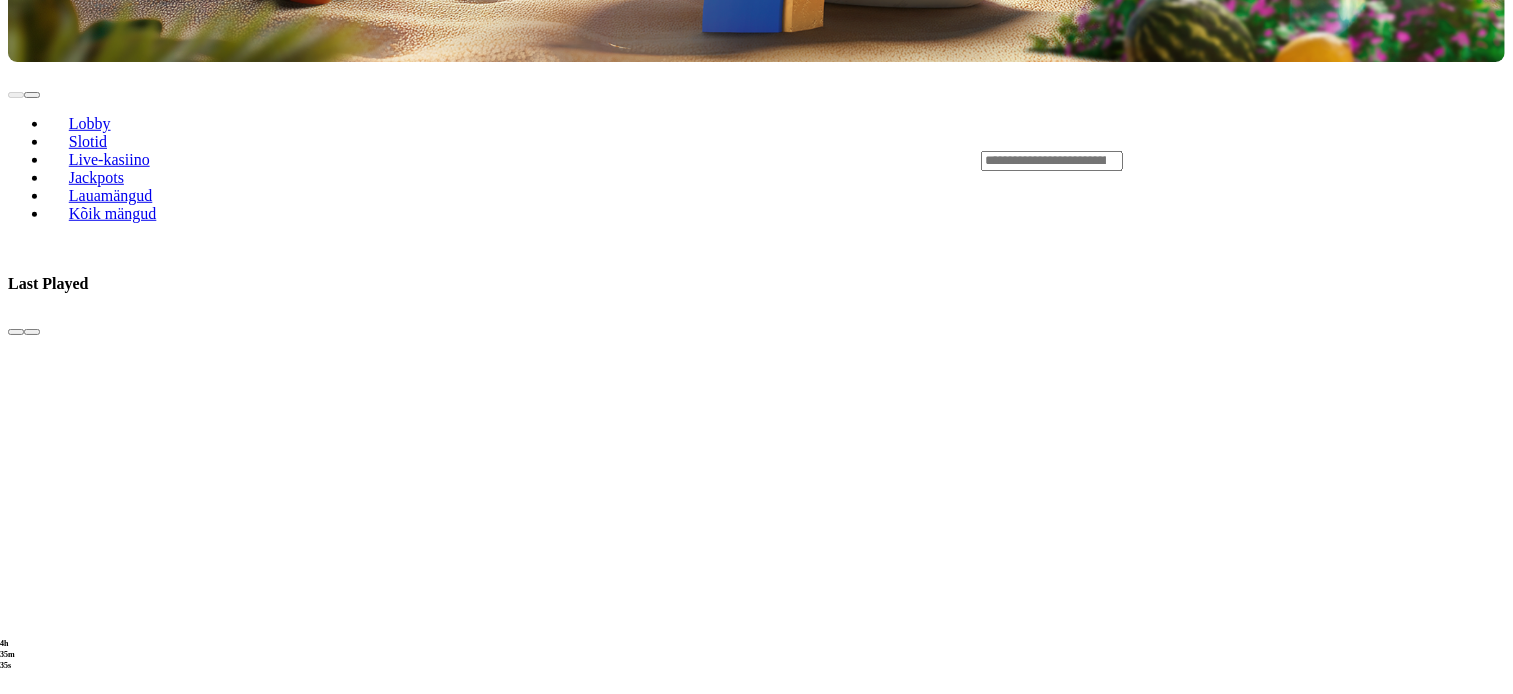 scroll, scrollTop: 0, scrollLeft: 0, axis: both 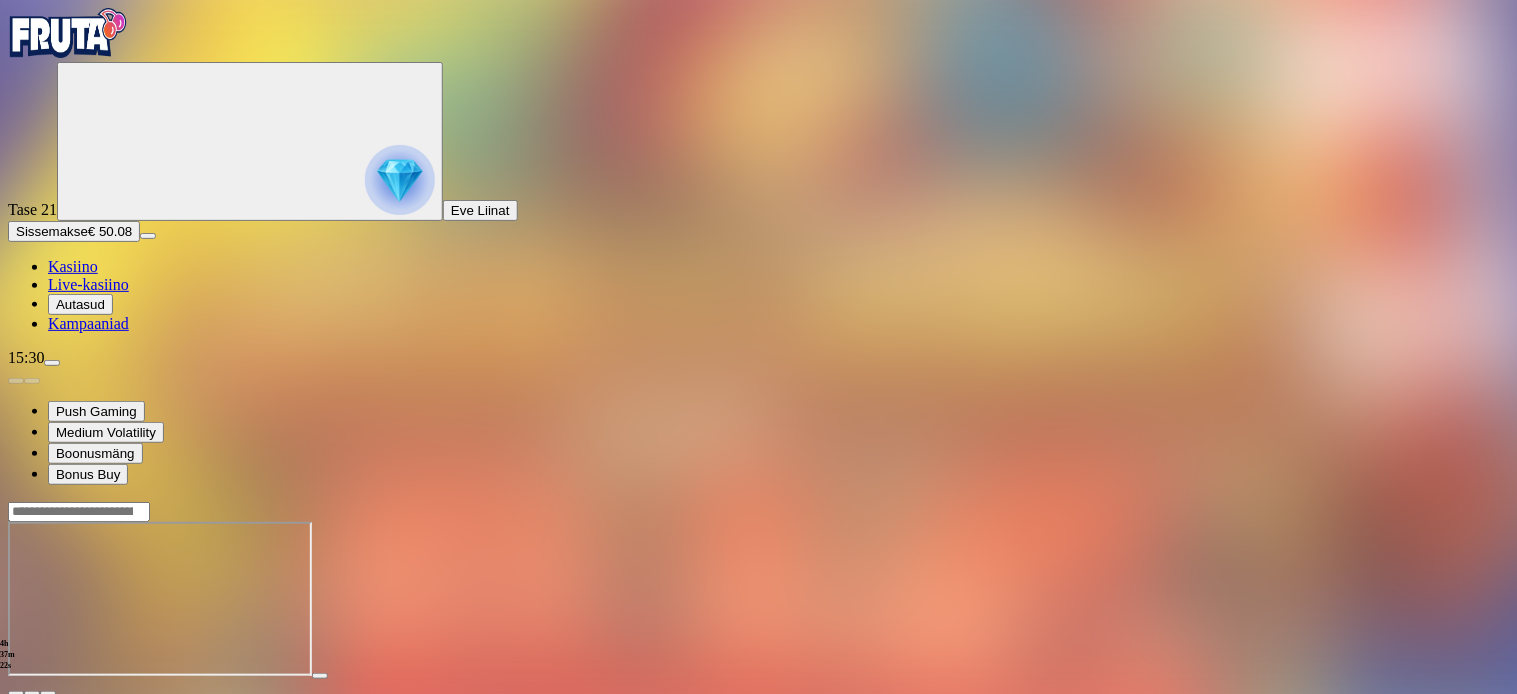 click at bounding box center (16, 694) 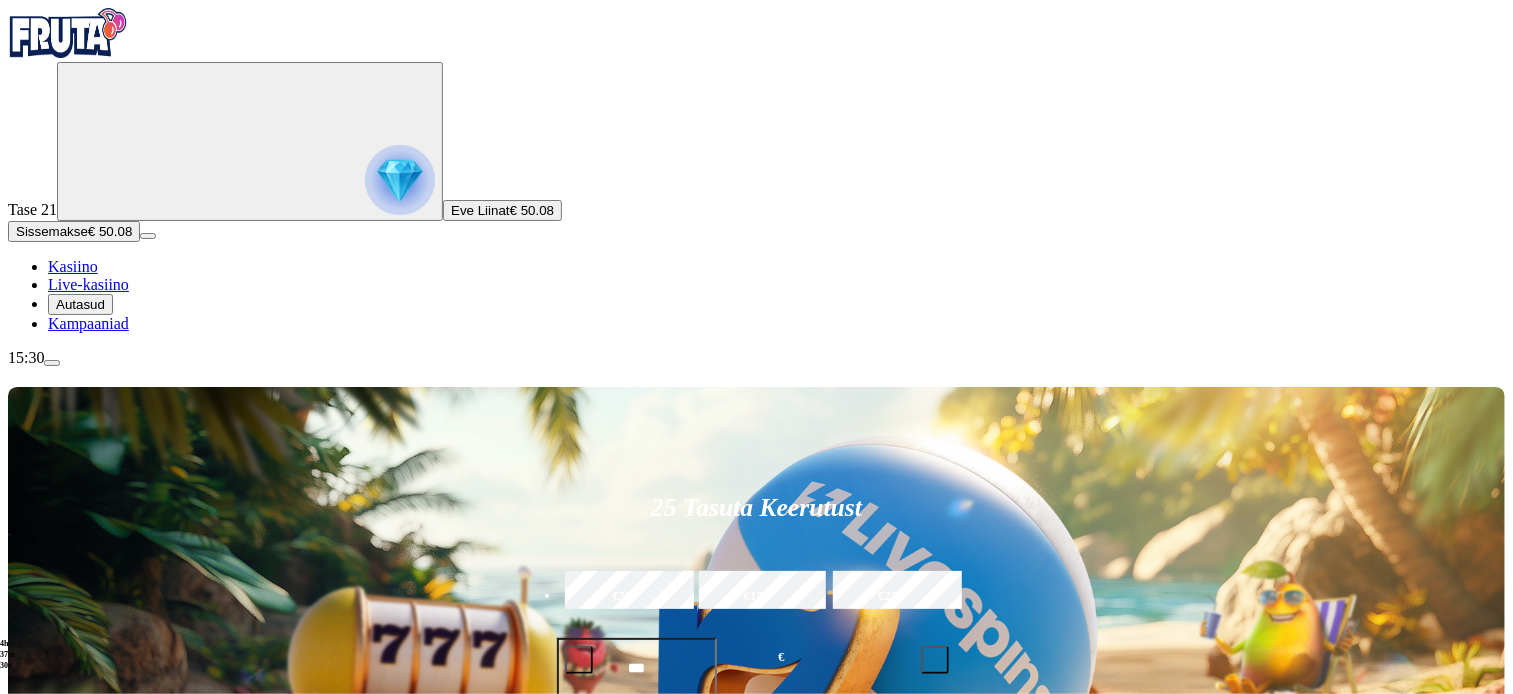 drag, startPoint x: 1511, startPoint y: 30, endPoint x: 1513, endPoint y: 78, distance: 48.04165 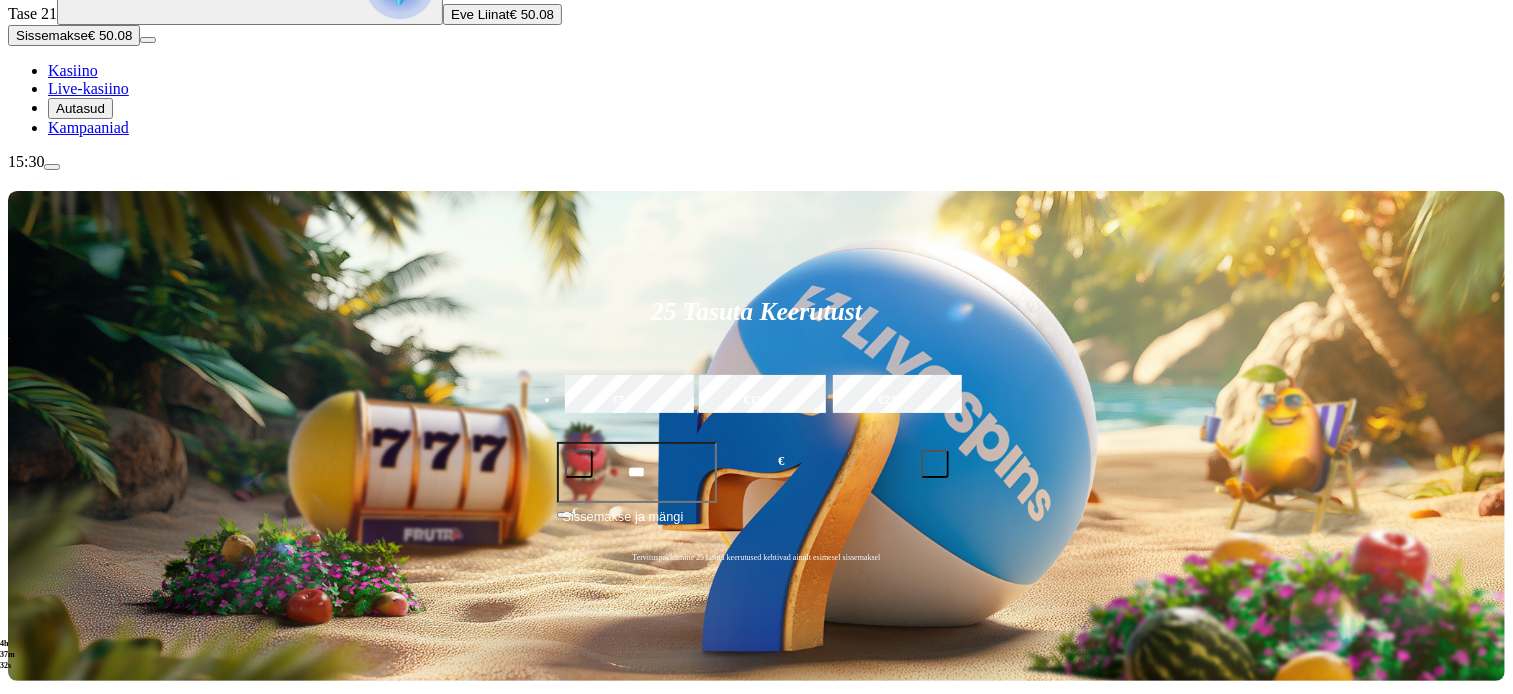 scroll, scrollTop: 222, scrollLeft: 0, axis: vertical 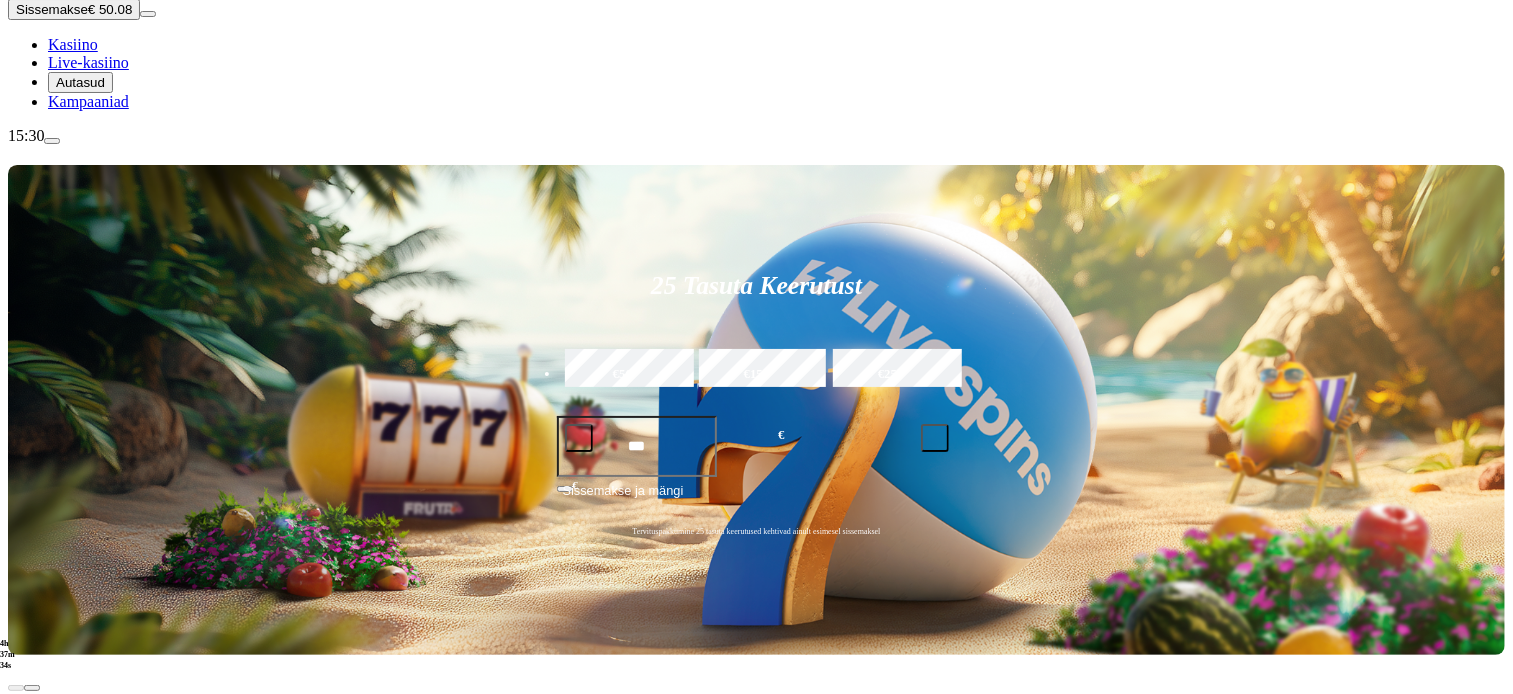 click at bounding box center [32, 925] 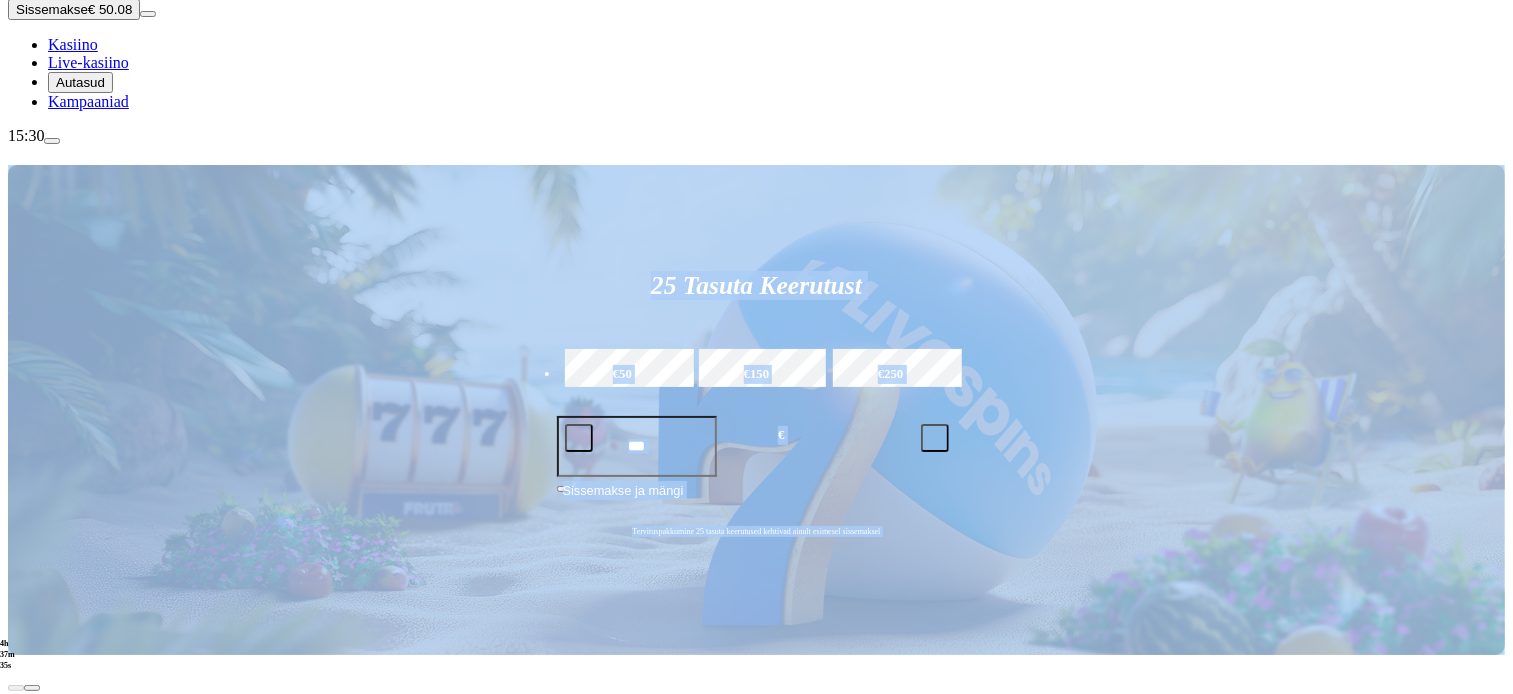 drag, startPoint x: 1512, startPoint y: 135, endPoint x: 1516, endPoint y: 358, distance: 223.03587 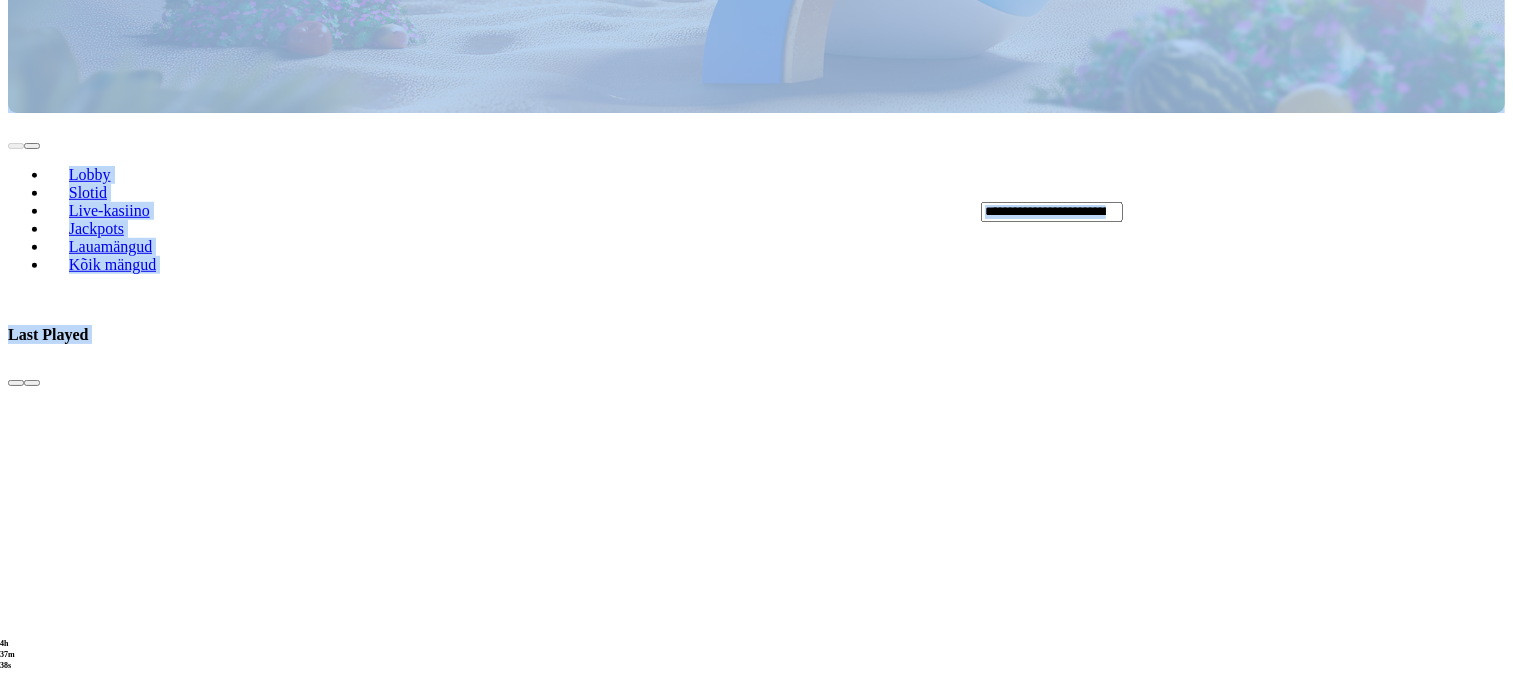scroll, scrollTop: 872, scrollLeft: 0, axis: vertical 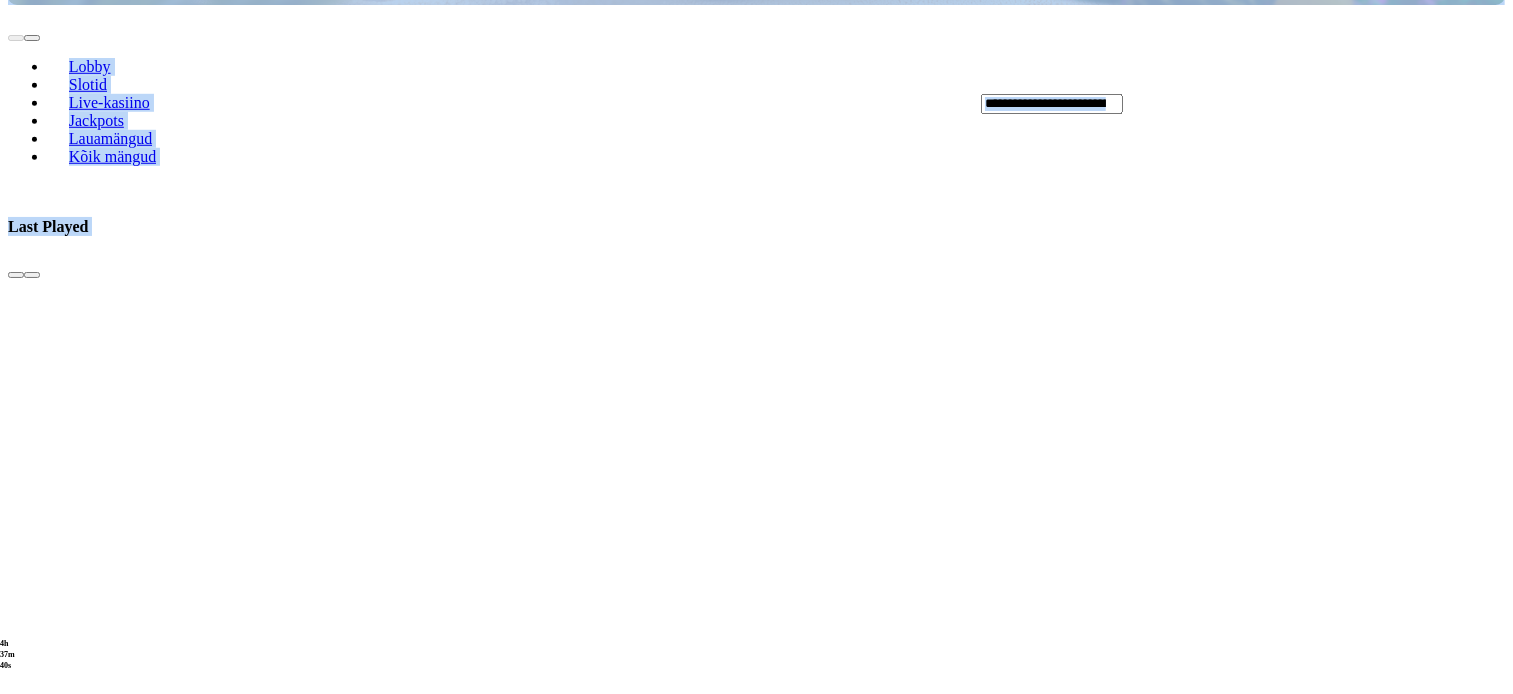 click at bounding box center (48, 2931) 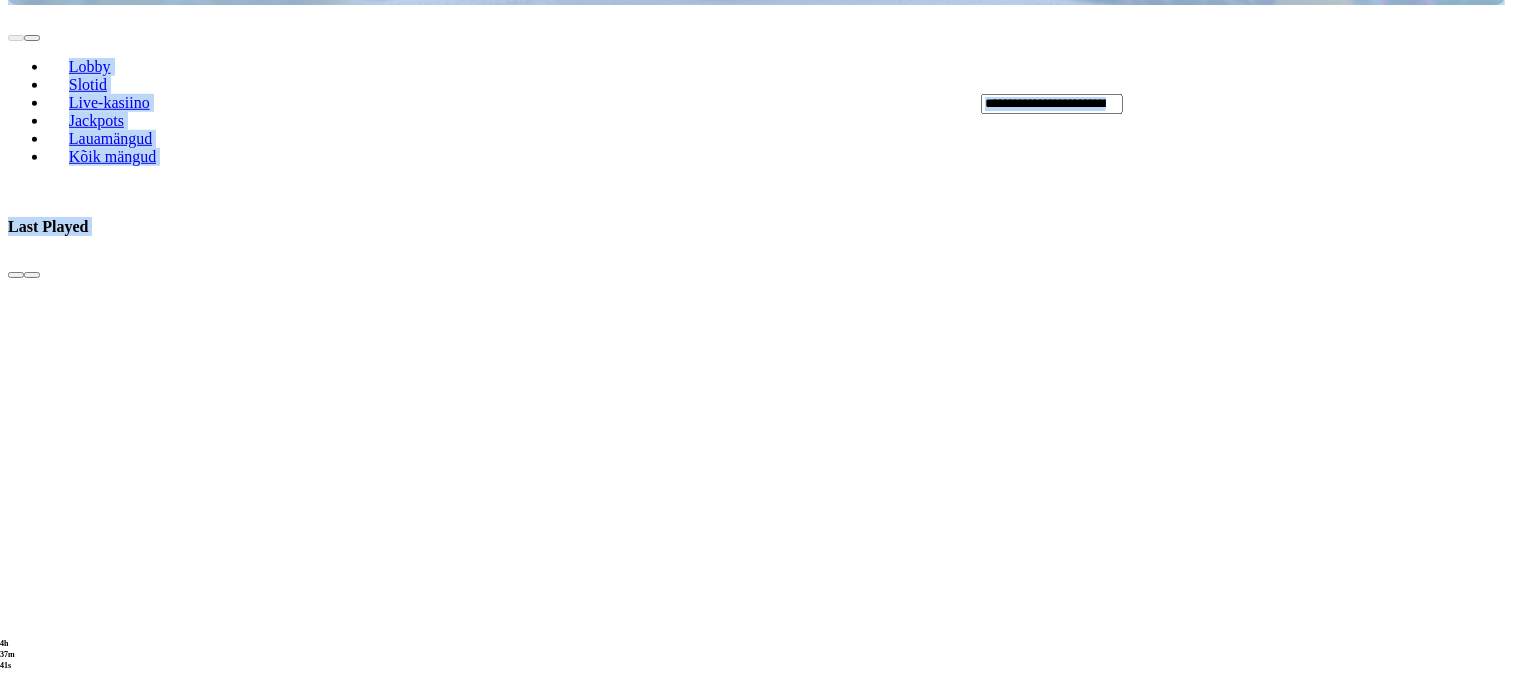 scroll, scrollTop: 0, scrollLeft: 0, axis: both 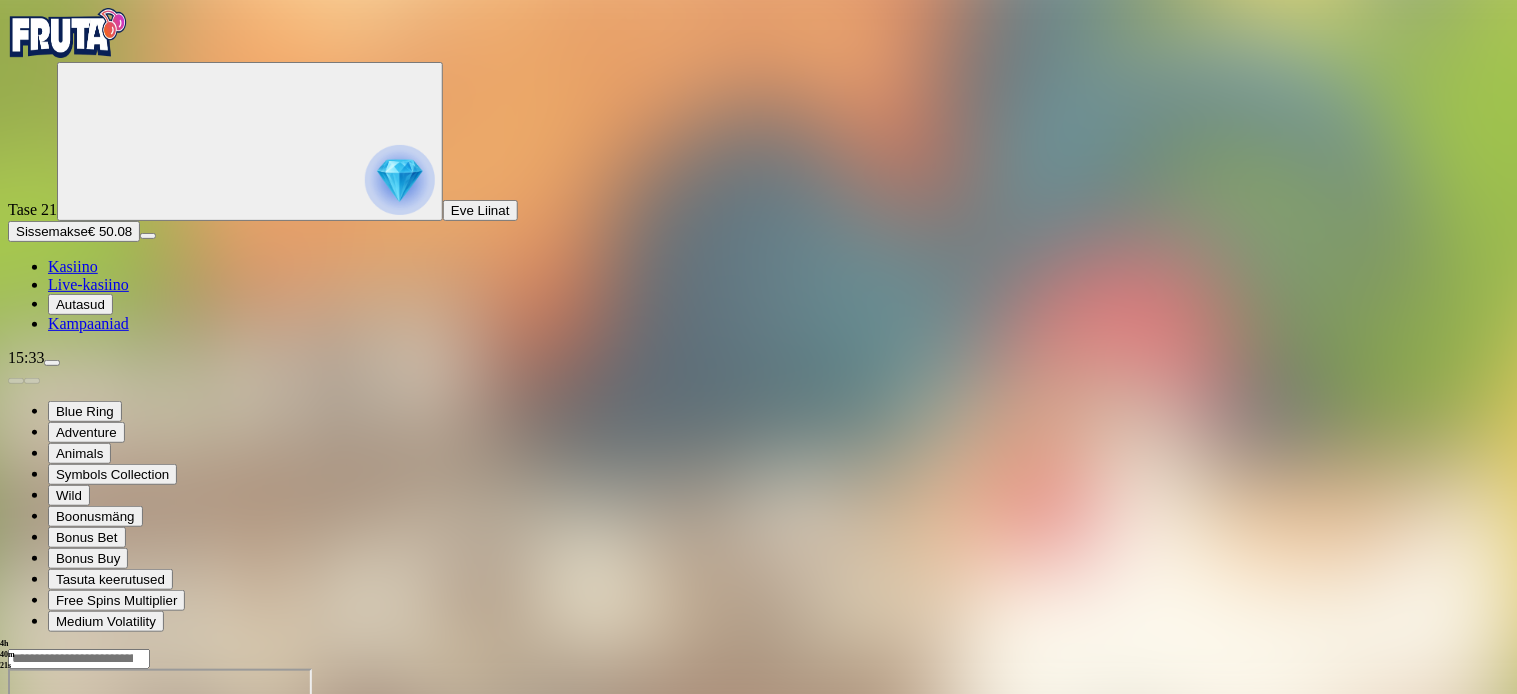 click at bounding box center (16, 841) 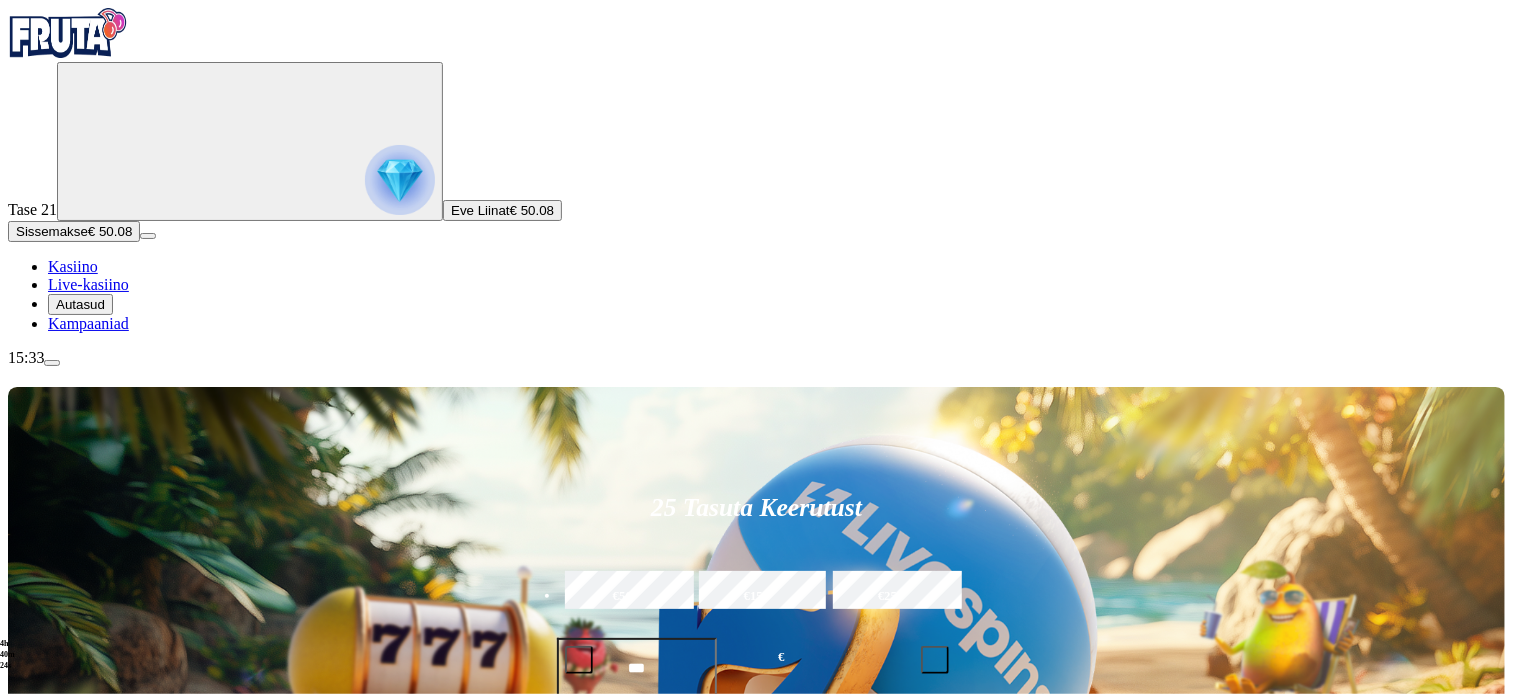 drag, startPoint x: 1512, startPoint y: 55, endPoint x: 1516, endPoint y: 141, distance: 86.09297 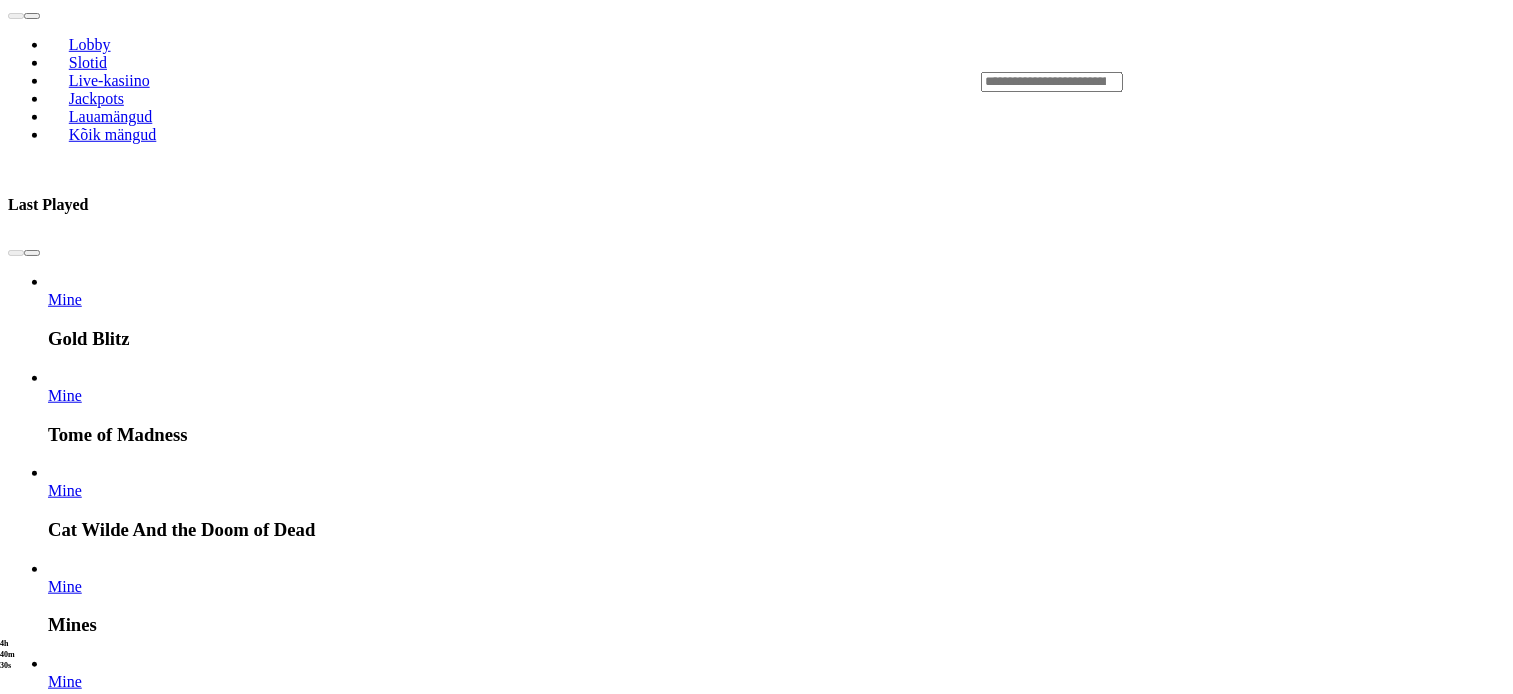 scroll, scrollTop: 913, scrollLeft: 0, axis: vertical 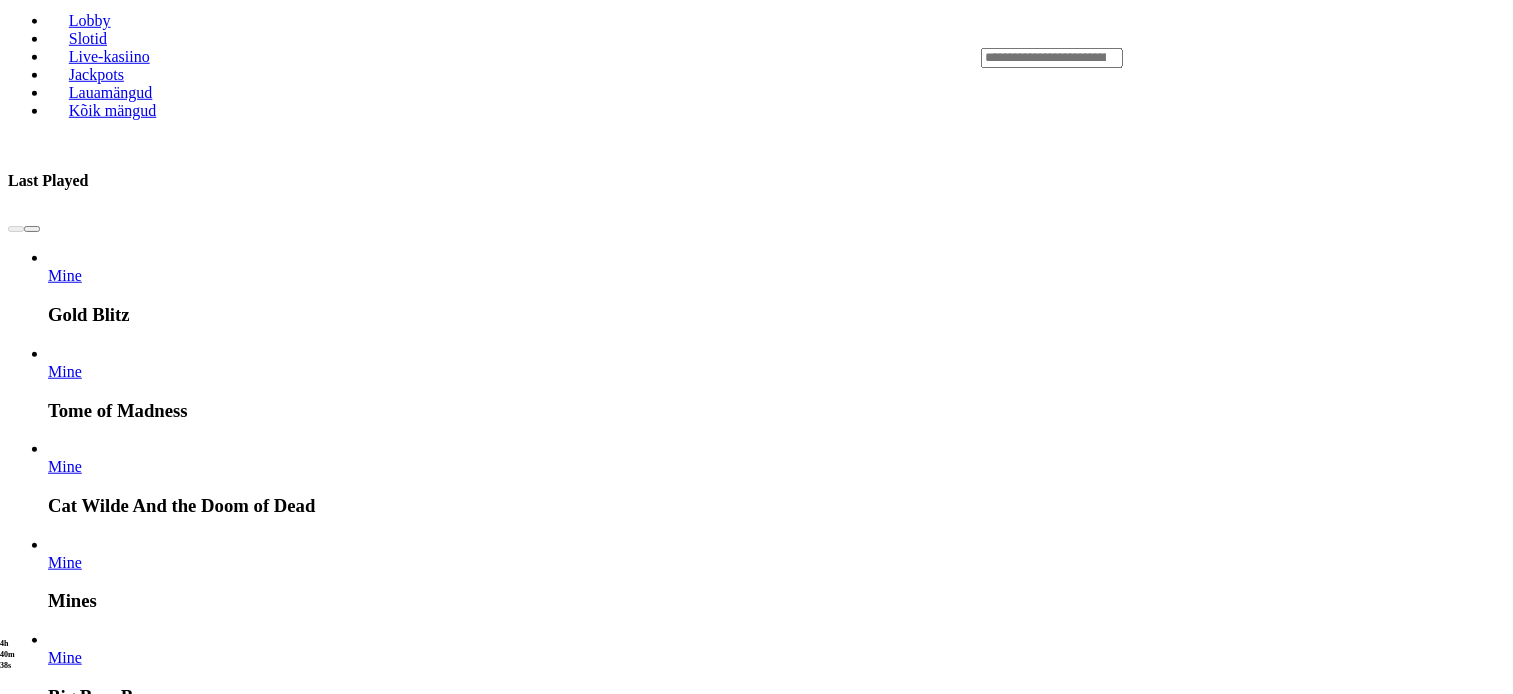 click at bounding box center (32, 2543) 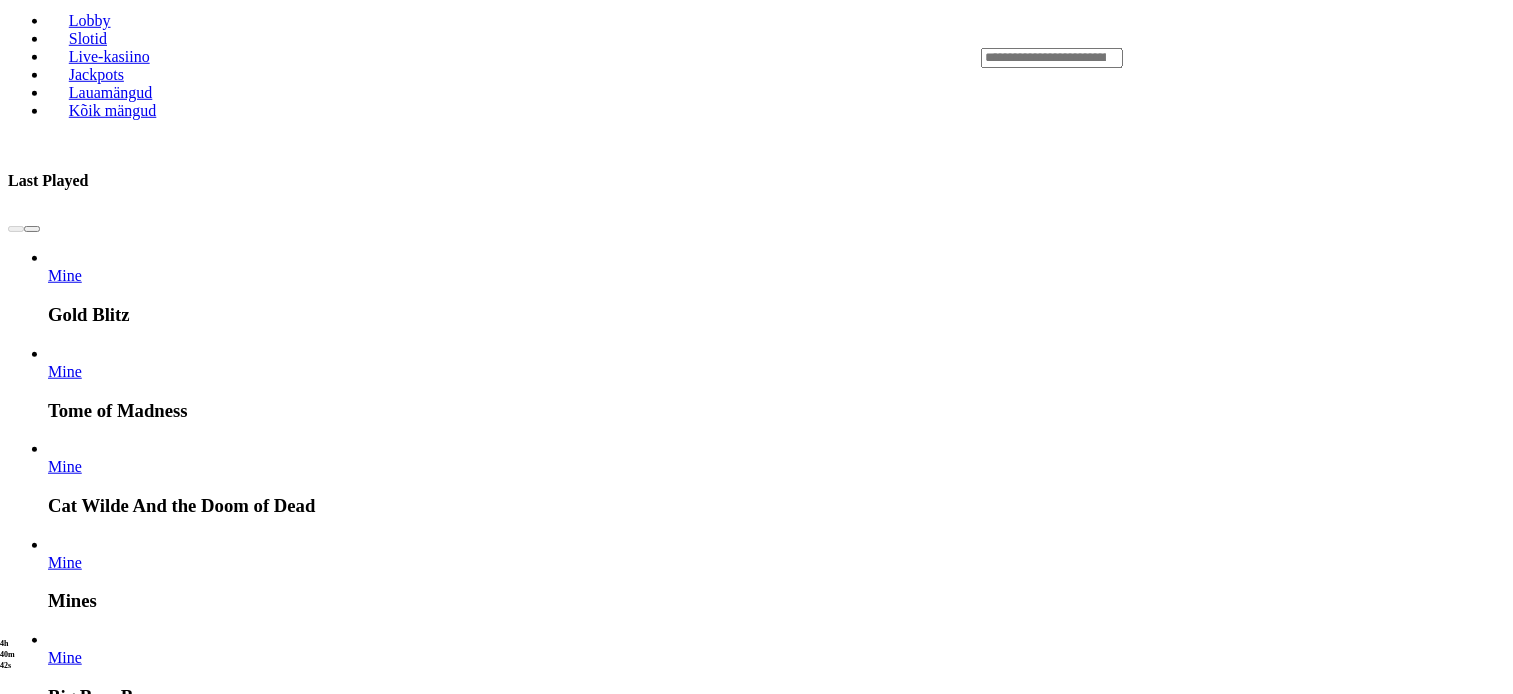click at bounding box center (32, 2543) 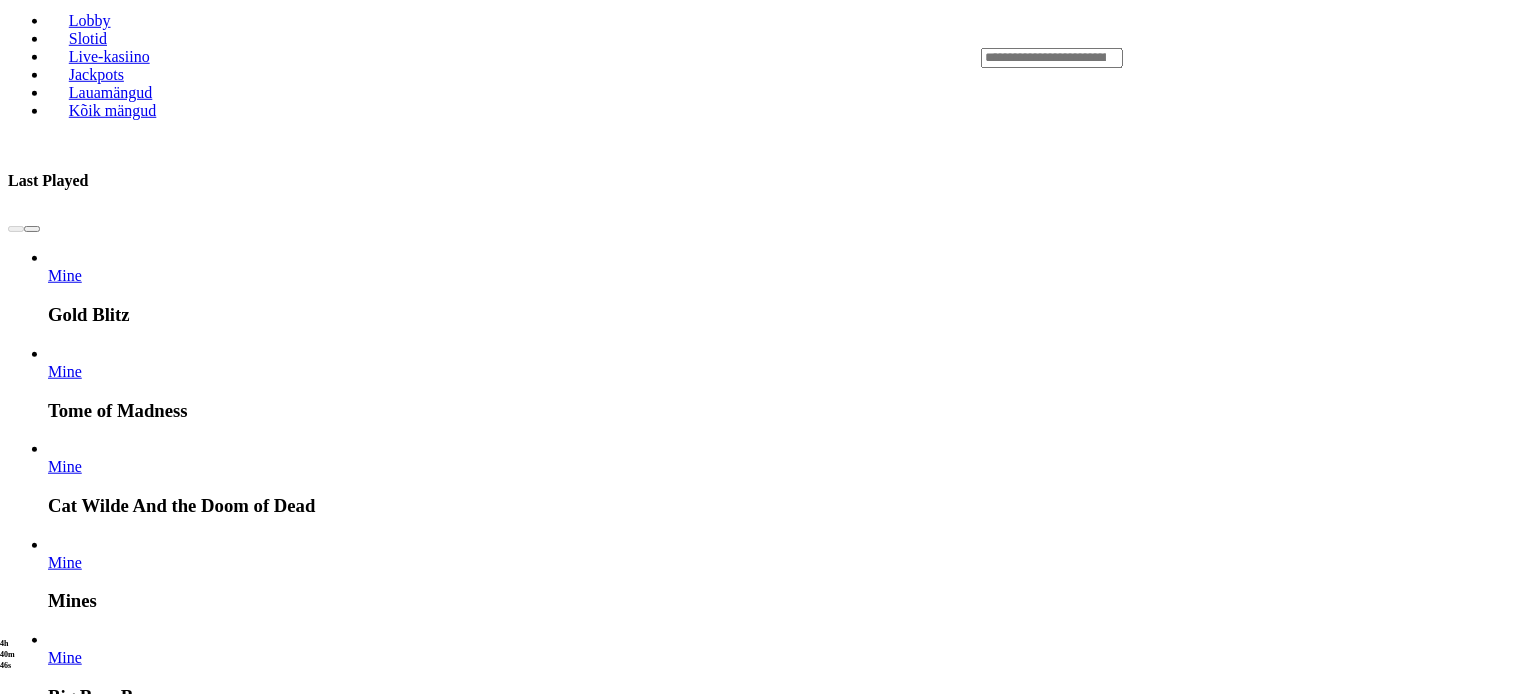 click on "Mine" at bounding box center [-896, 3162] 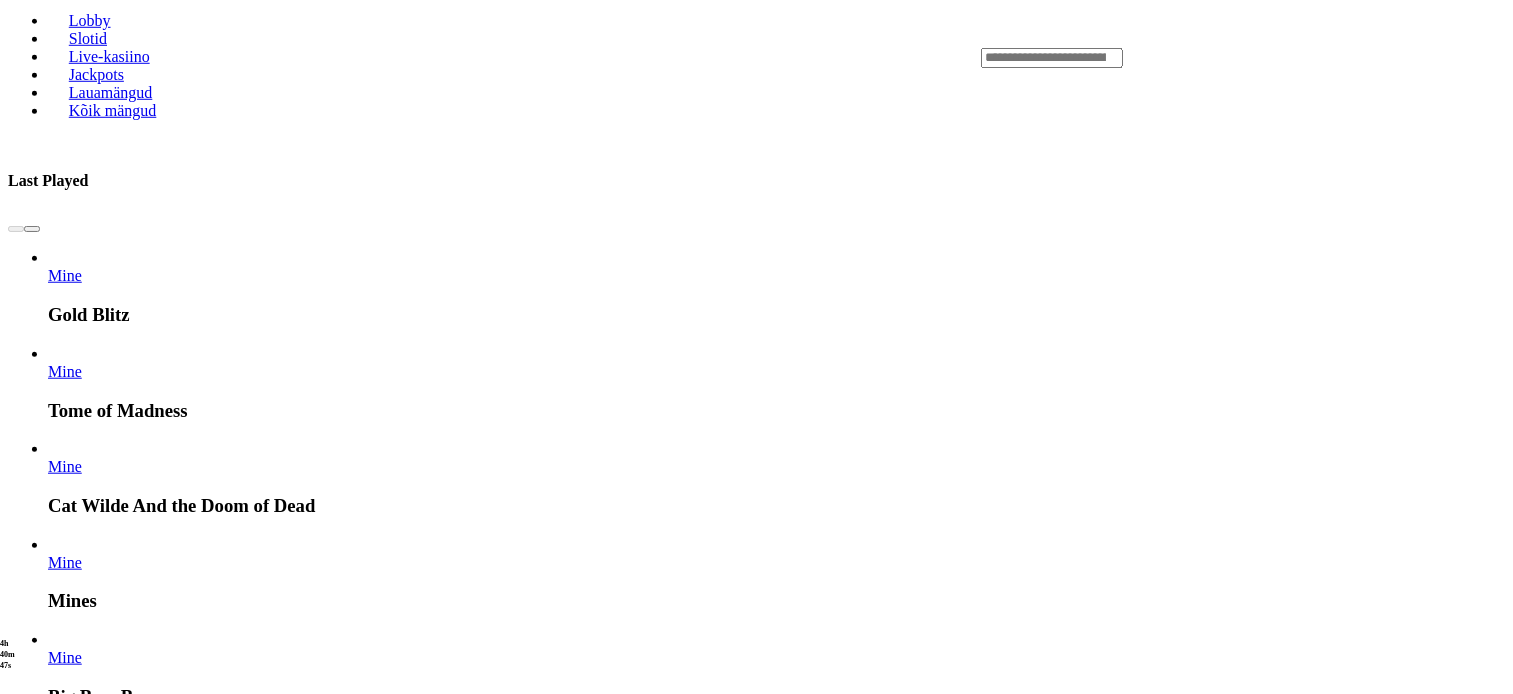 scroll, scrollTop: 0, scrollLeft: 0, axis: both 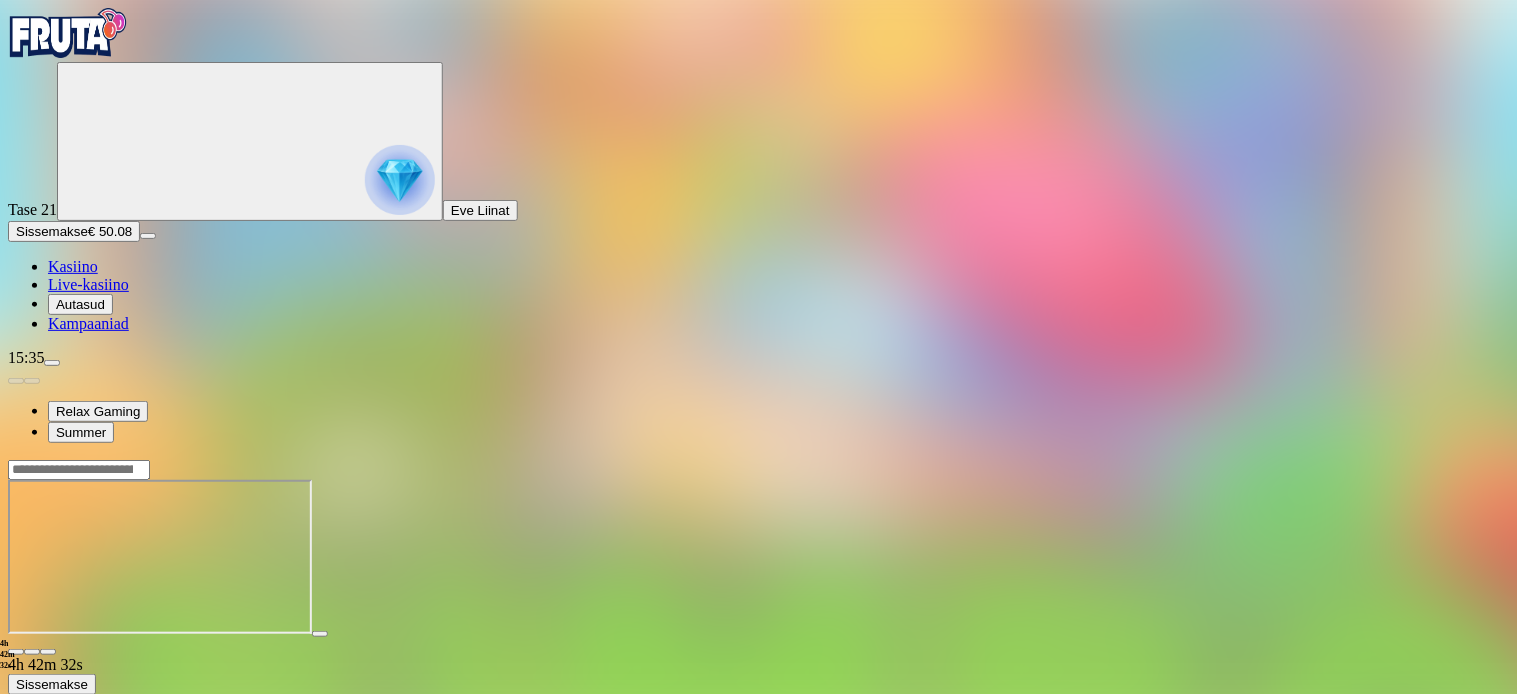 click at bounding box center (16, 652) 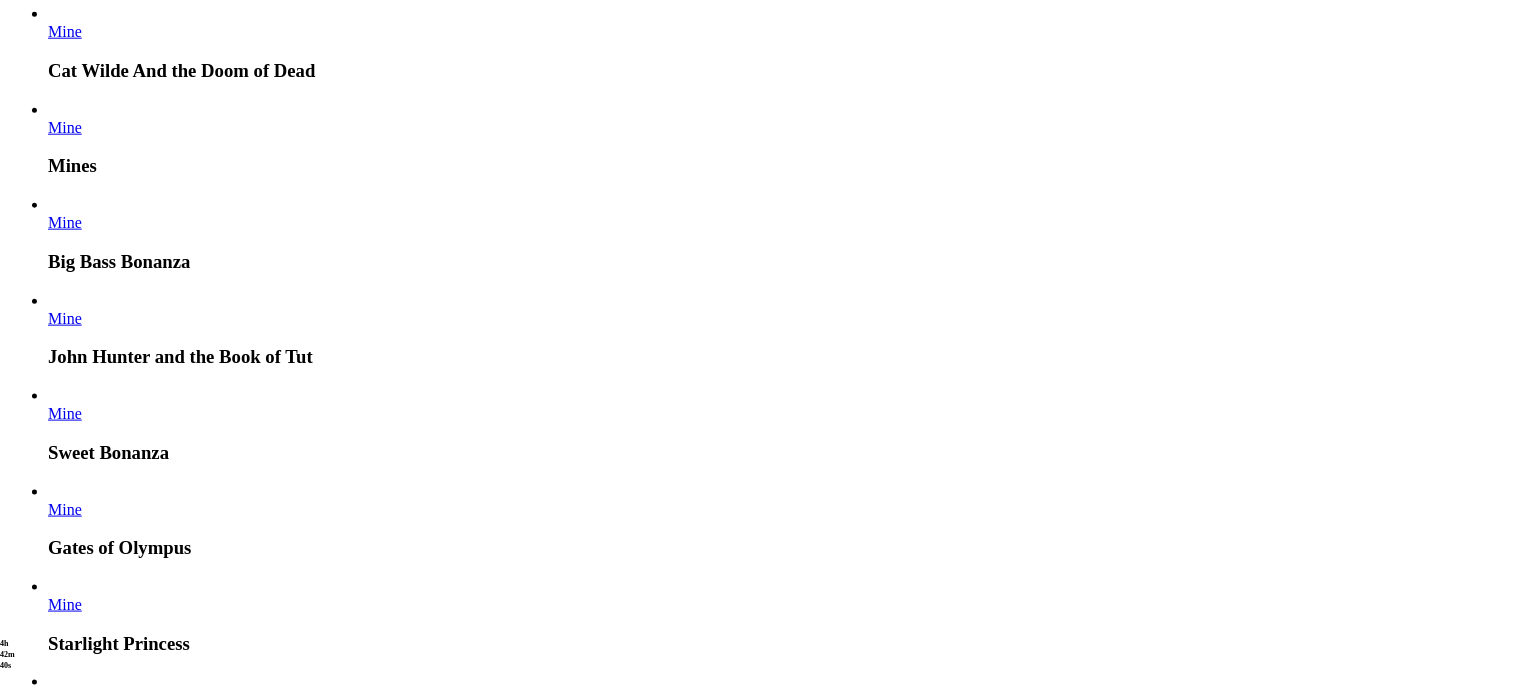 scroll, scrollTop: 1361, scrollLeft: 0, axis: vertical 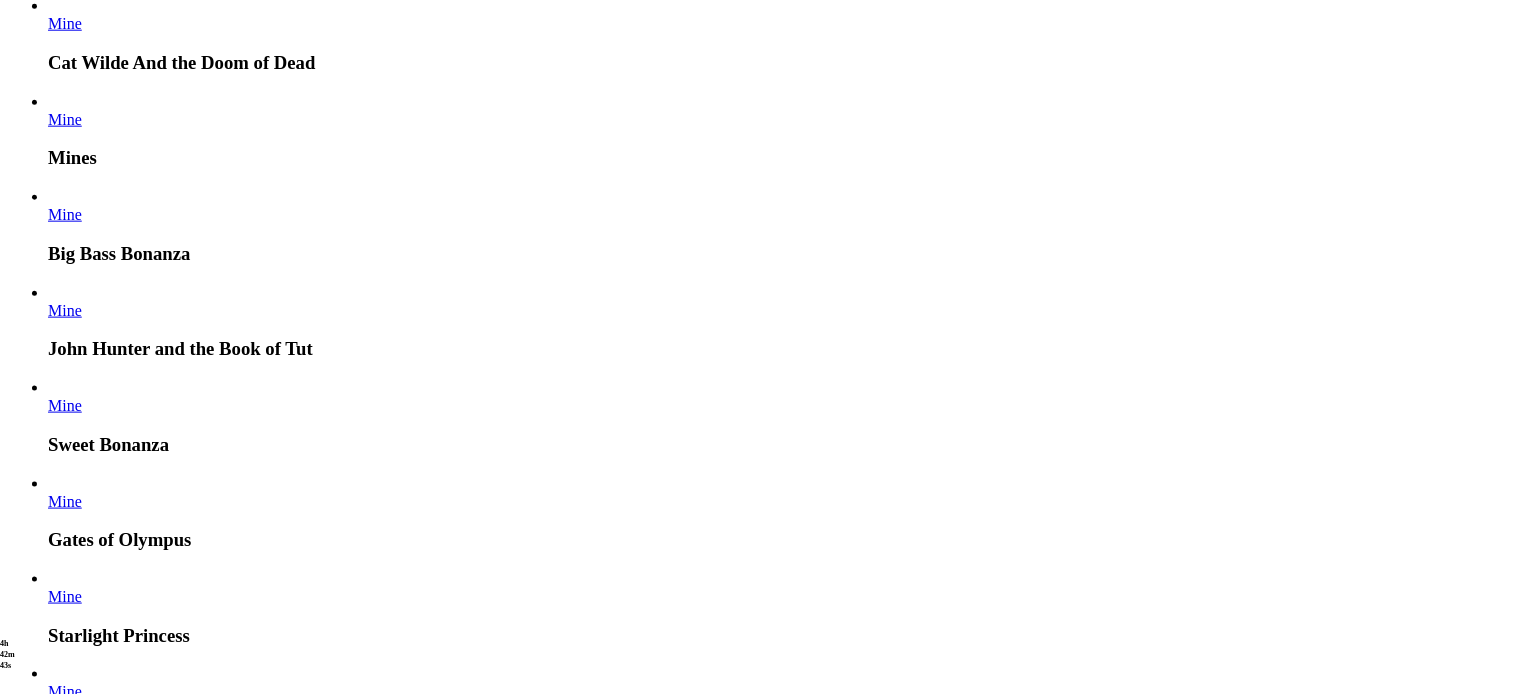 click on "Mine" at bounding box center [65, 16590] 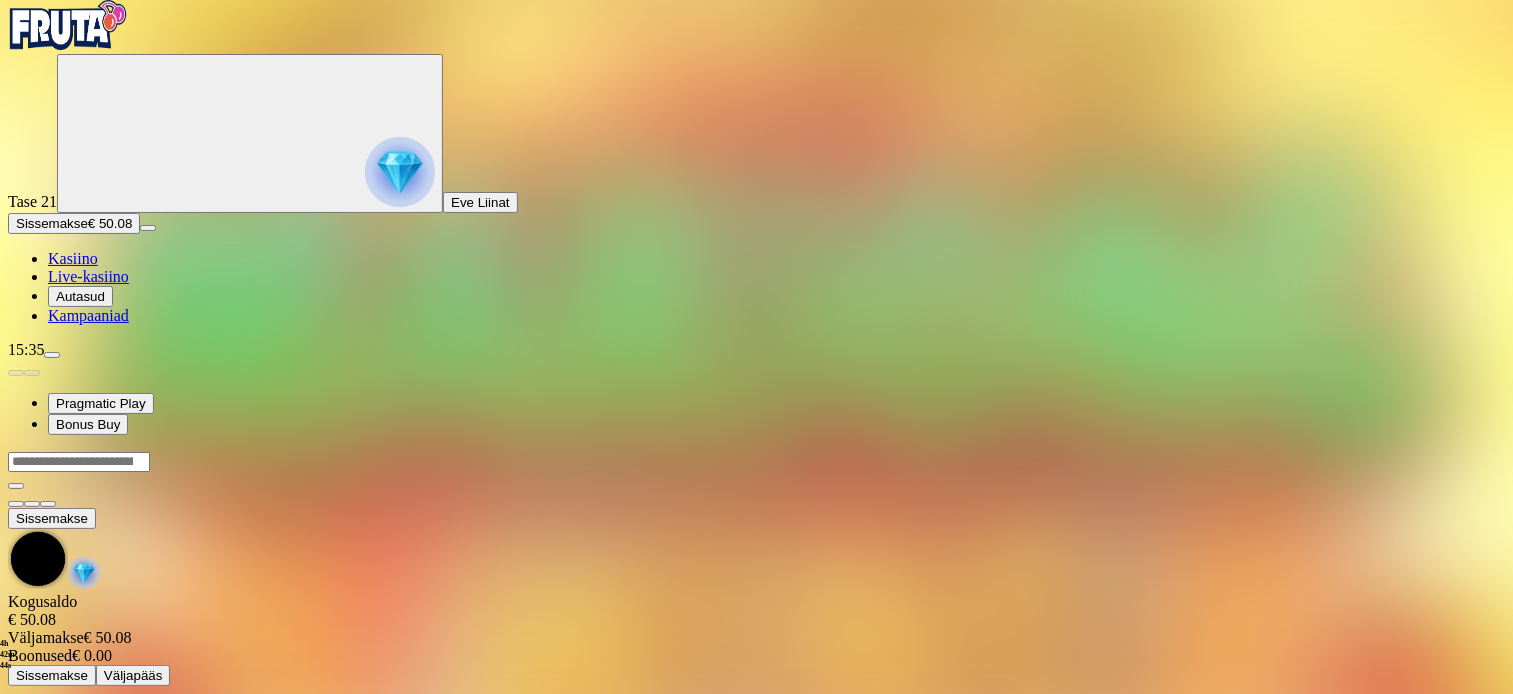scroll, scrollTop: 0, scrollLeft: 0, axis: both 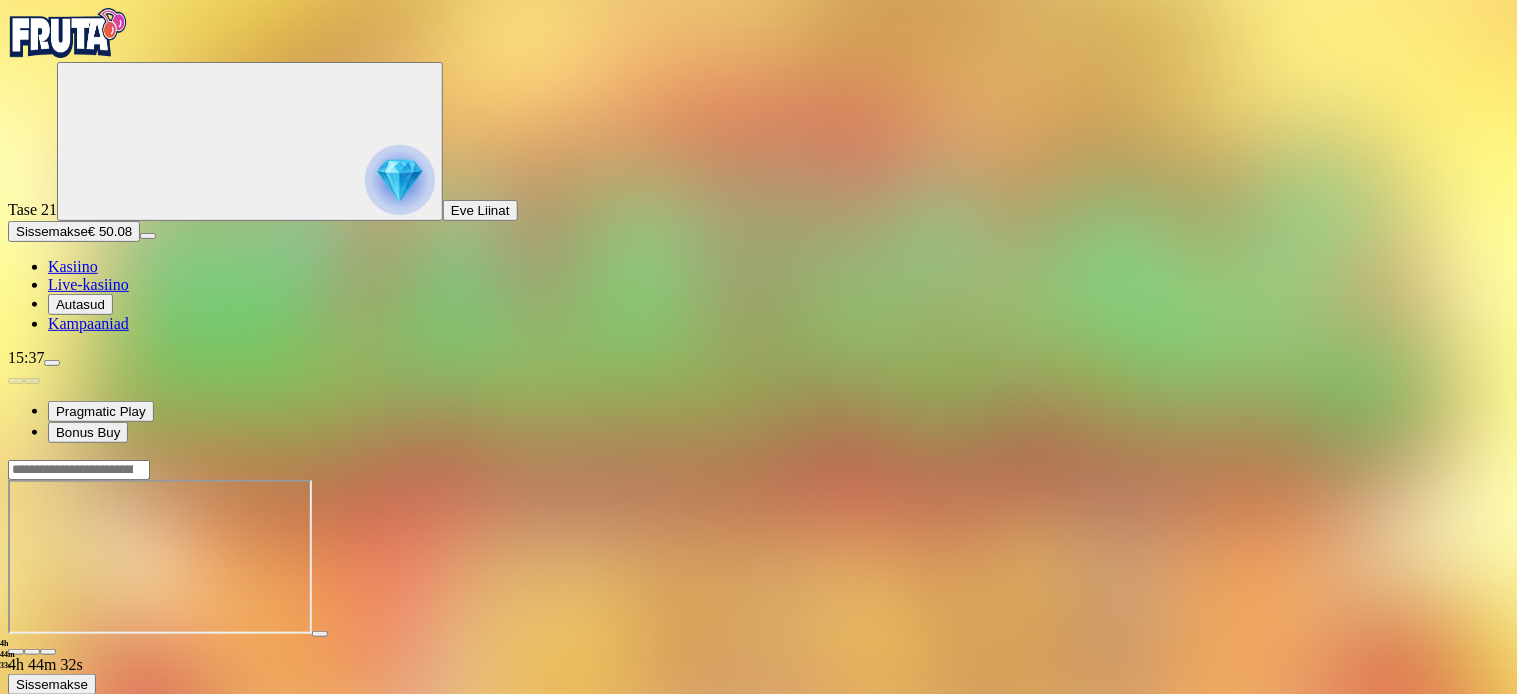 click at bounding box center (16, 652) 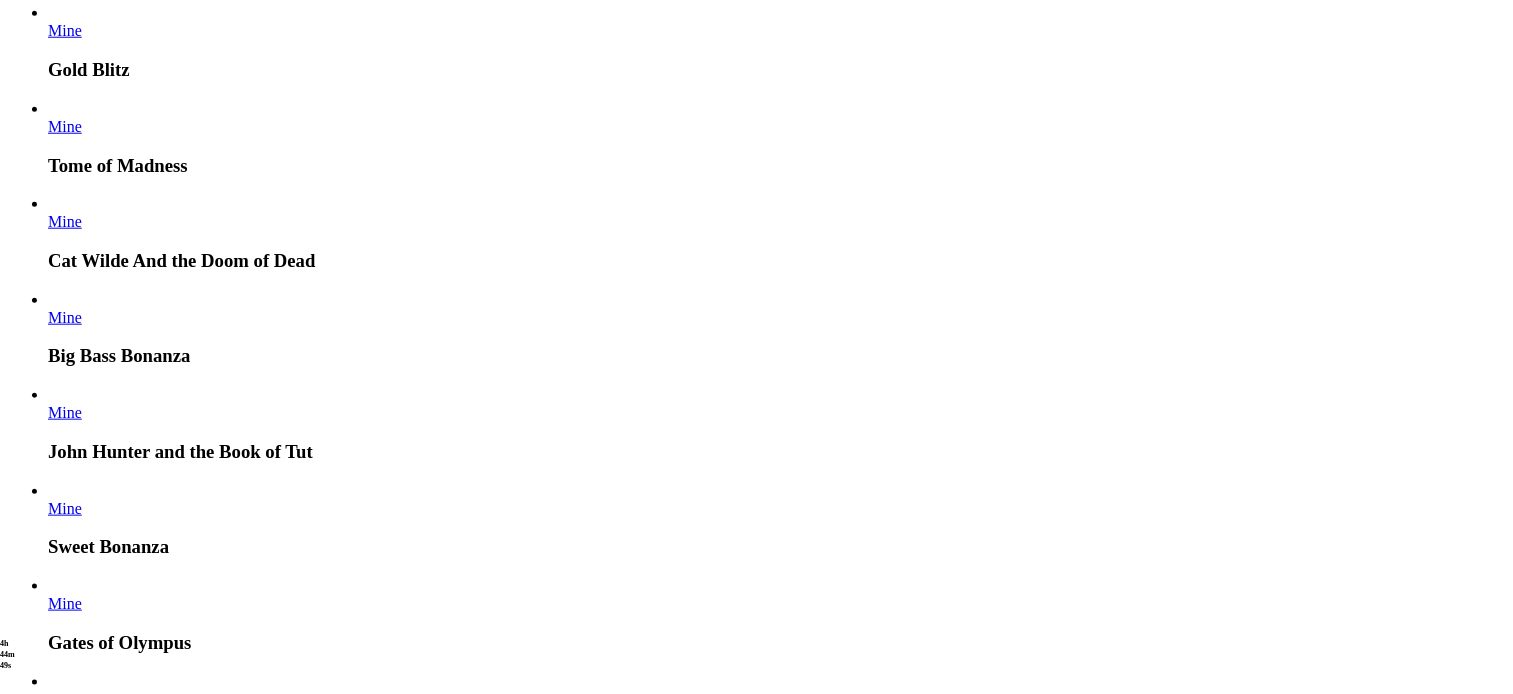 scroll, scrollTop: 1167, scrollLeft: 0, axis: vertical 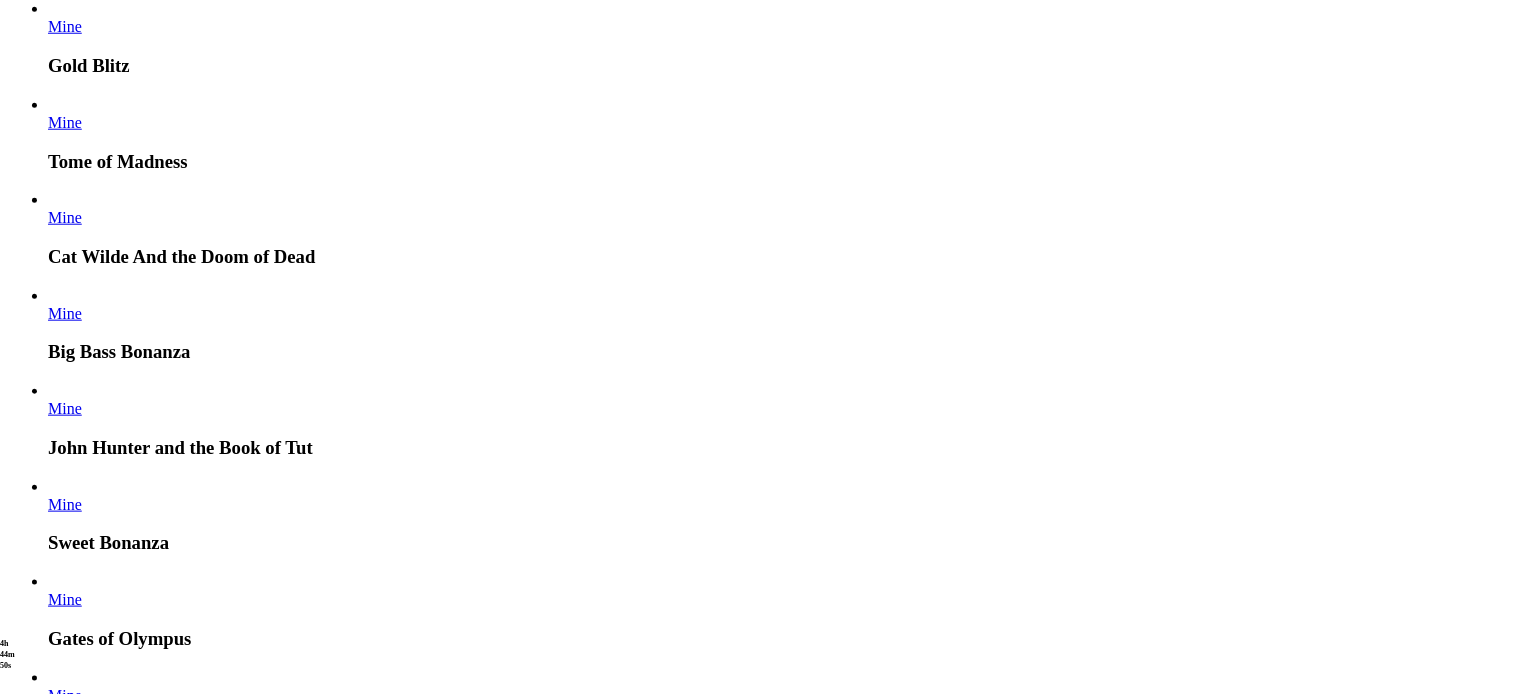 click on "Mine" at bounding box center [65, 16784] 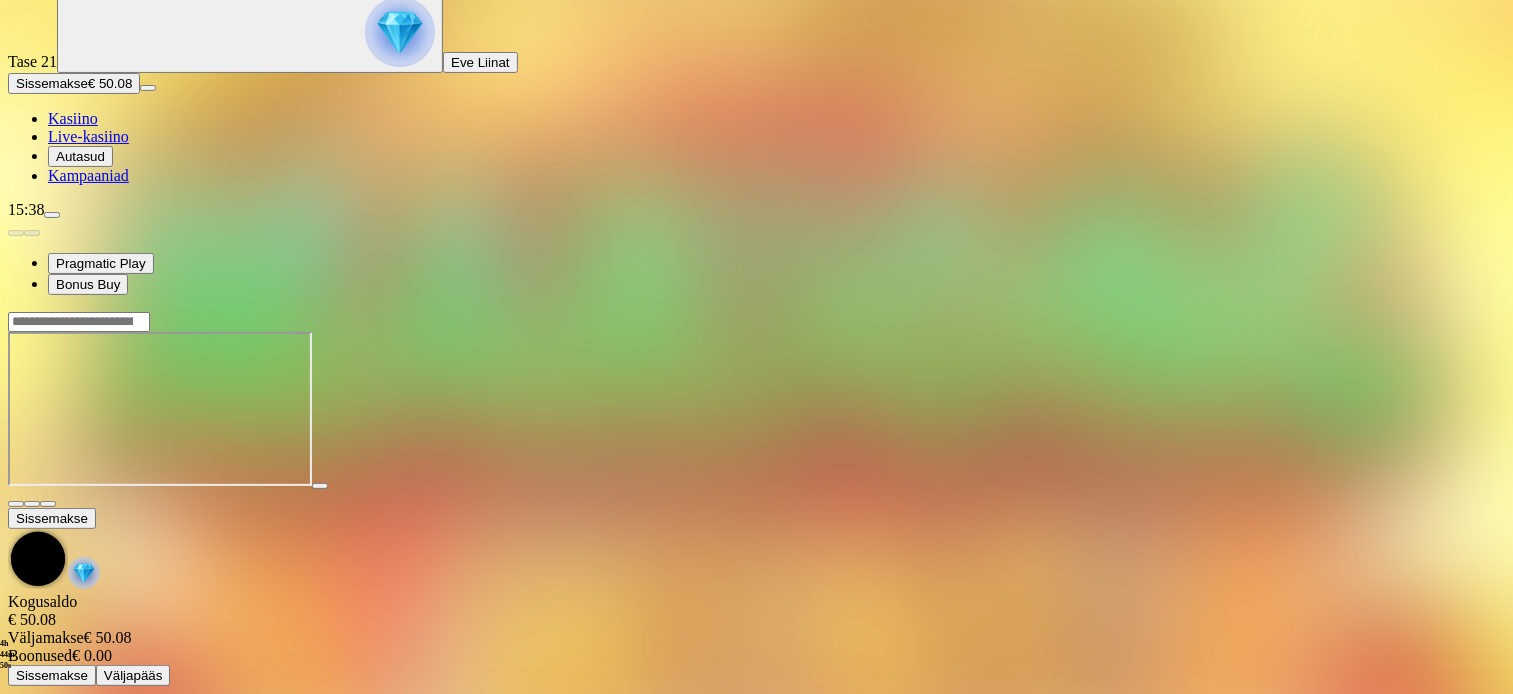 scroll, scrollTop: 0, scrollLeft: 0, axis: both 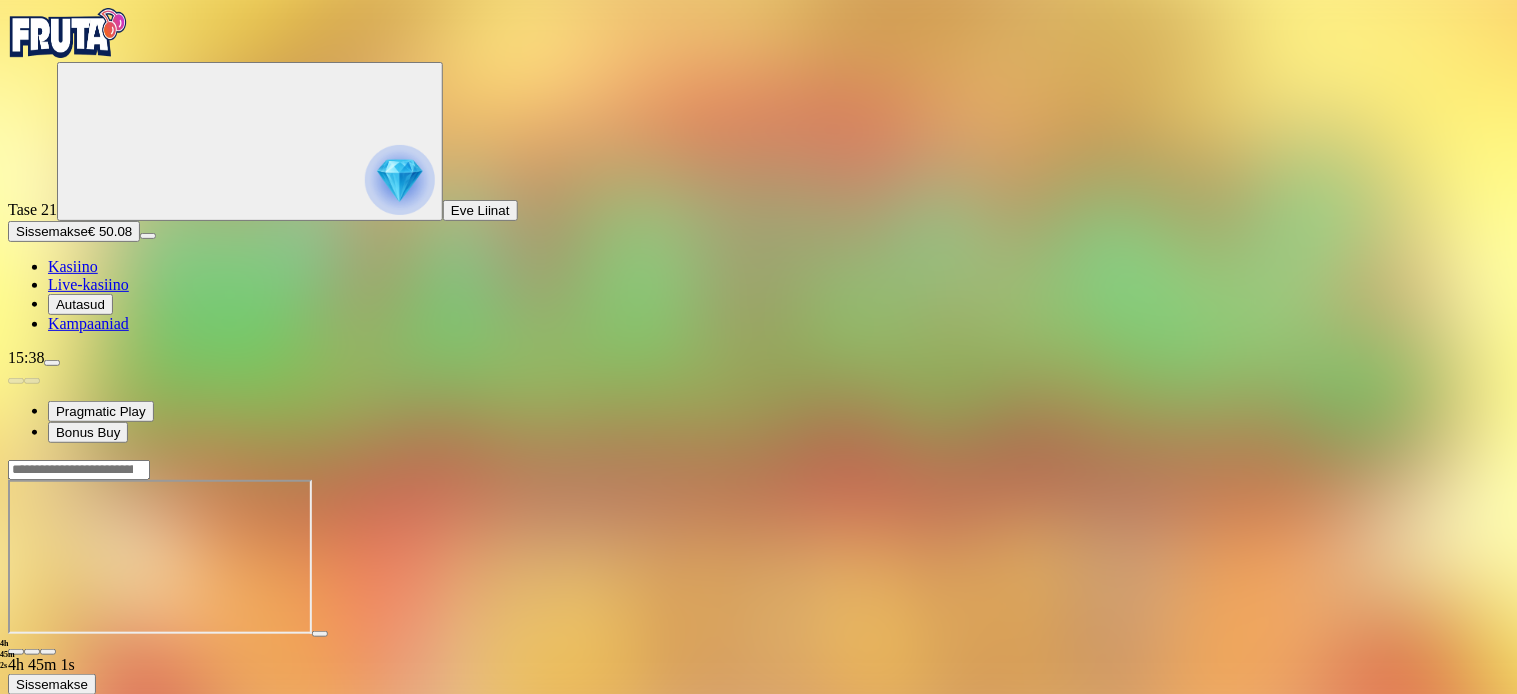 click at bounding box center (16, 652) 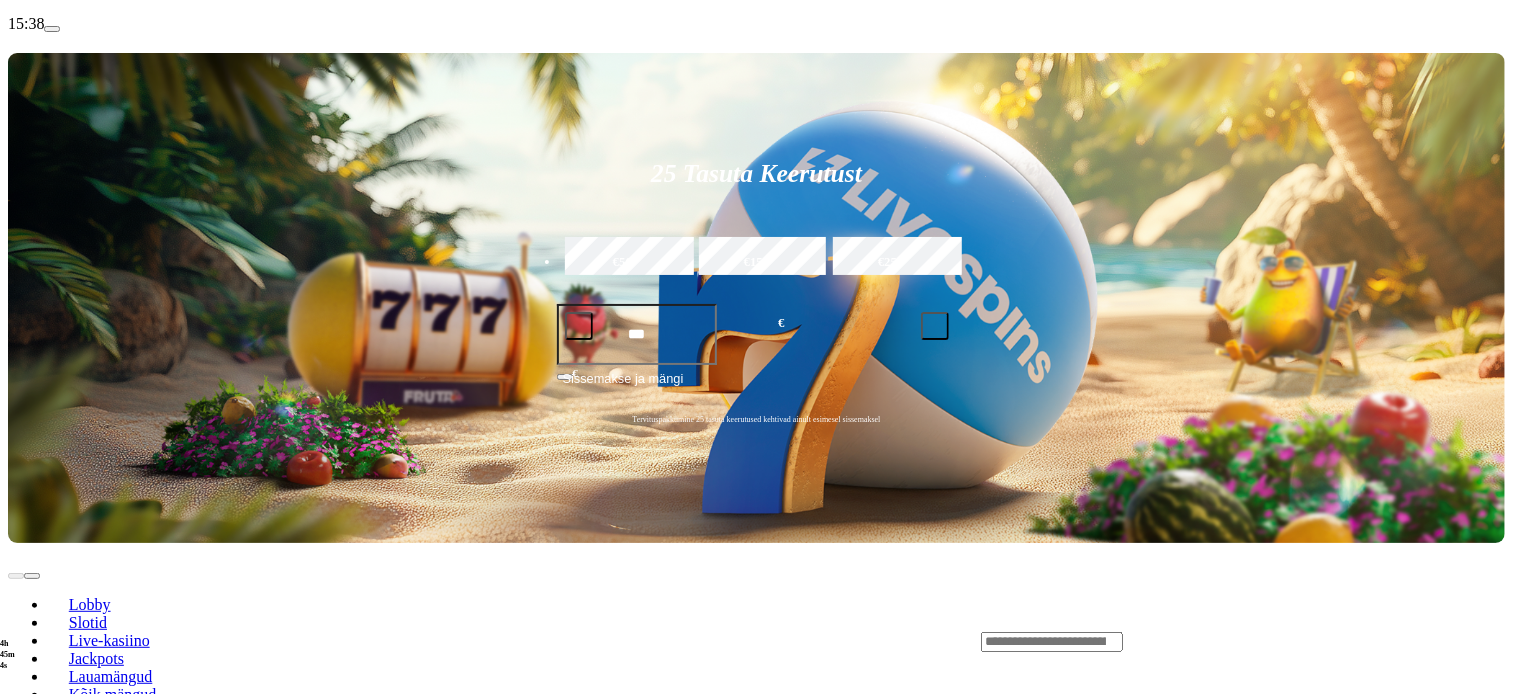 scroll, scrollTop: 367, scrollLeft: 0, axis: vertical 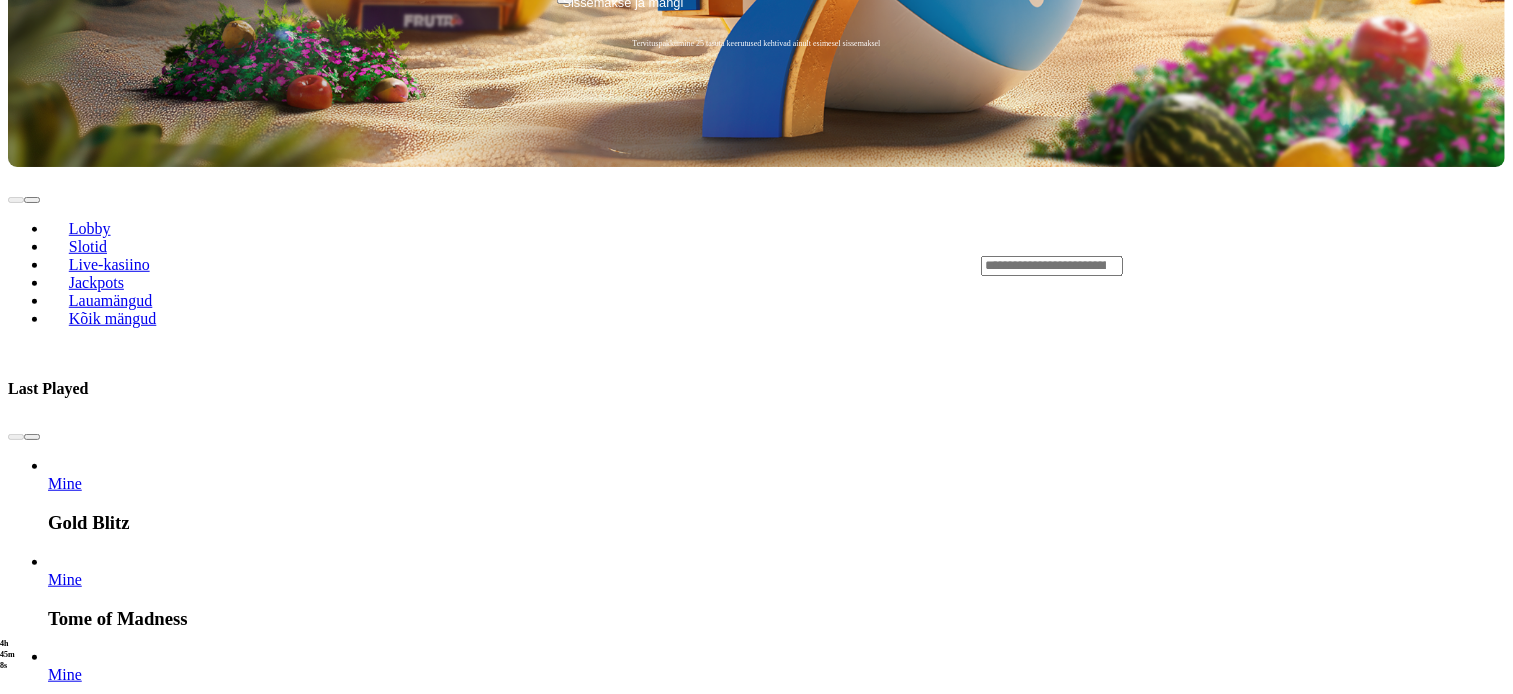 click at bounding box center (32, 1594) 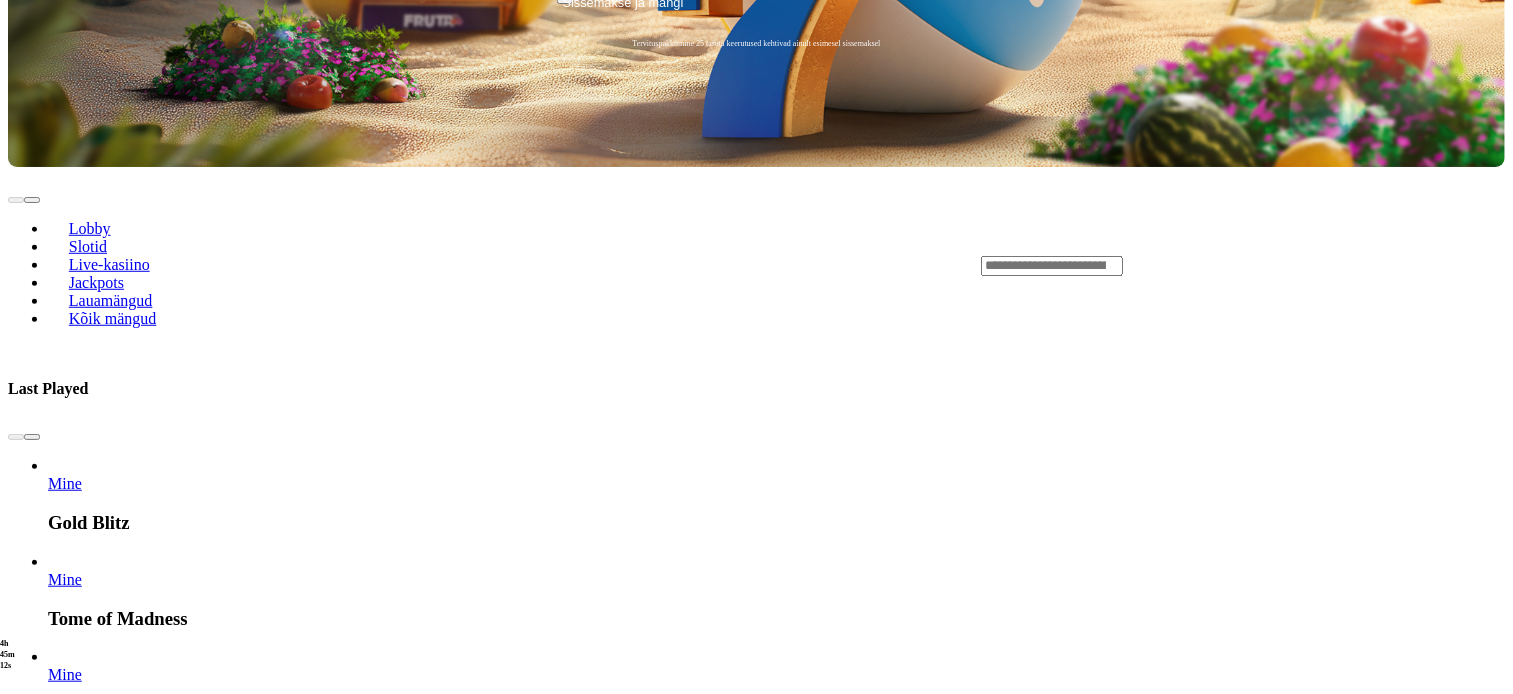 click at bounding box center [32, 1594] 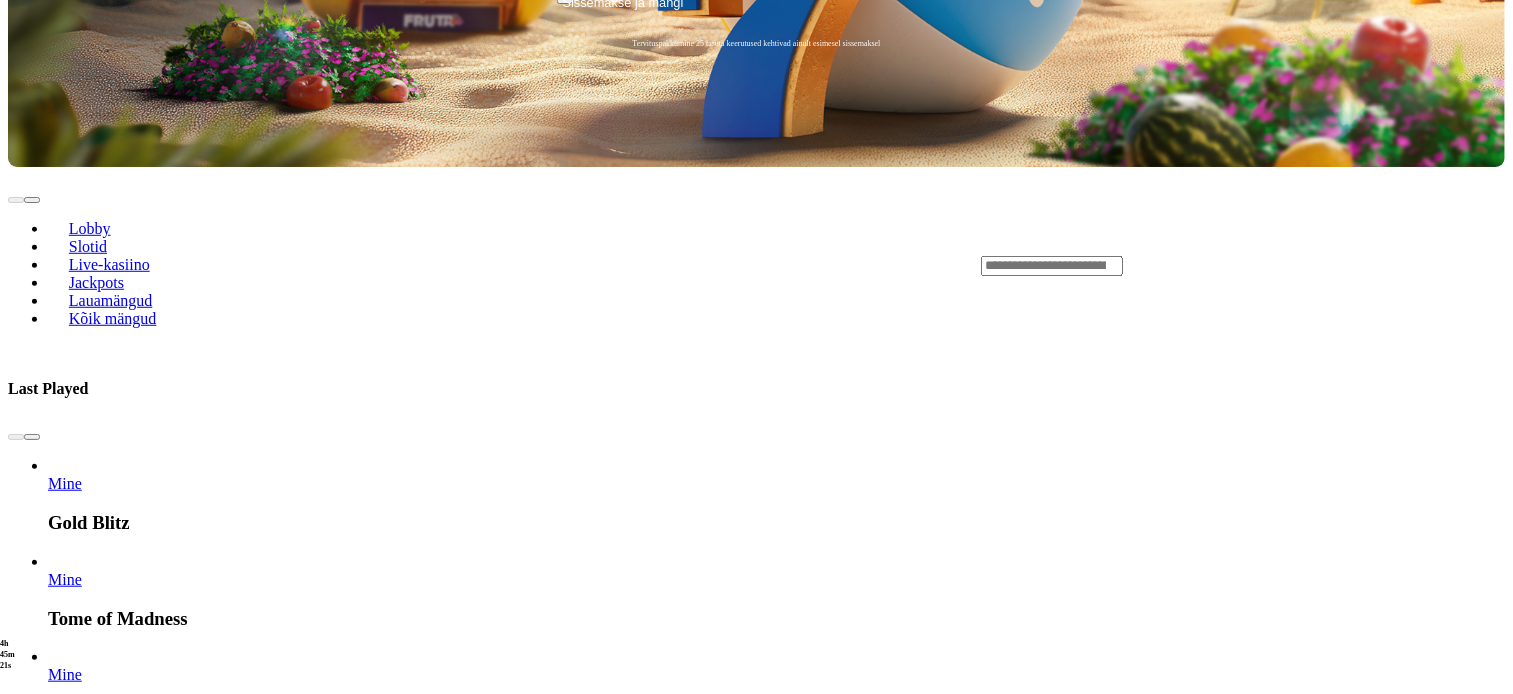 click at bounding box center (16, 1594) 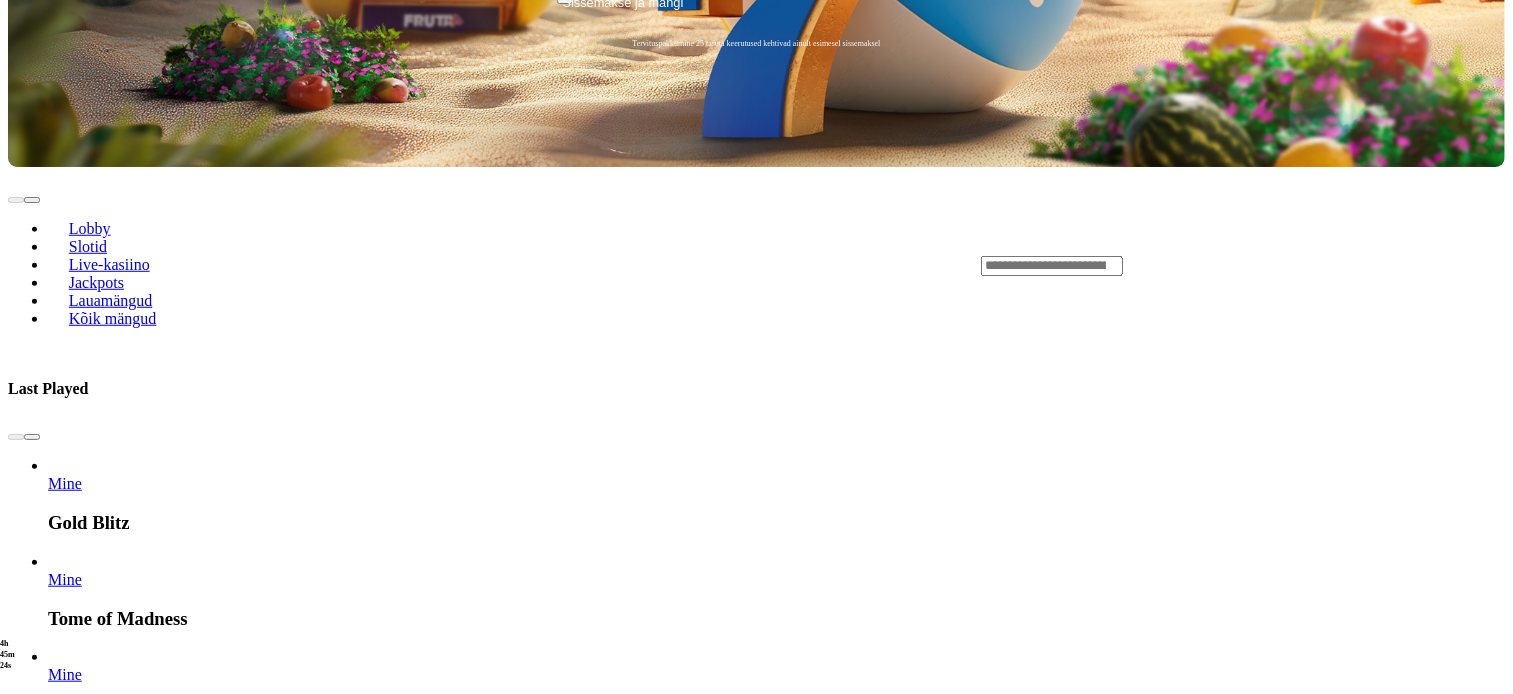 click on "Mine" at bounding box center [65, 2797] 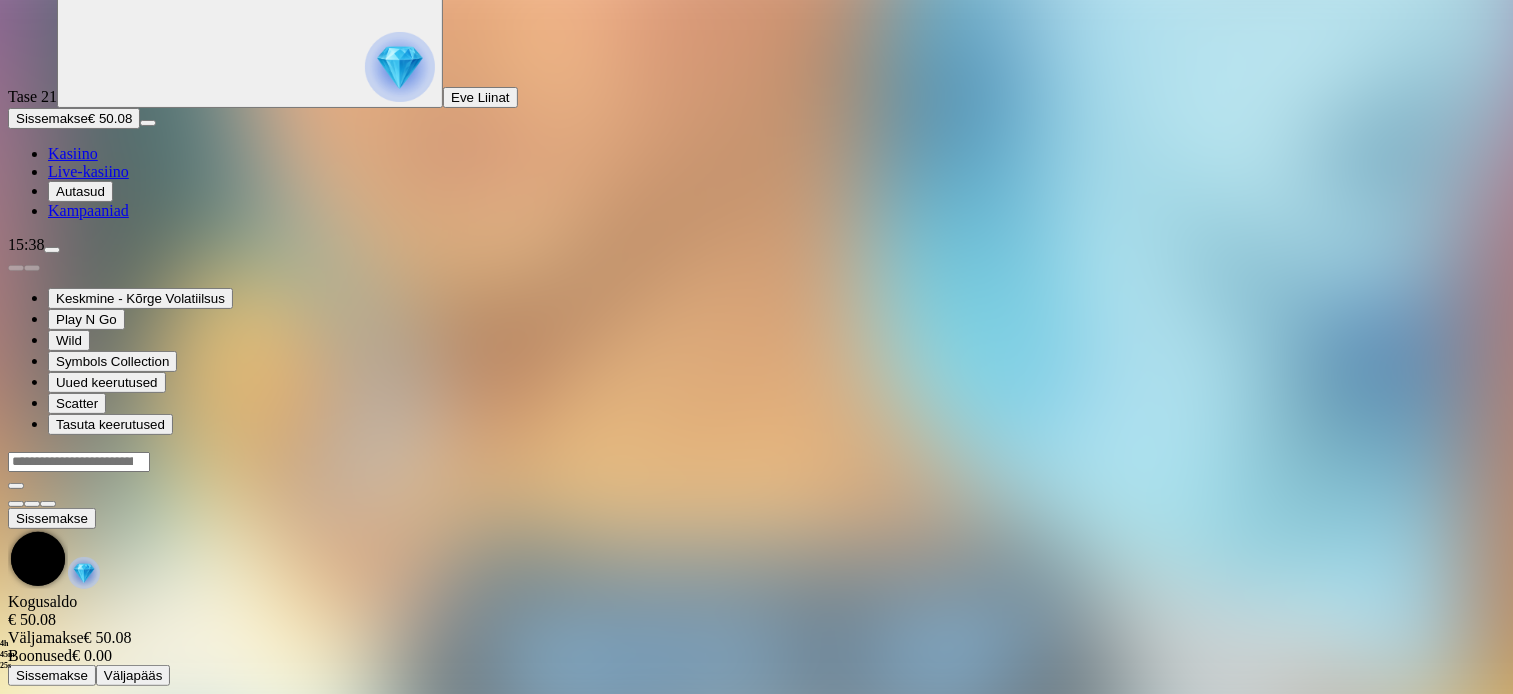scroll, scrollTop: 0, scrollLeft: 0, axis: both 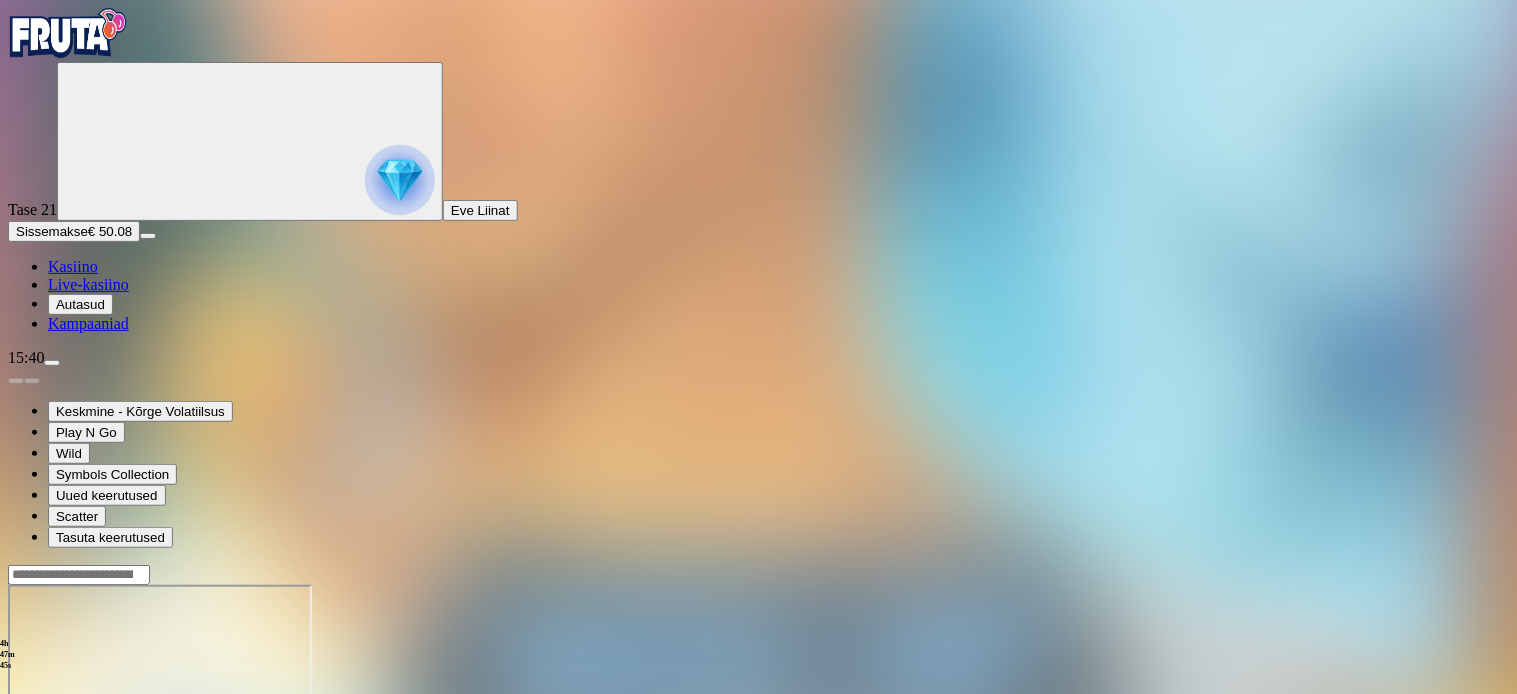 click at bounding box center (16, 757) 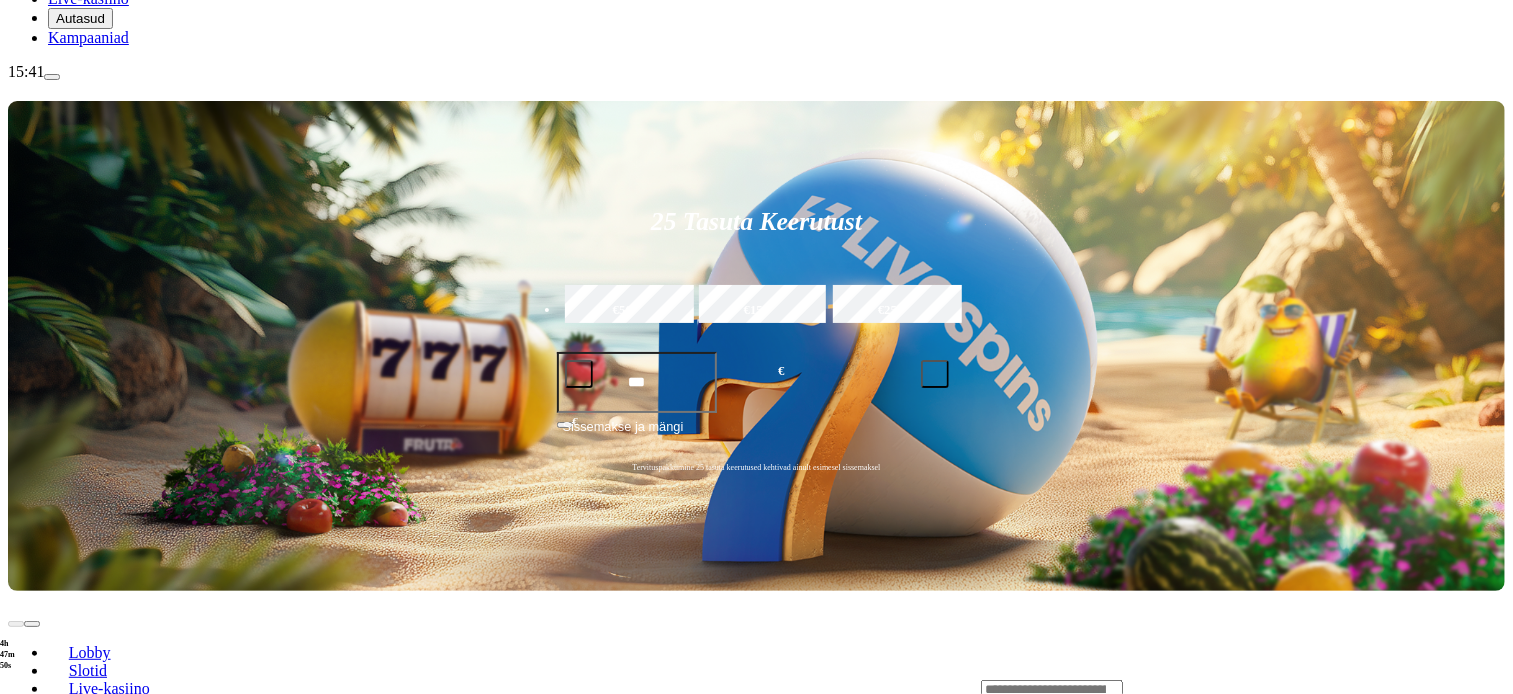 scroll, scrollTop: 294, scrollLeft: 0, axis: vertical 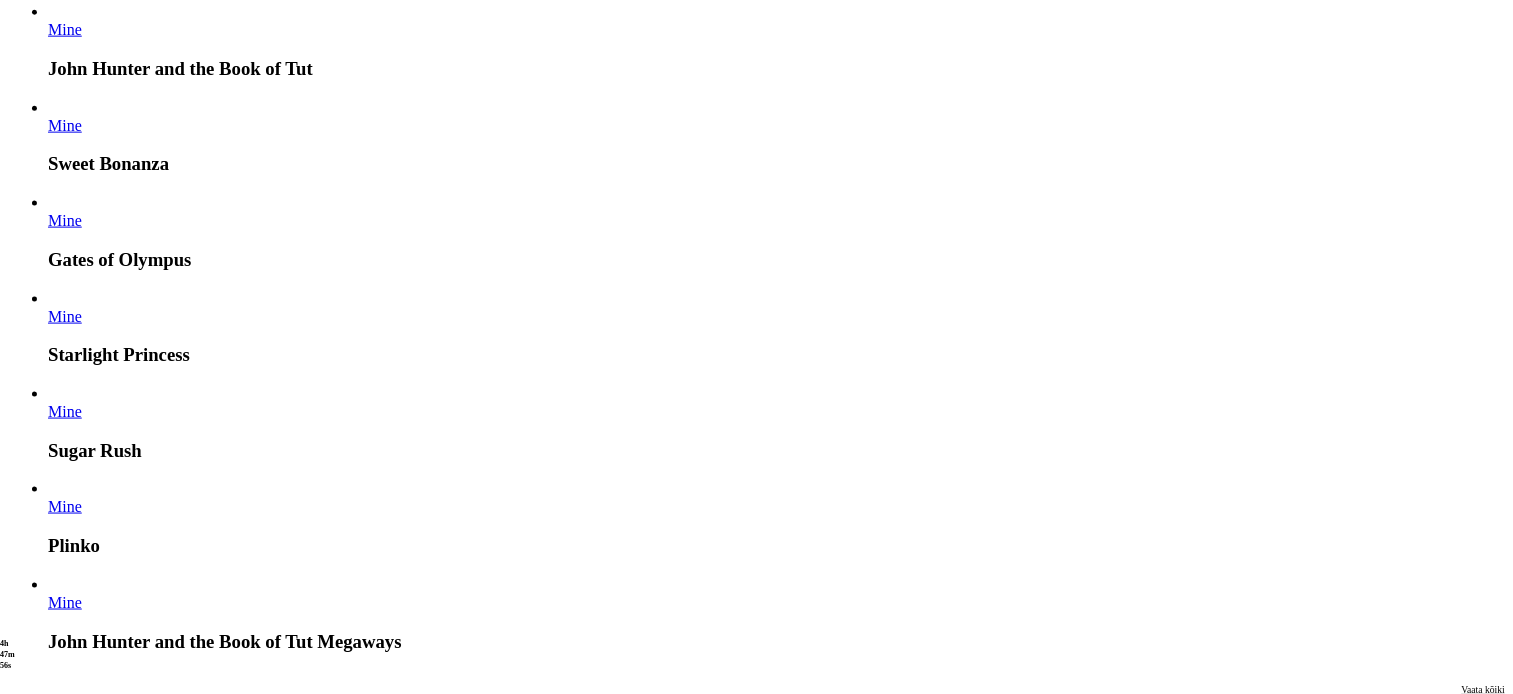 click at bounding box center (32, 16073) 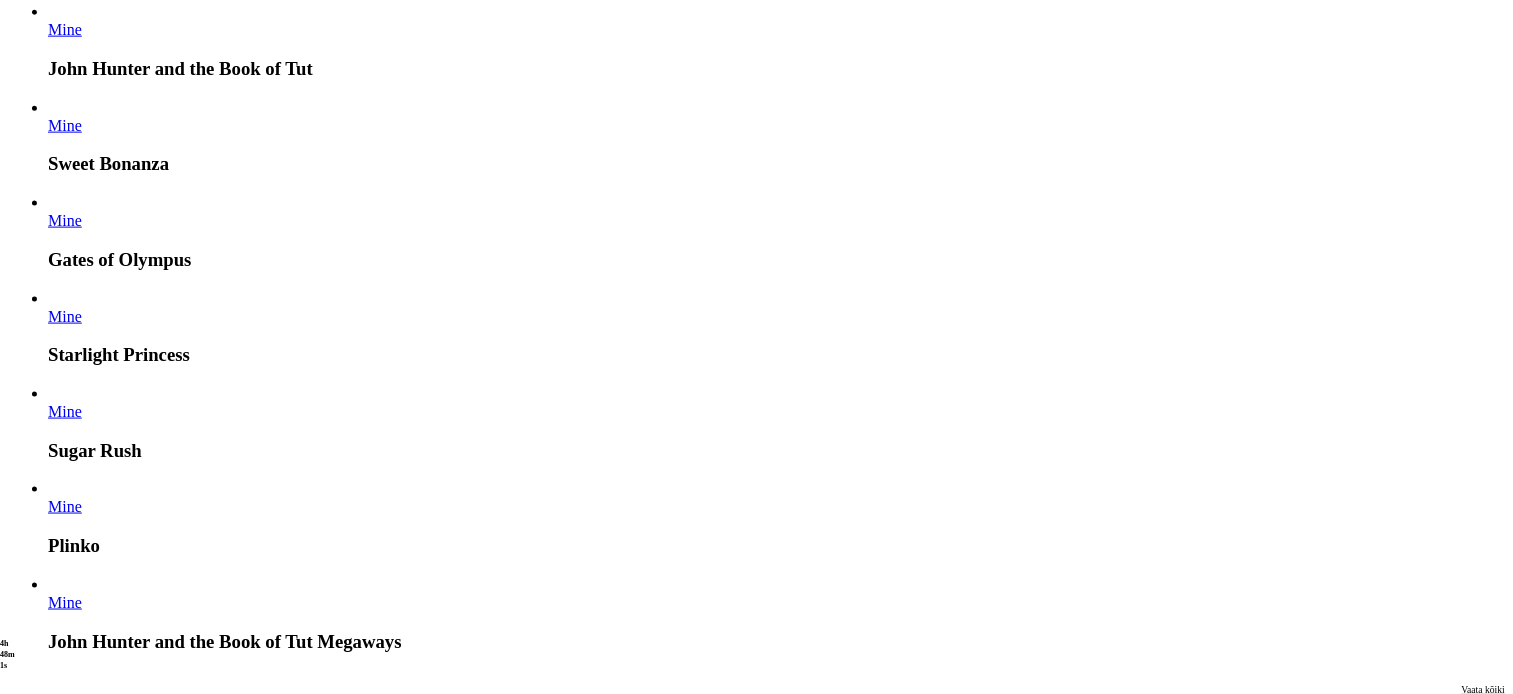 click at bounding box center [-913, 16606] 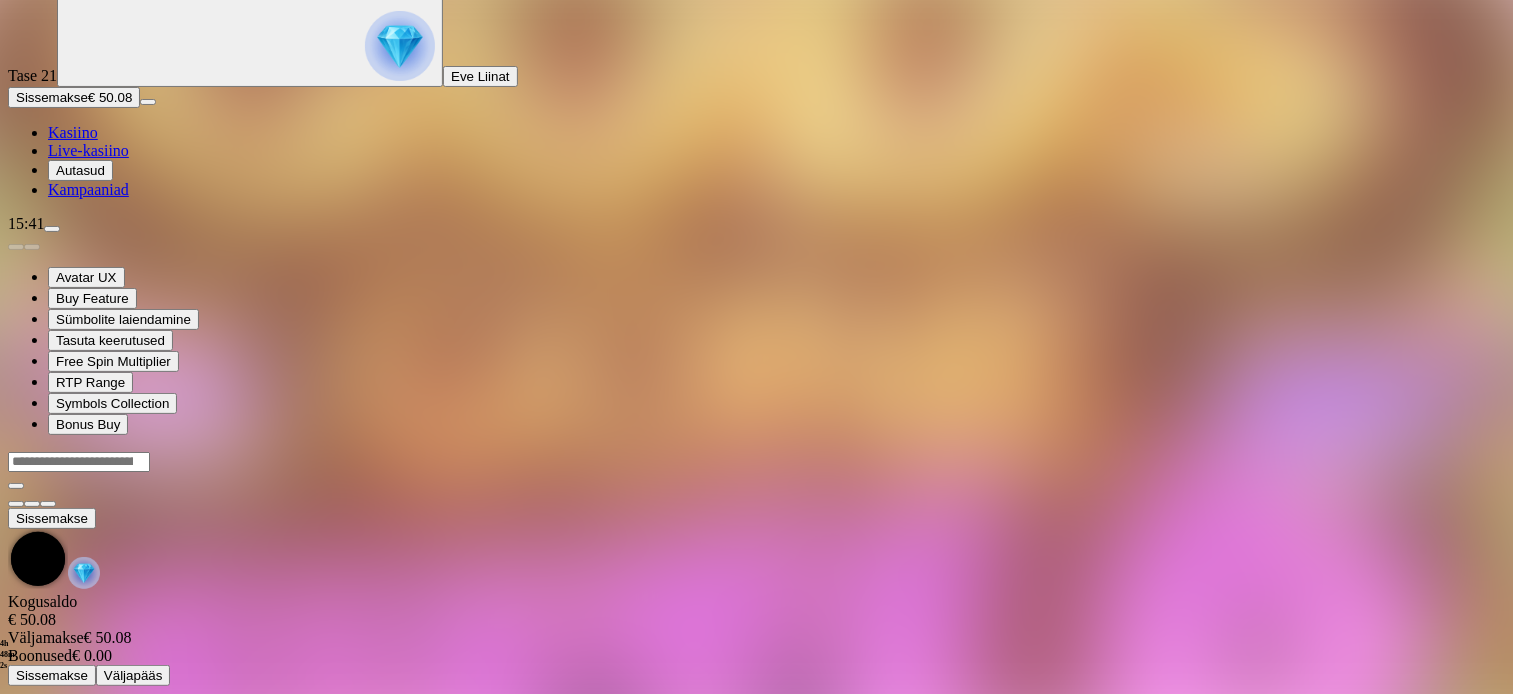 scroll, scrollTop: 0, scrollLeft: 0, axis: both 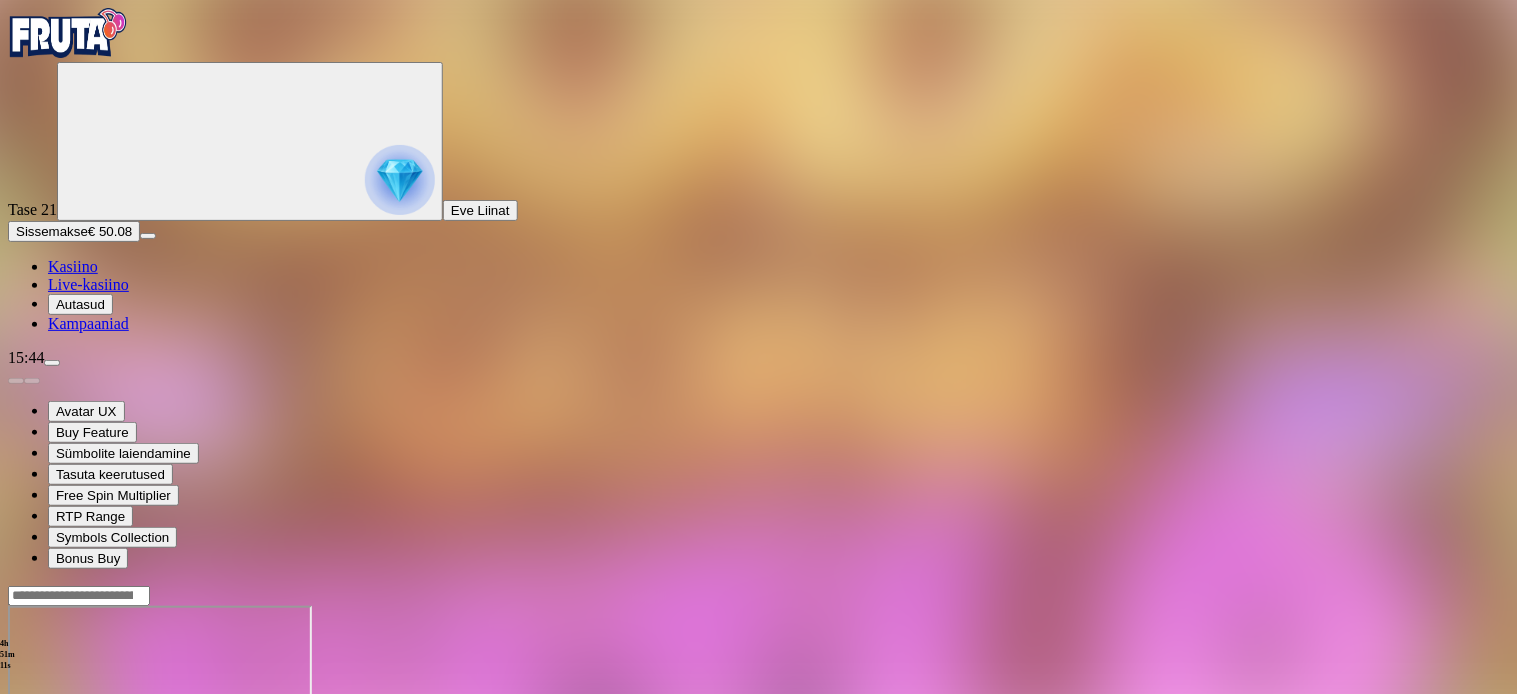 click at bounding box center (16, 778) 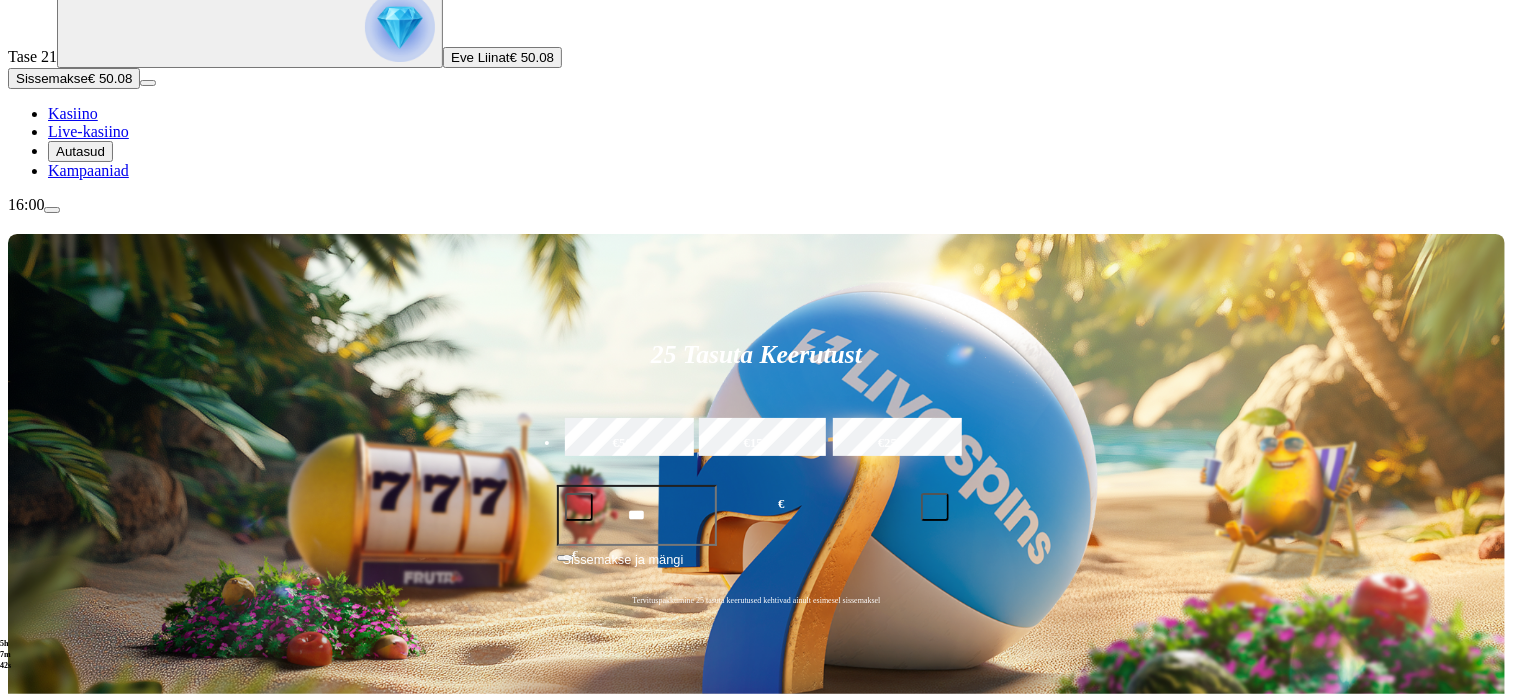 scroll, scrollTop: 156, scrollLeft: 0, axis: vertical 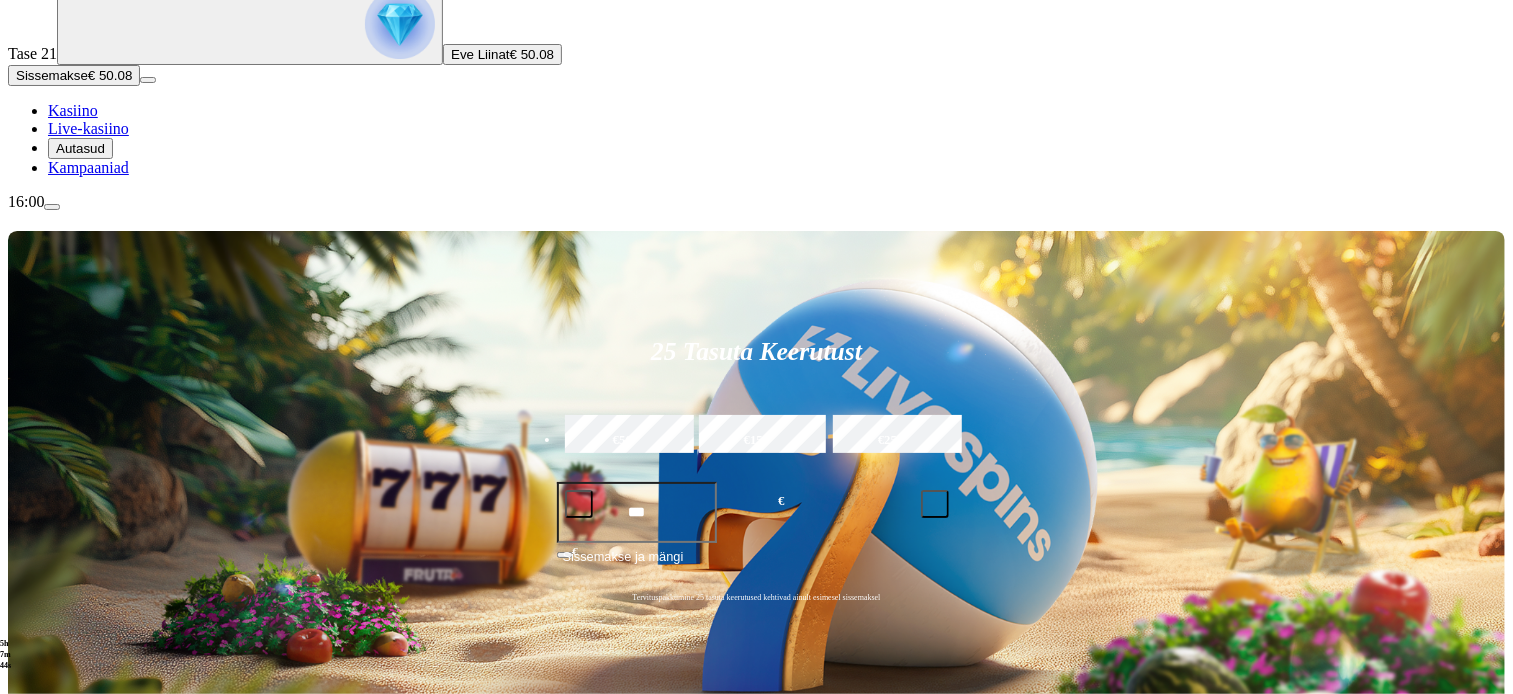 click at bounding box center (32, 991) 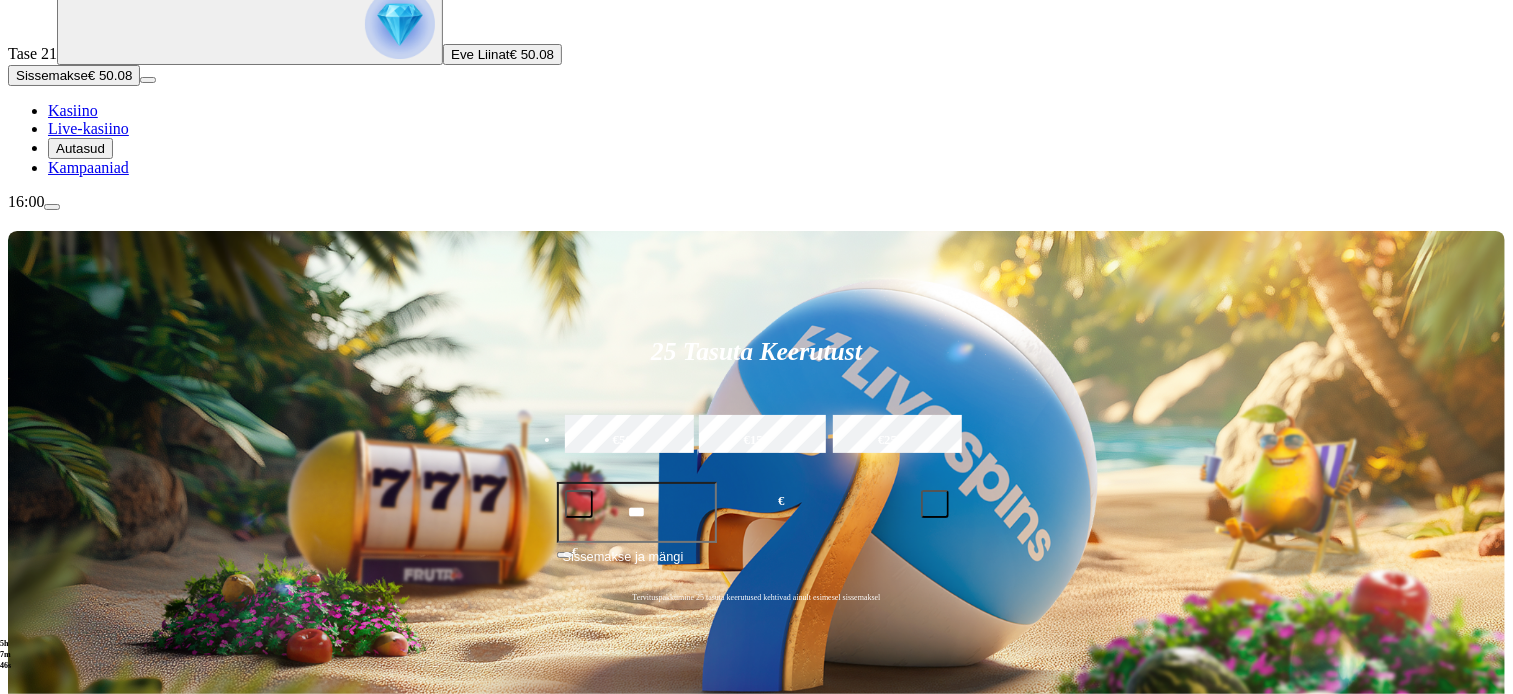 click on "Mine" at bounding box center [-896, 1801] 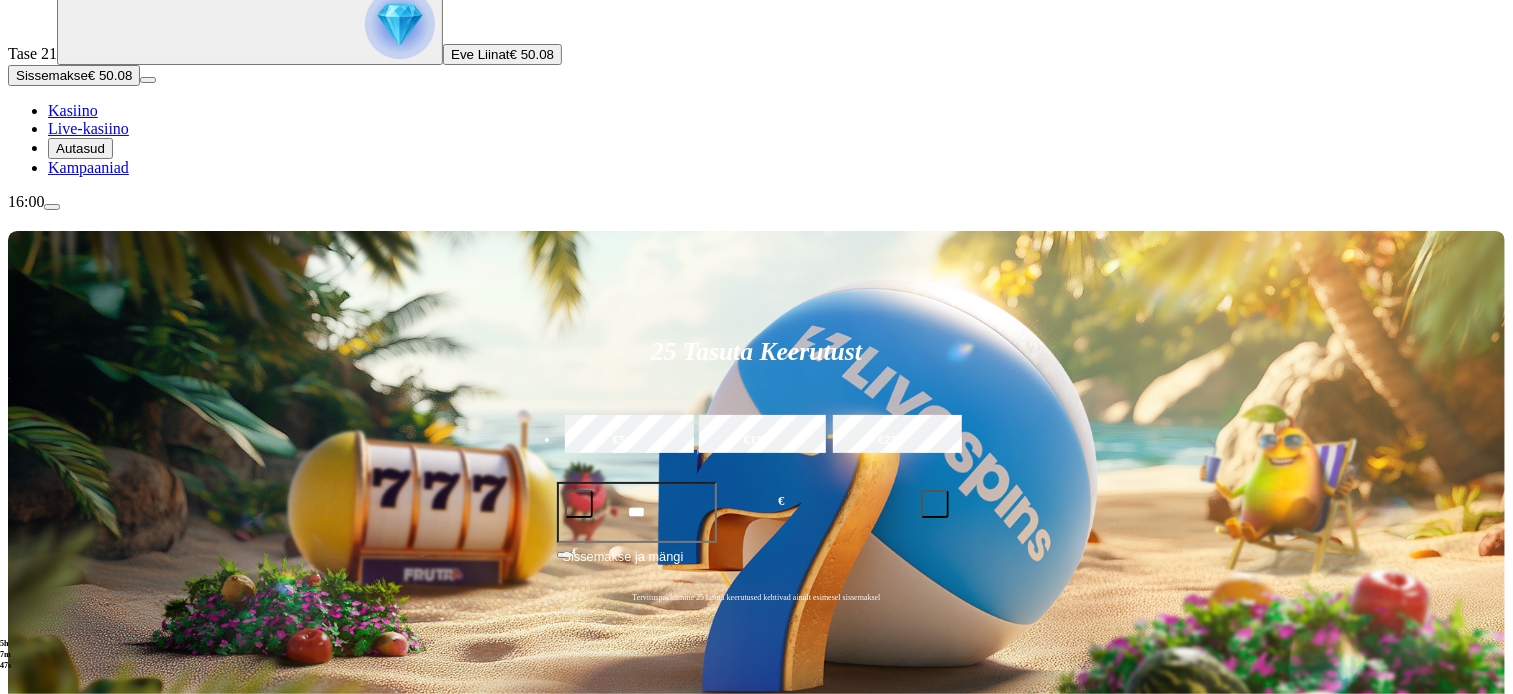 scroll, scrollTop: 0, scrollLeft: 0, axis: both 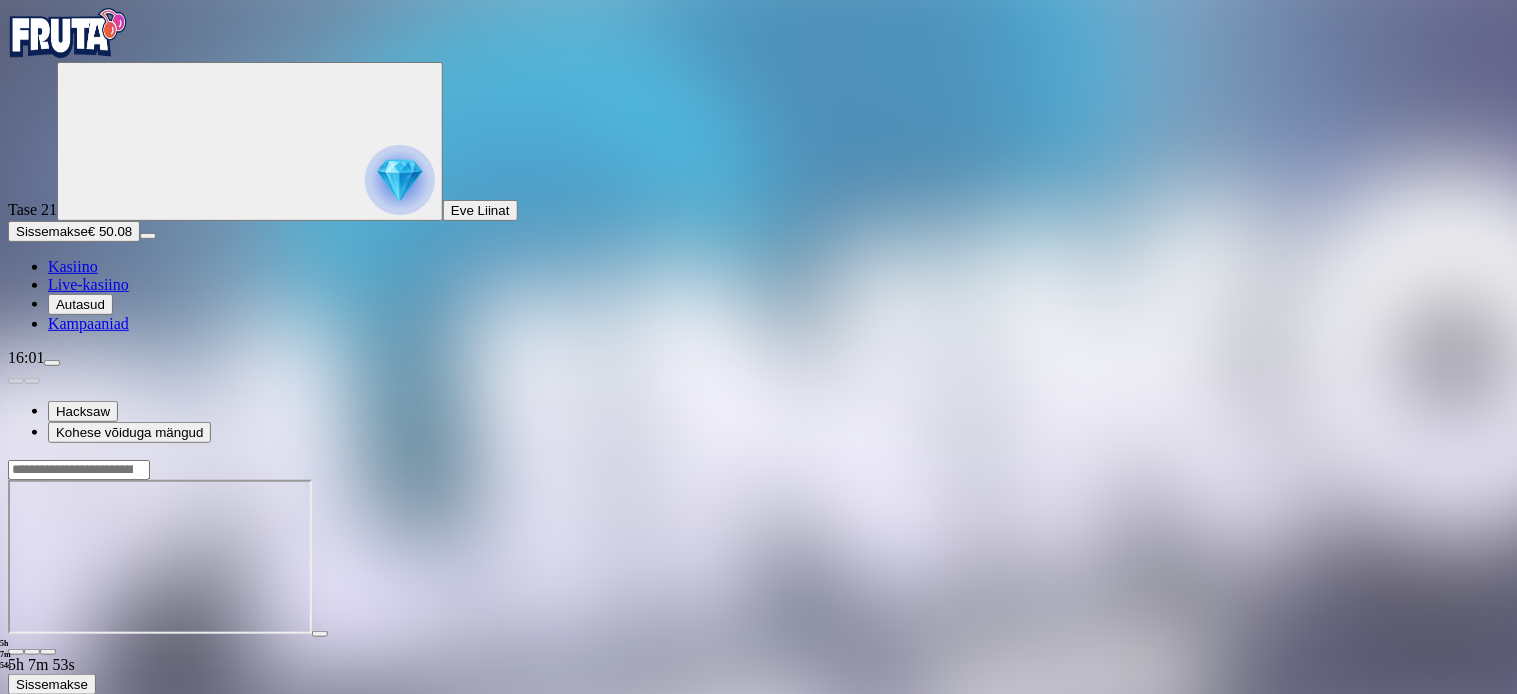click at bounding box center (16, 652) 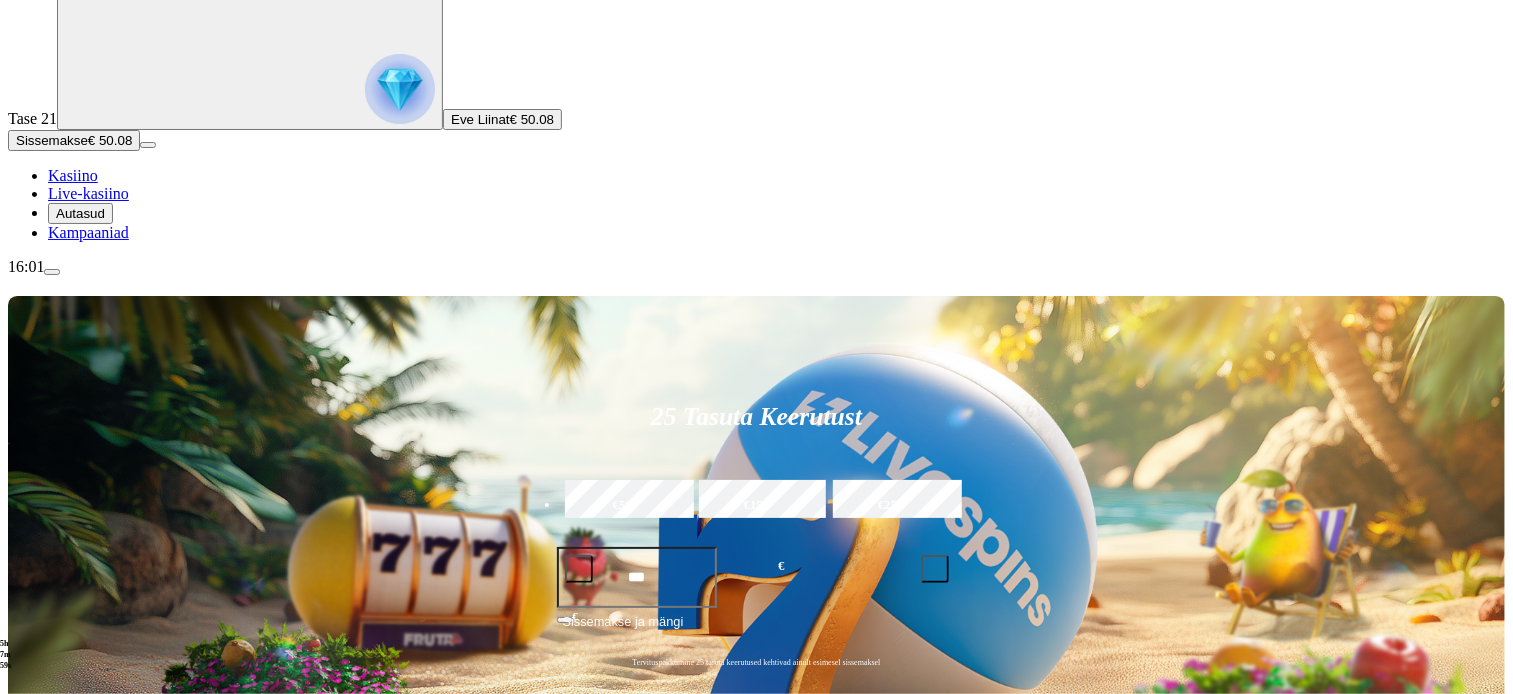 scroll, scrollTop: 116, scrollLeft: 0, axis: vertical 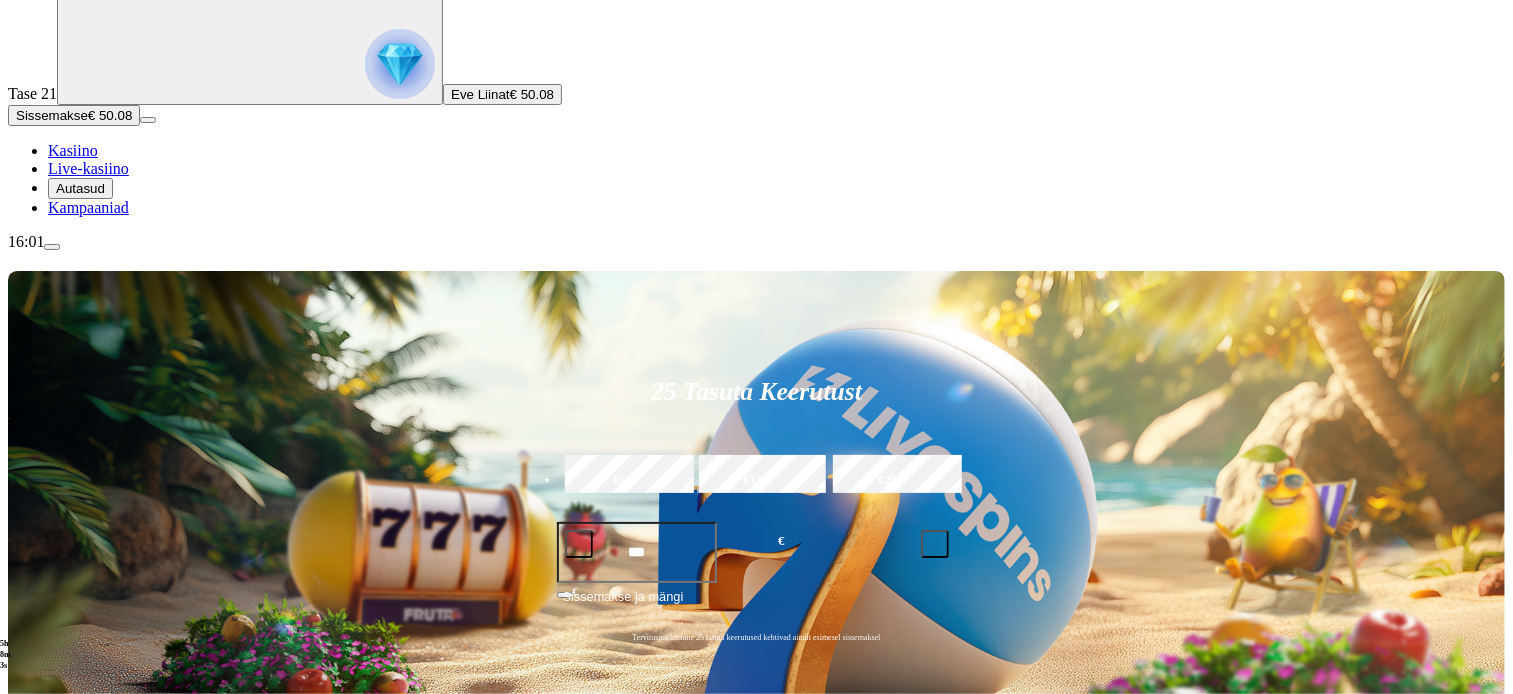 click at bounding box center [32, 1031] 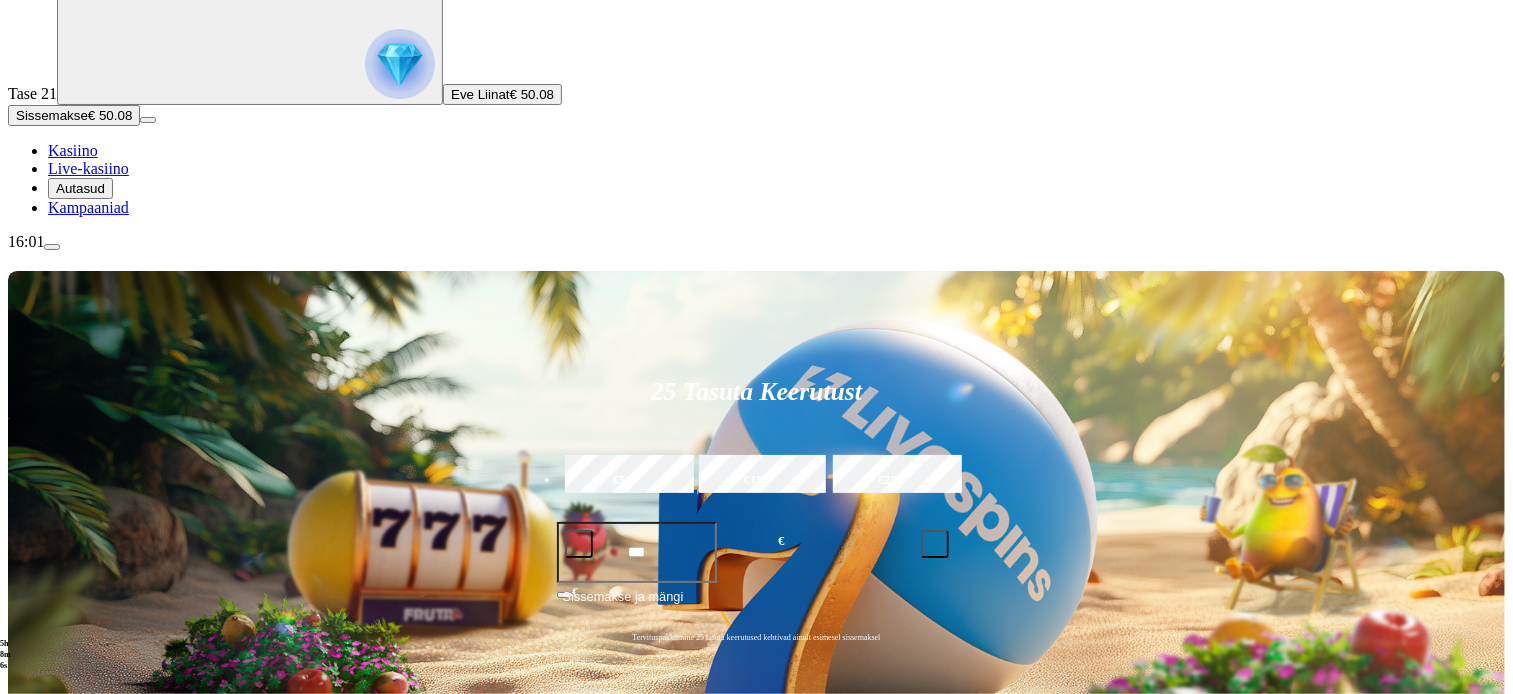 click on "Mine" at bounding box center (-896, 1841) 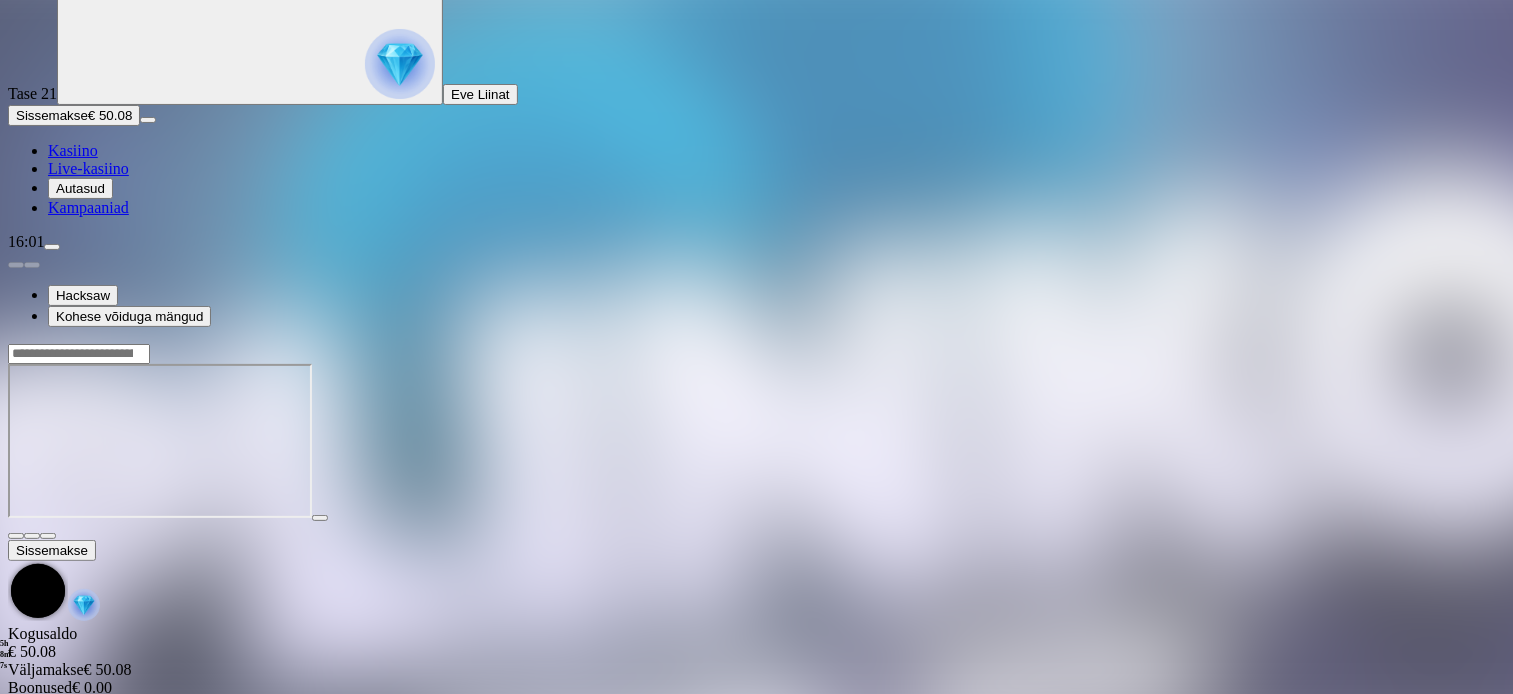 scroll, scrollTop: 0, scrollLeft: 0, axis: both 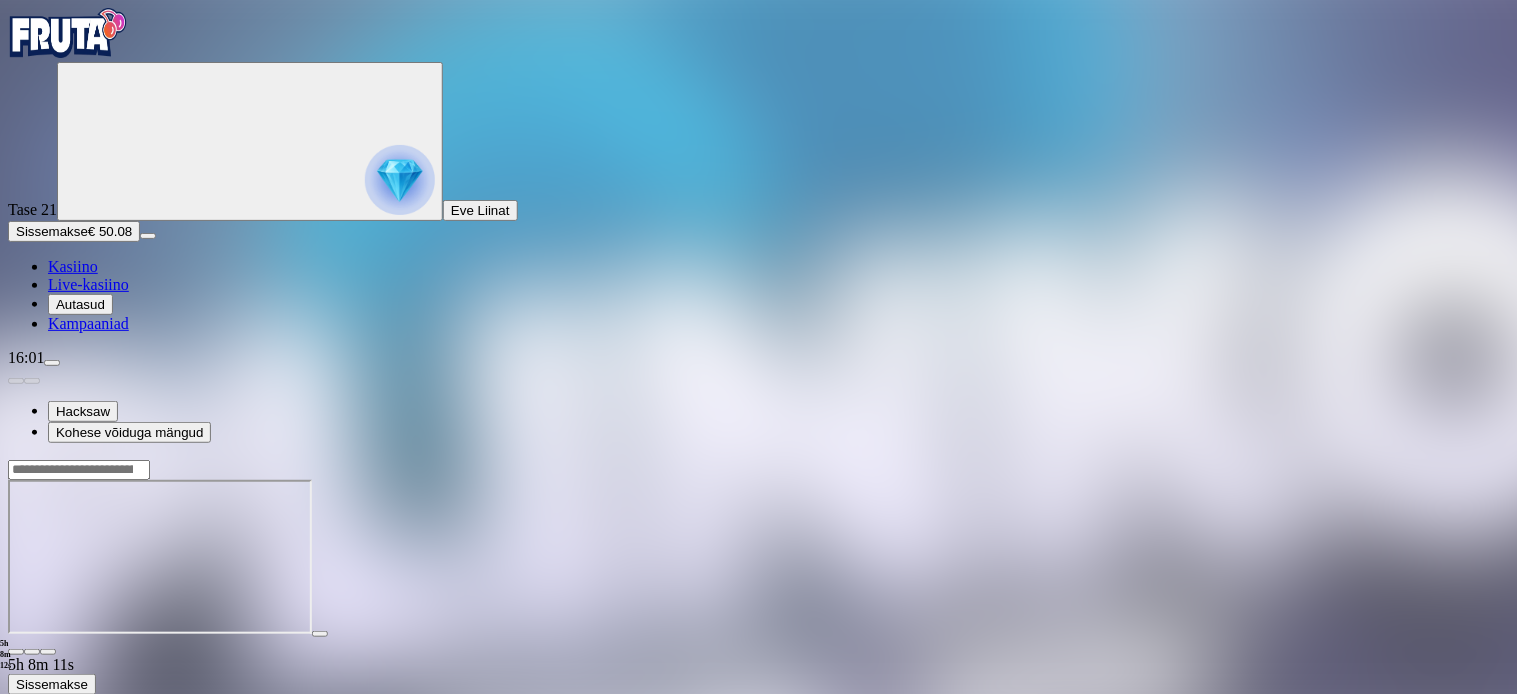 click at bounding box center [16, 652] 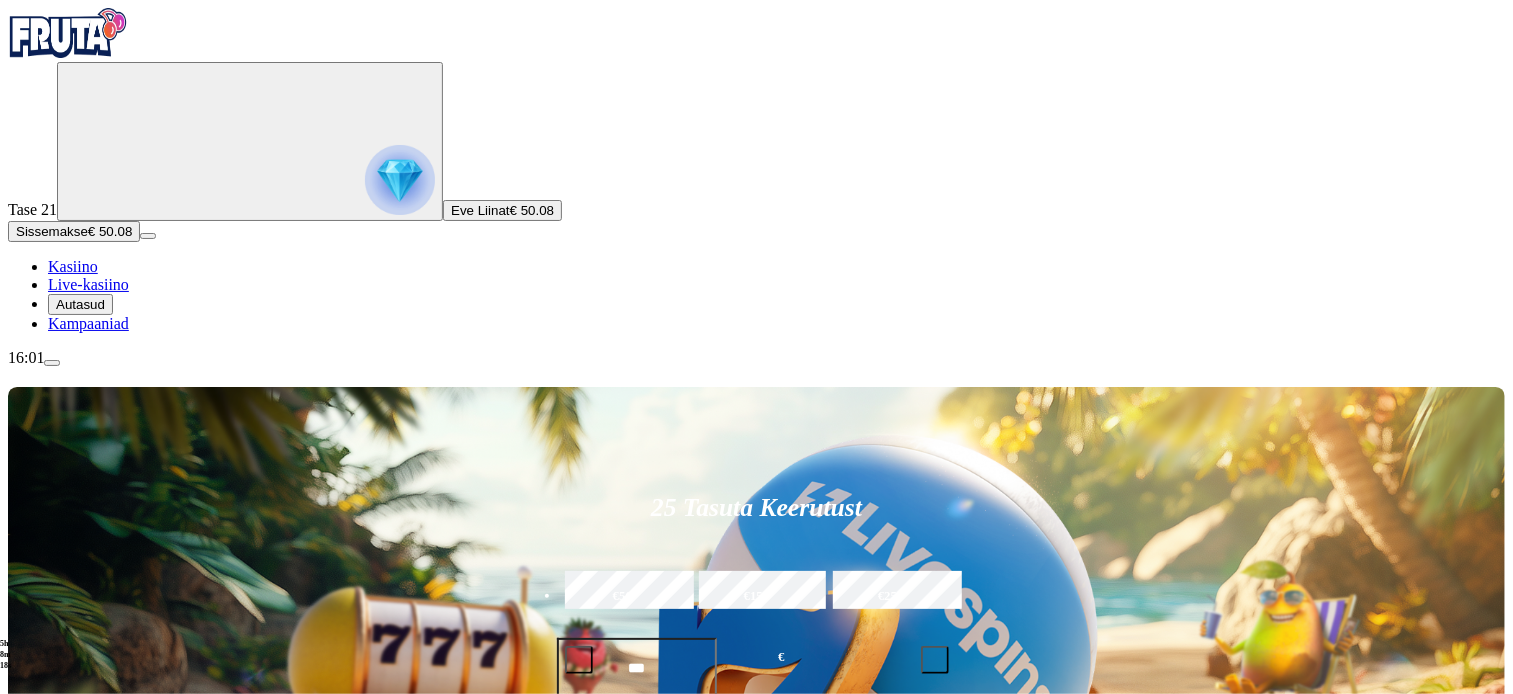 click at bounding box center (32, 1147) 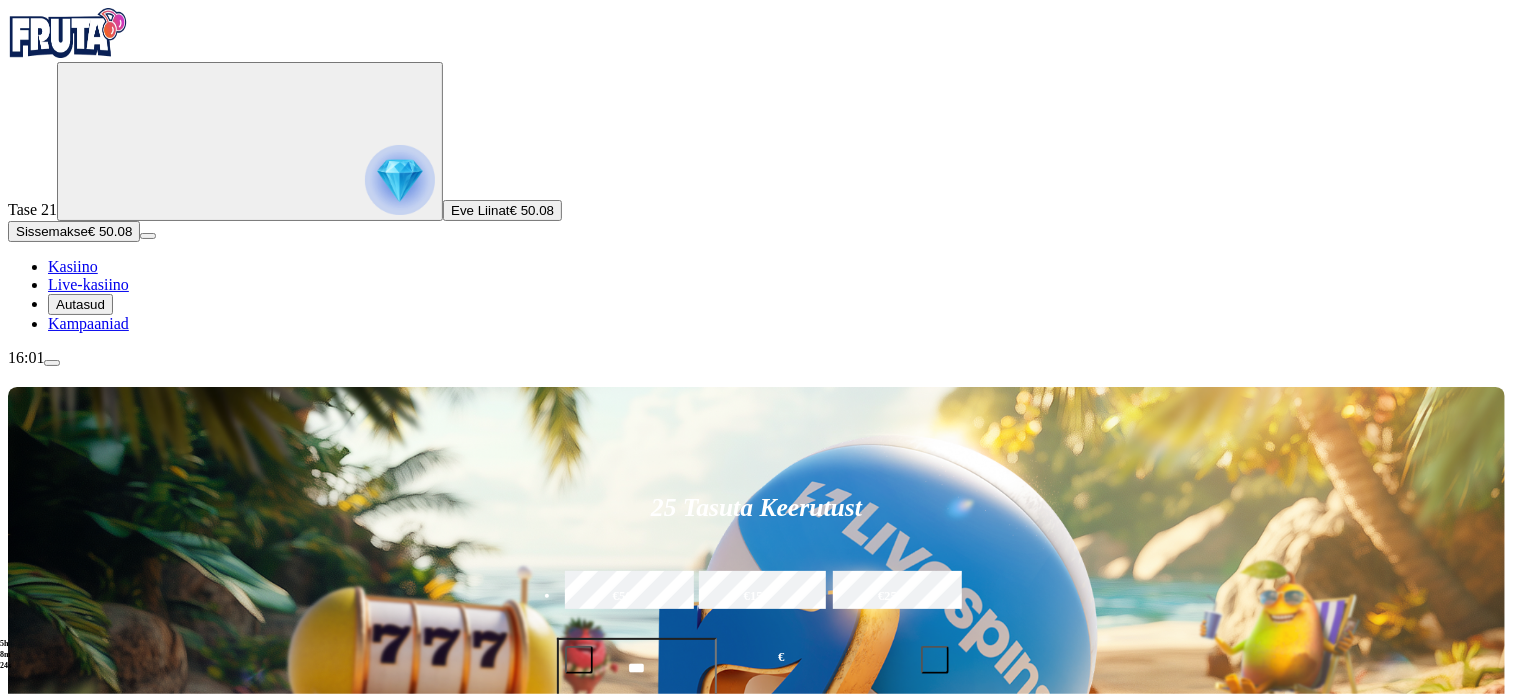 click on "Mine" at bounding box center (-896, 1862) 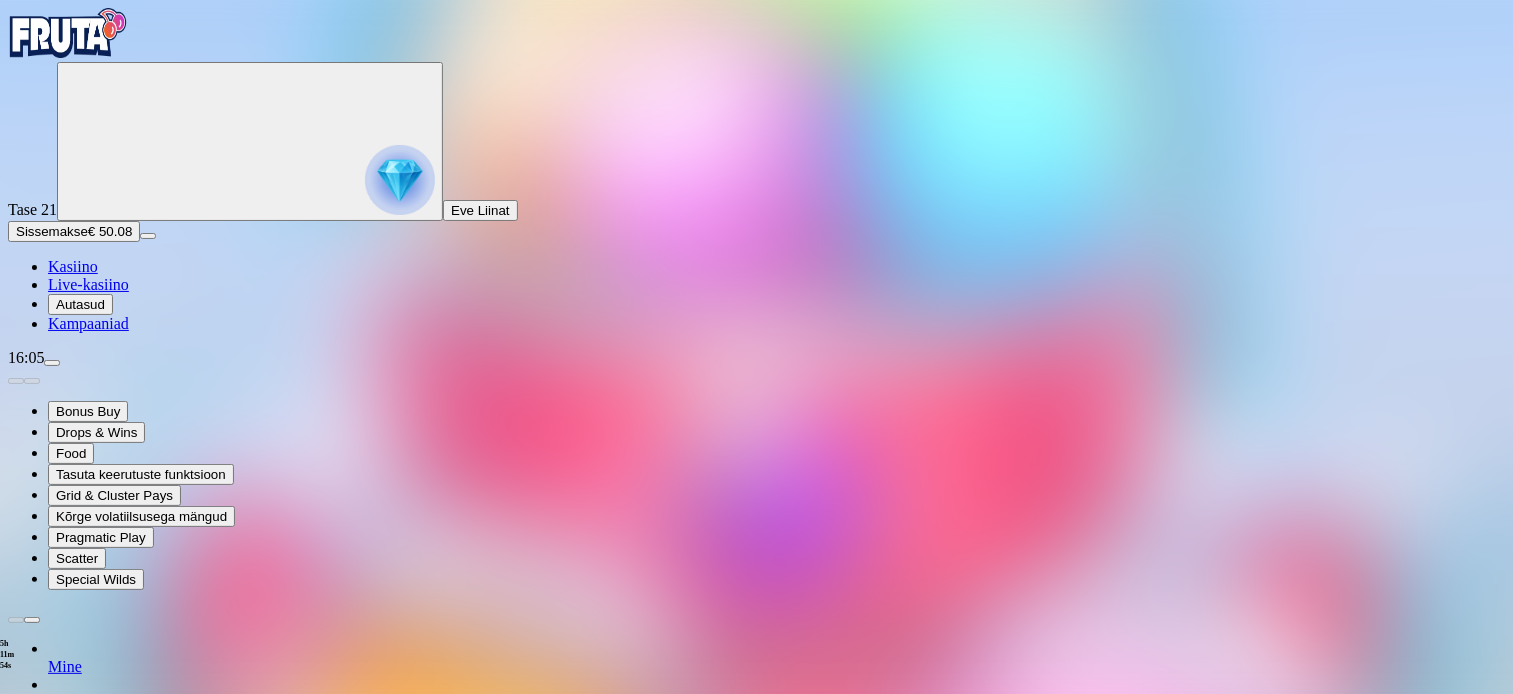click at bounding box center [16, 1389] 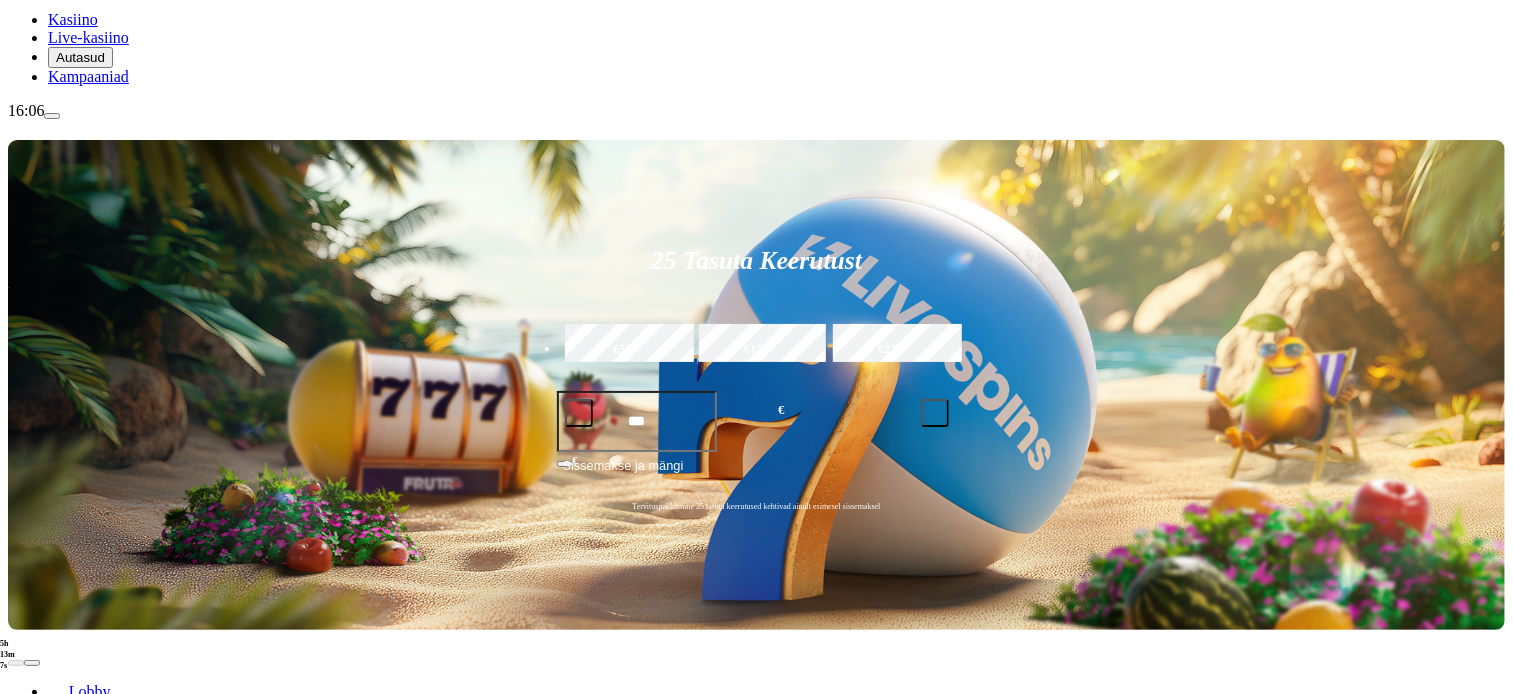 scroll, scrollTop: 283, scrollLeft: 0, axis: vertical 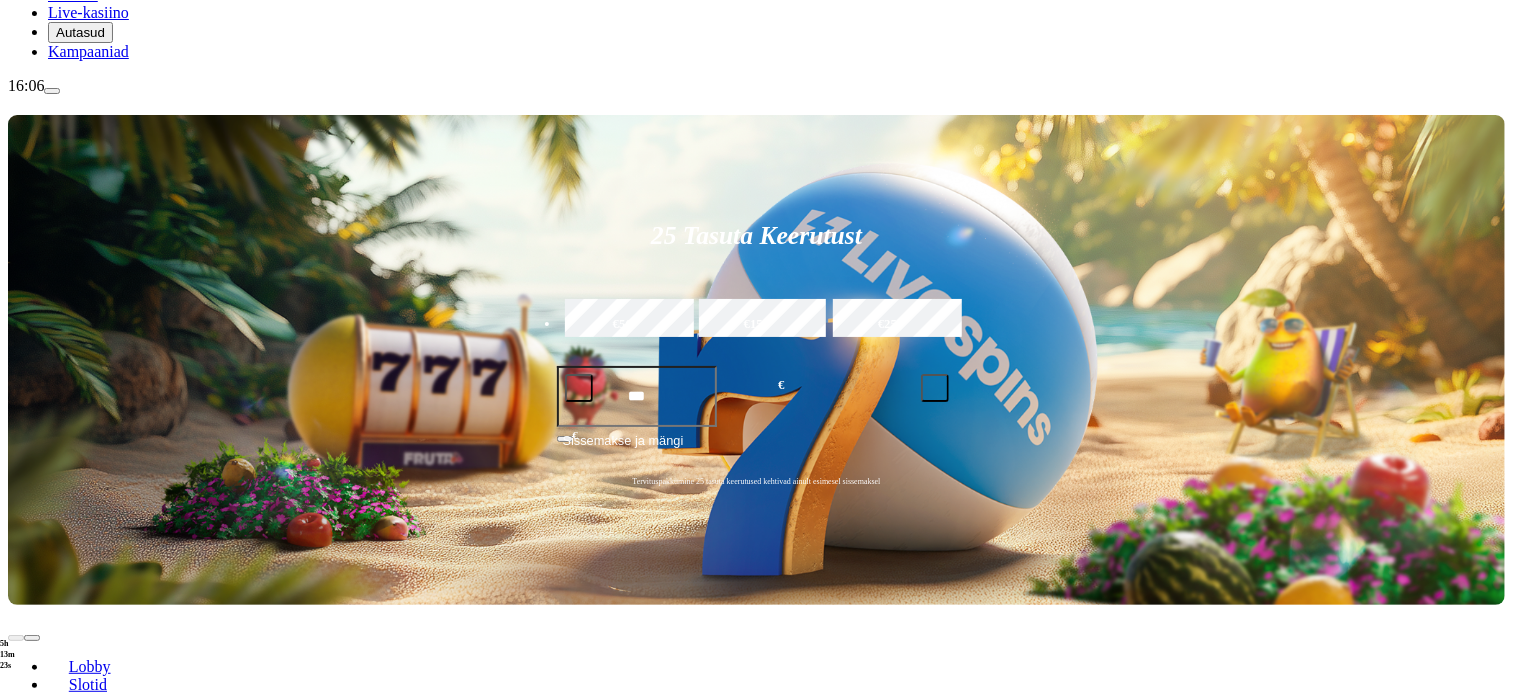 click at bounding box center [32, 875] 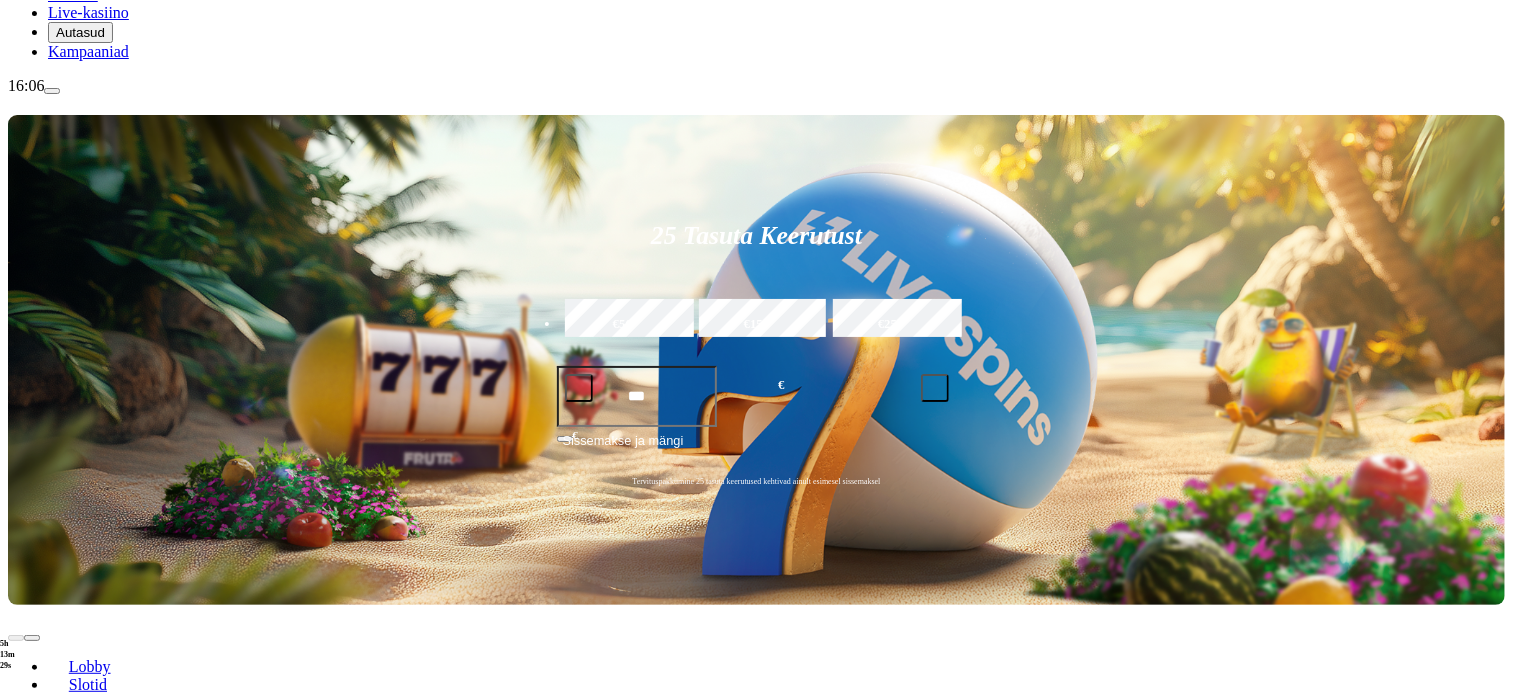 click at bounding box center (16, 875) 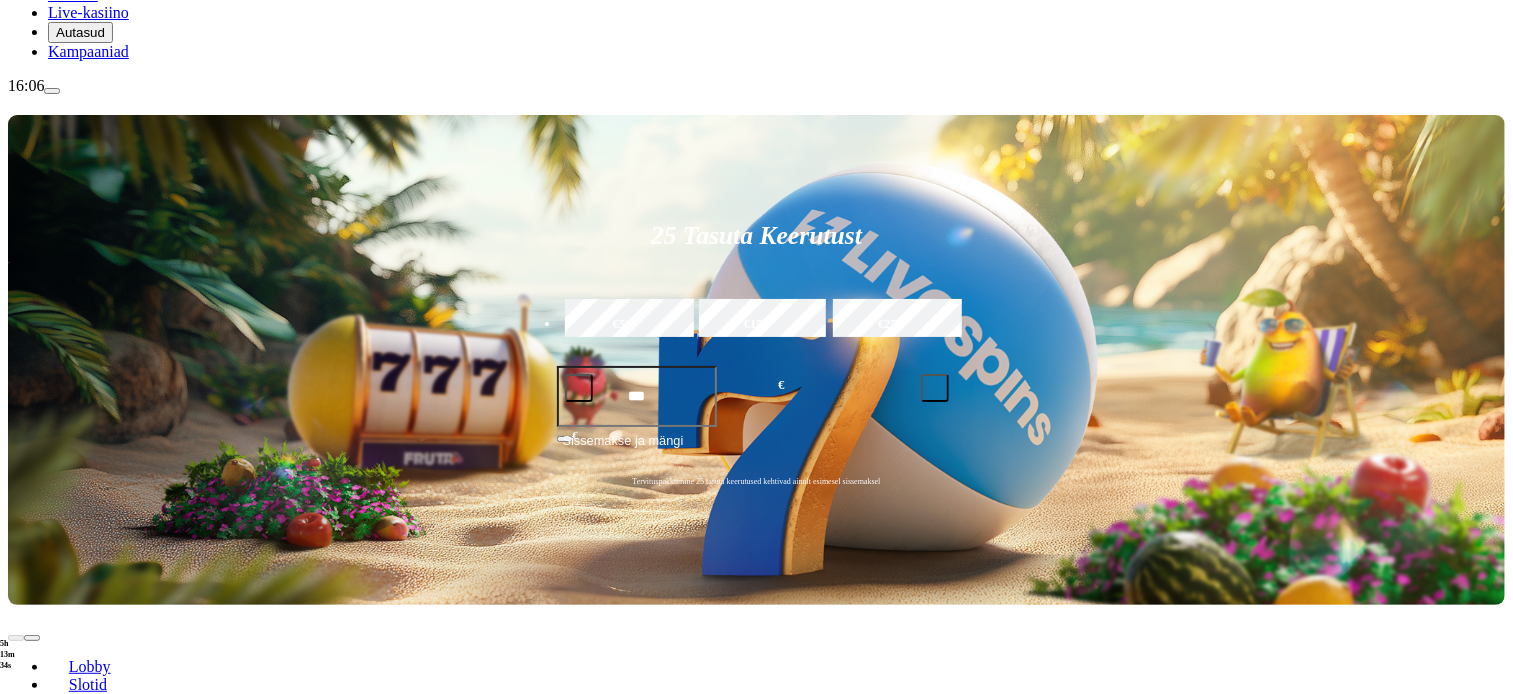 click on "Mine" at bounding box center [65, 921] 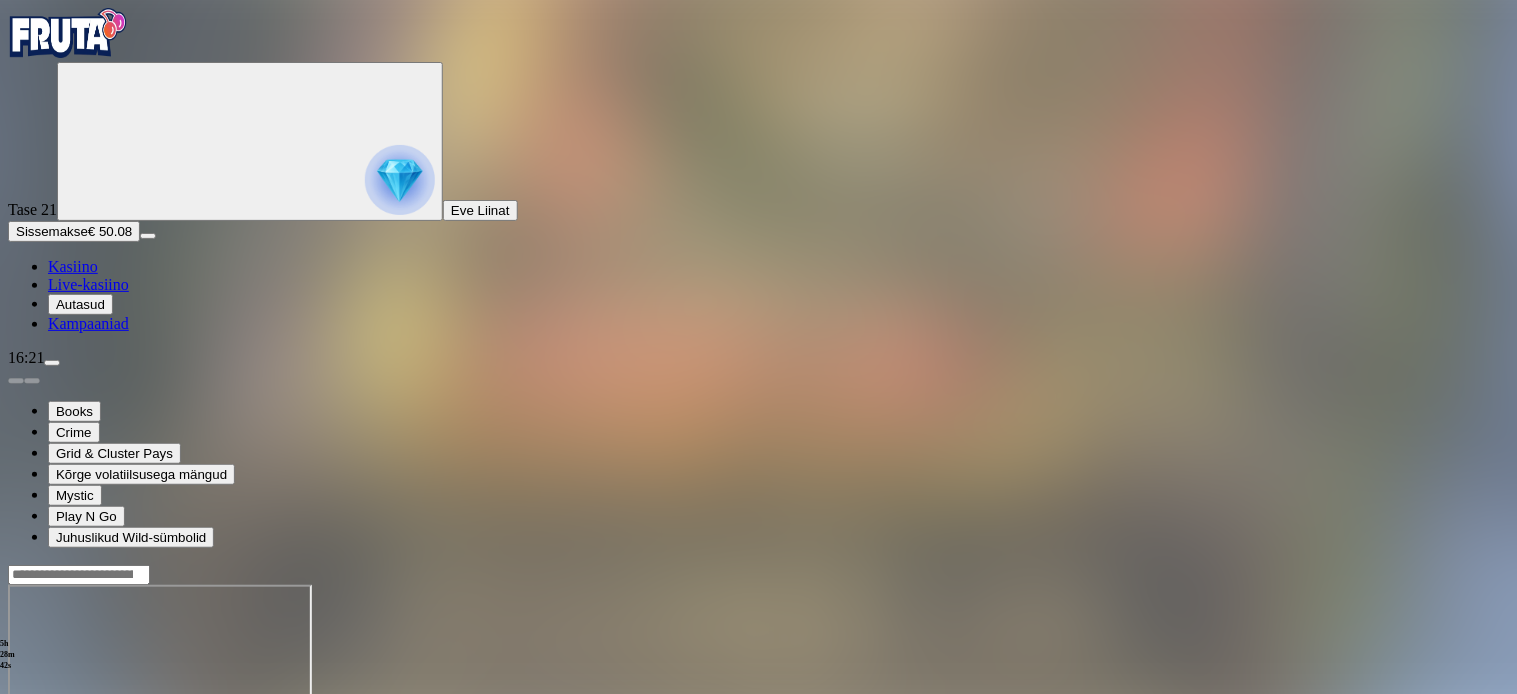 click at bounding box center (758, 662) 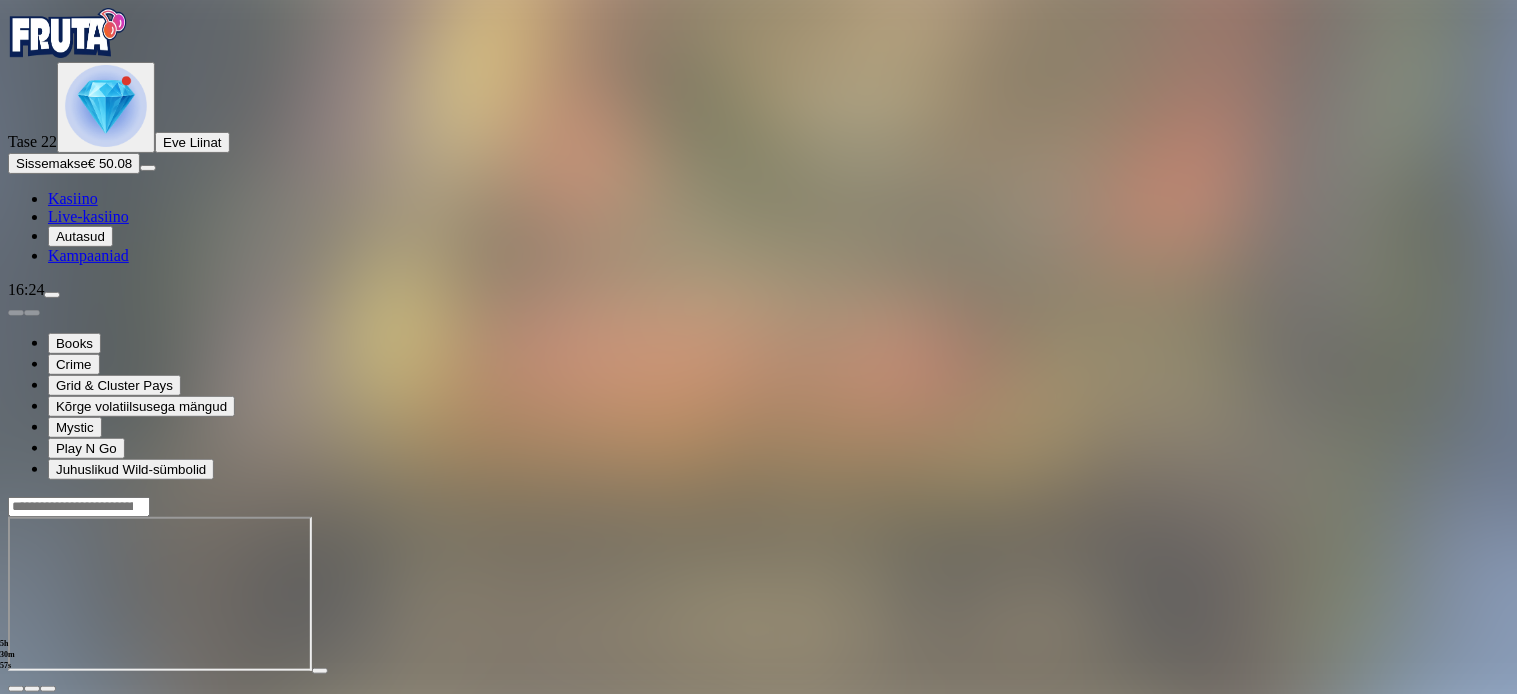 click at bounding box center (16, 689) 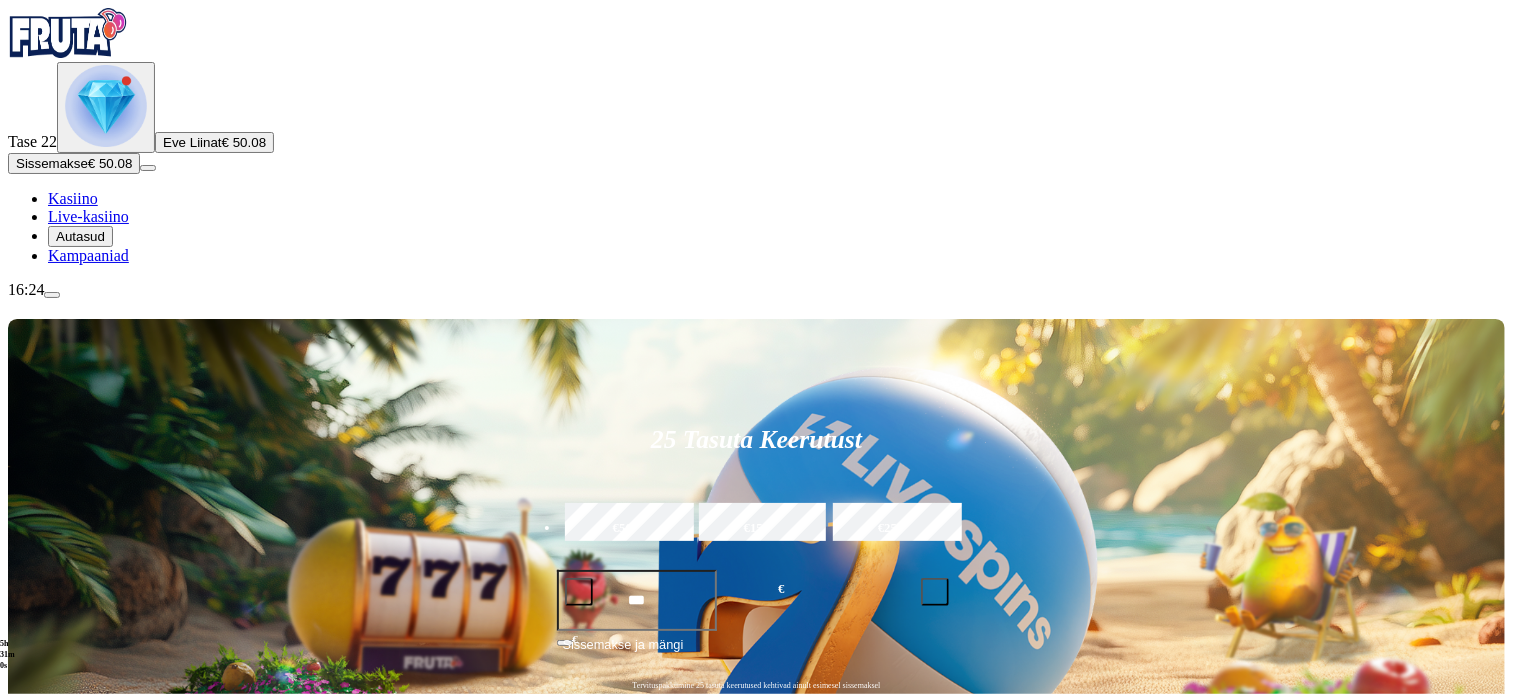 click at bounding box center (1052, 908) 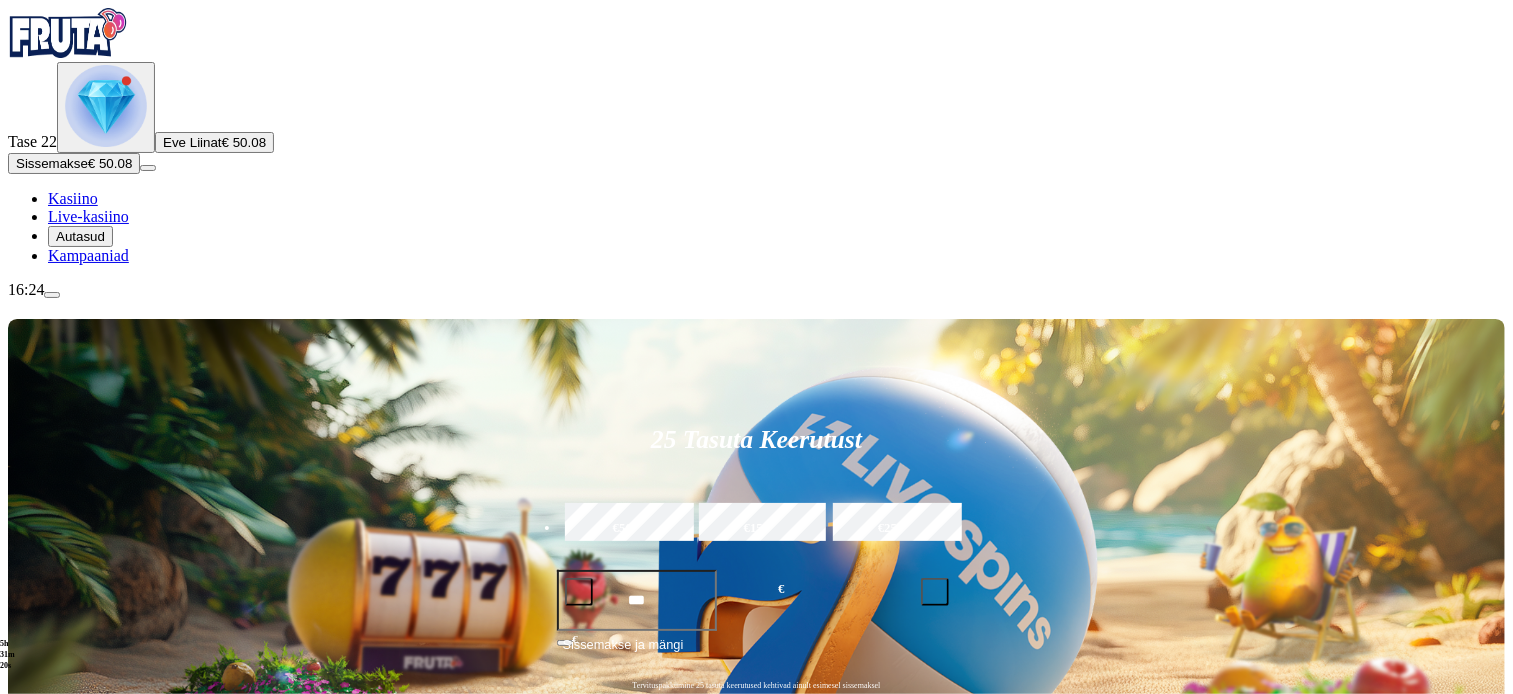 click on "**********" at bounding box center [1052, 847] 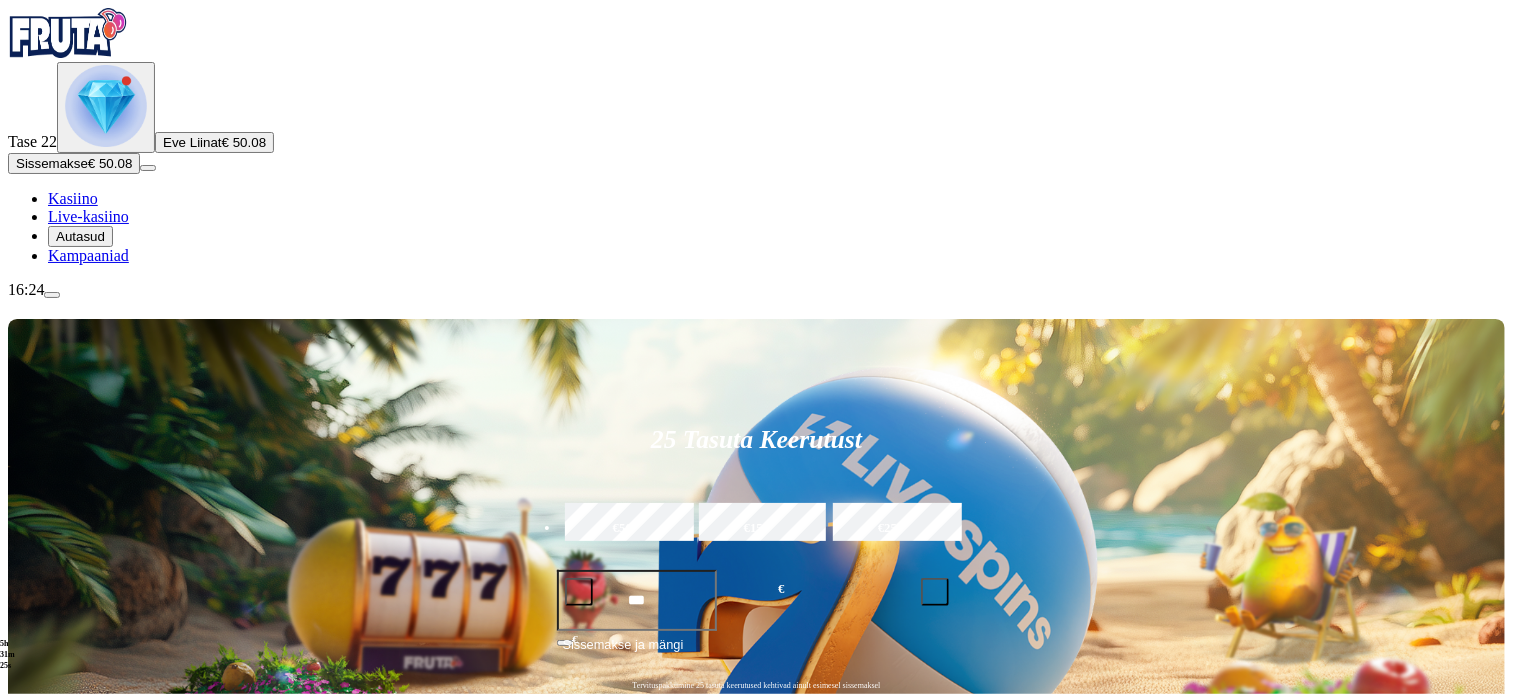 type on "*******" 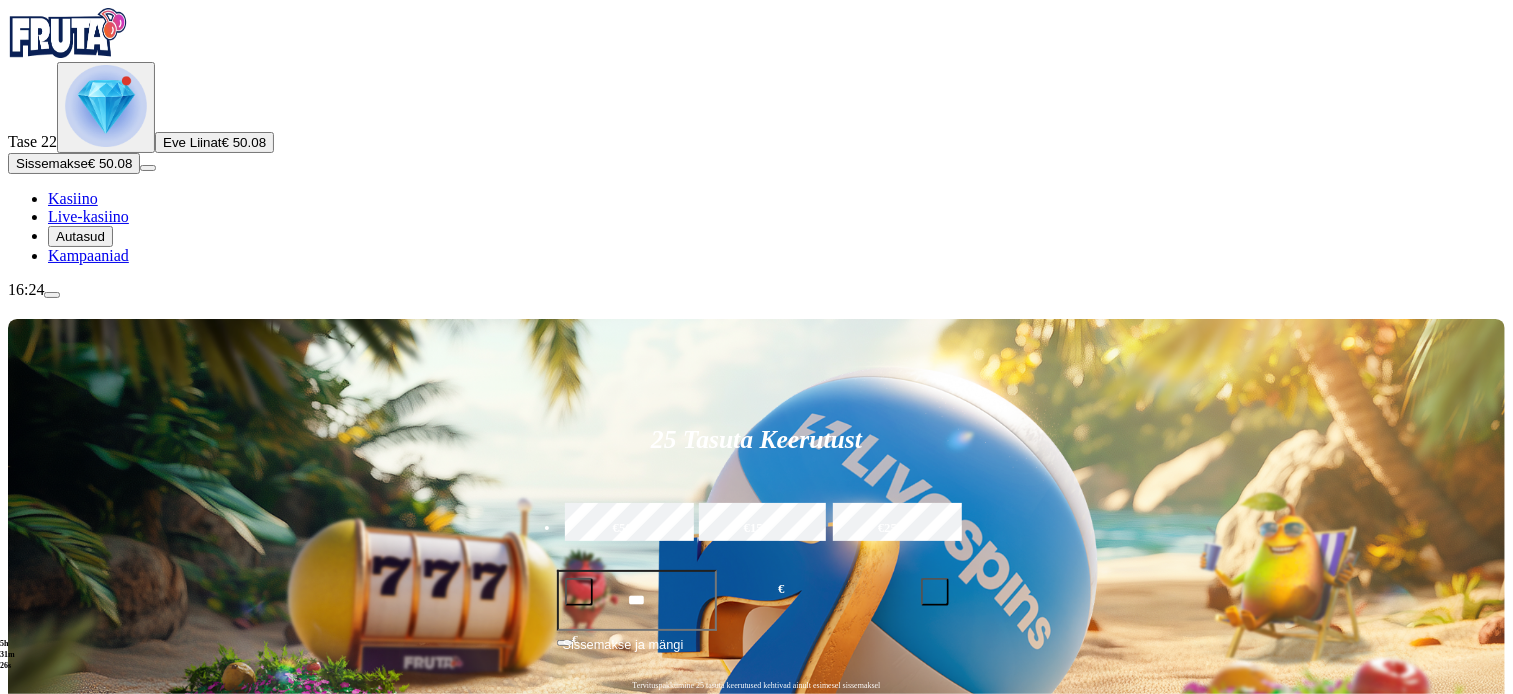 scroll, scrollTop: 200, scrollLeft: 0, axis: vertical 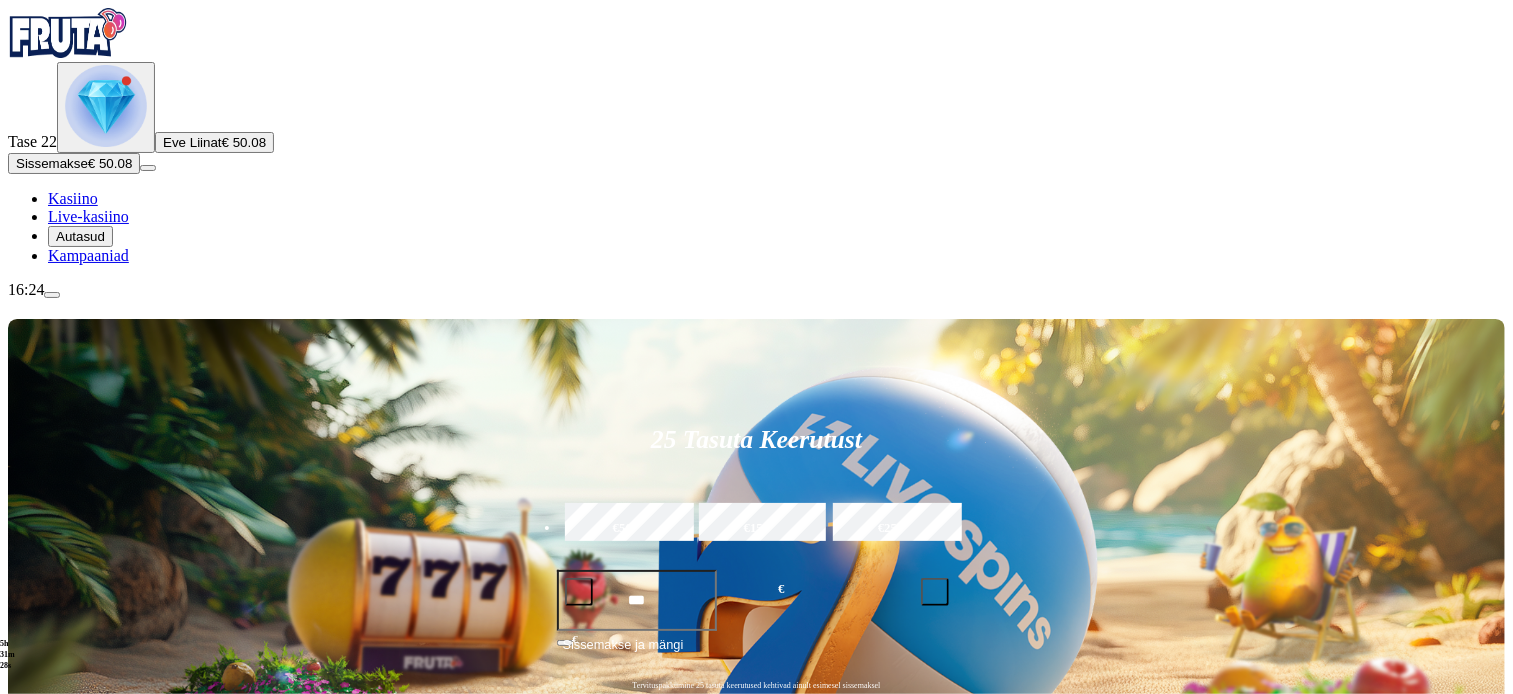 click on "Mine" at bounding box center (1179, 961) 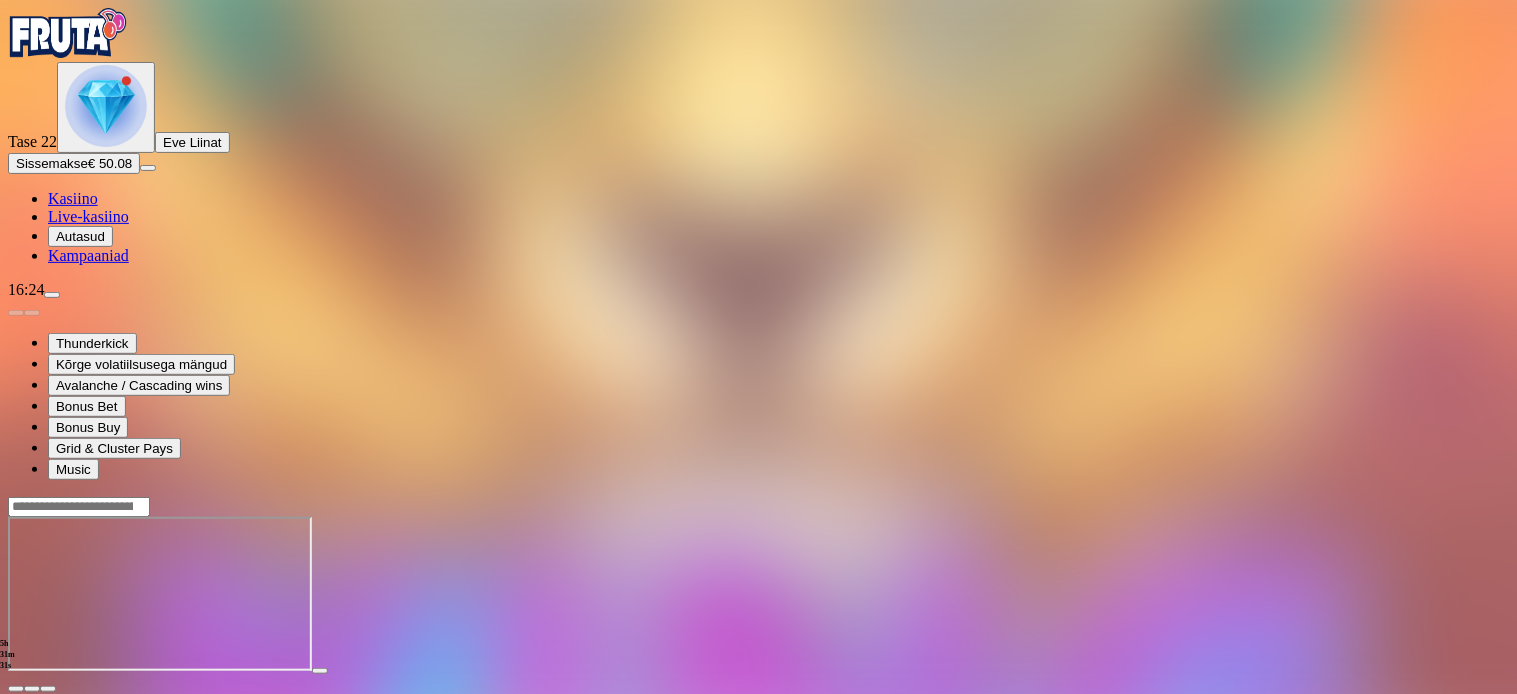 click at bounding box center (758, 594) 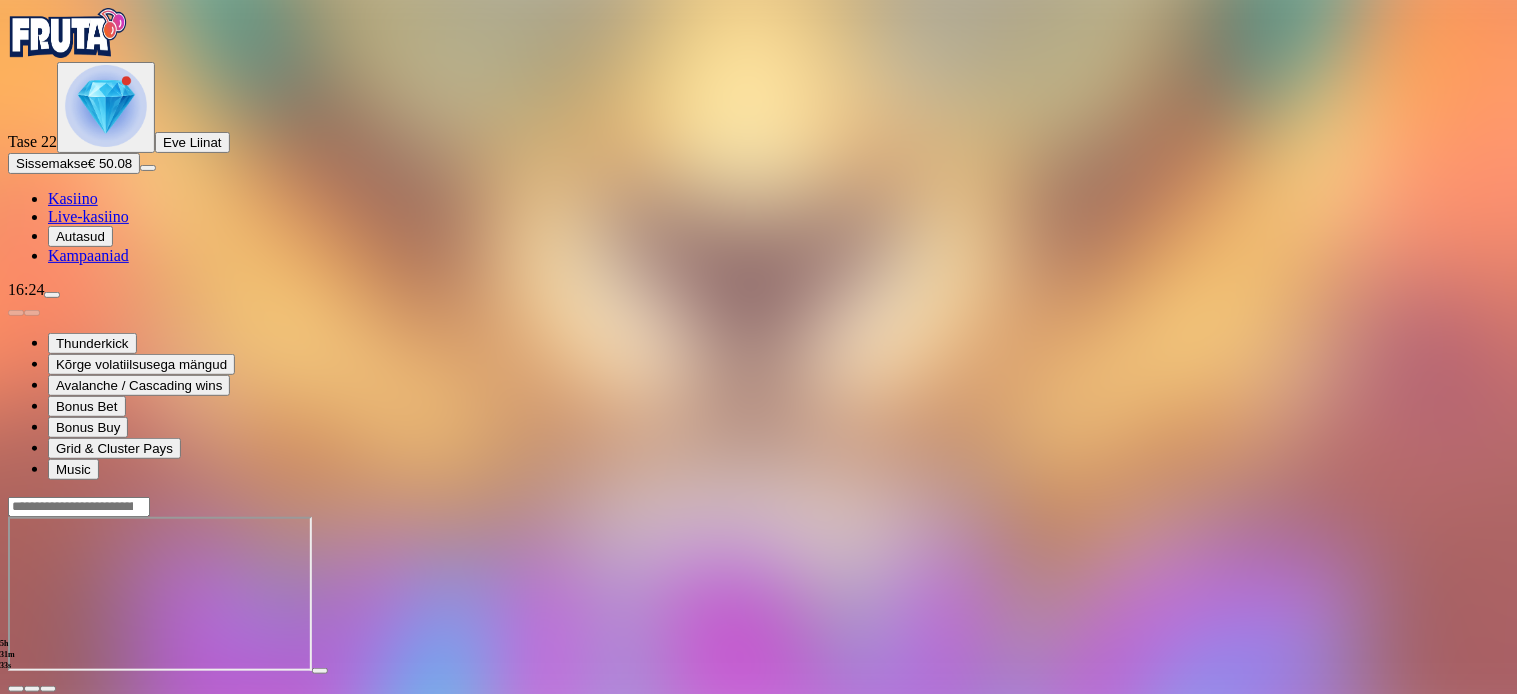 click at bounding box center (758, 594) 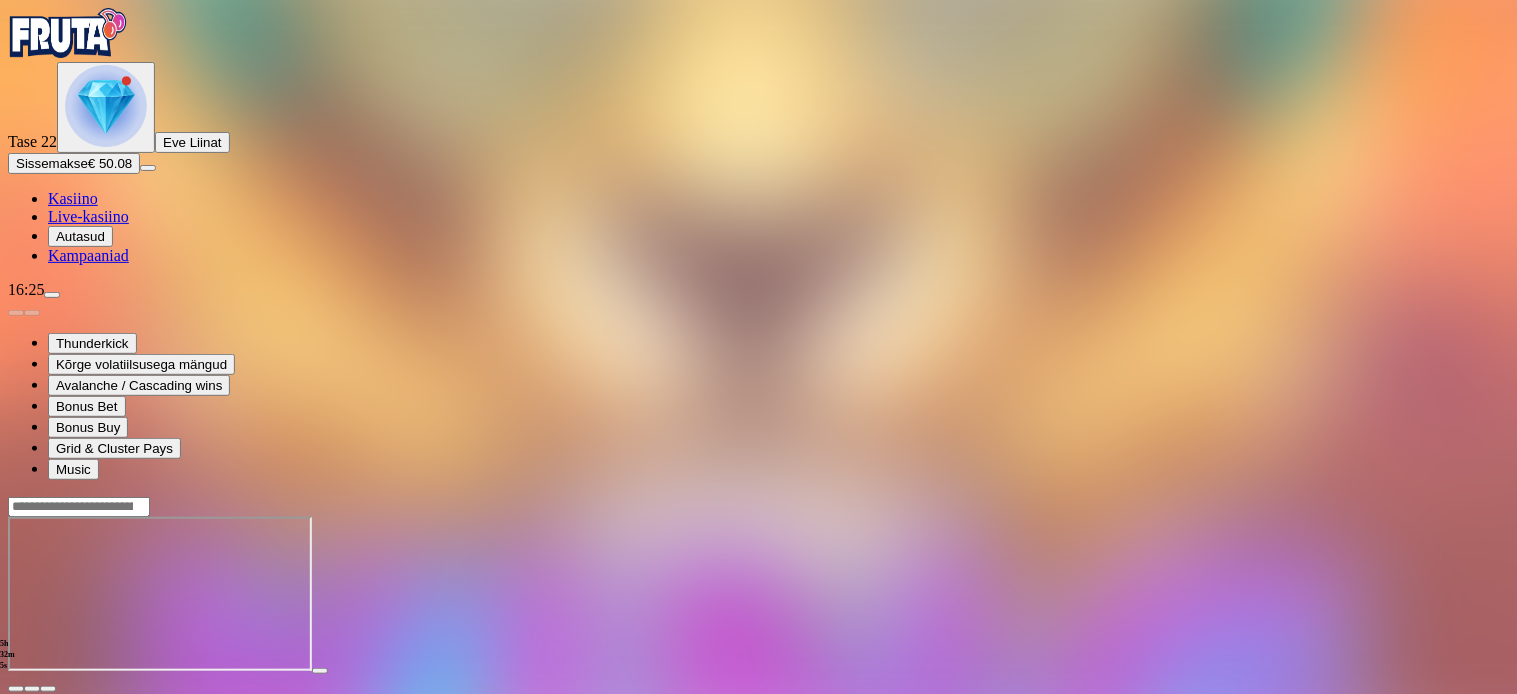 click at bounding box center (48, 689) 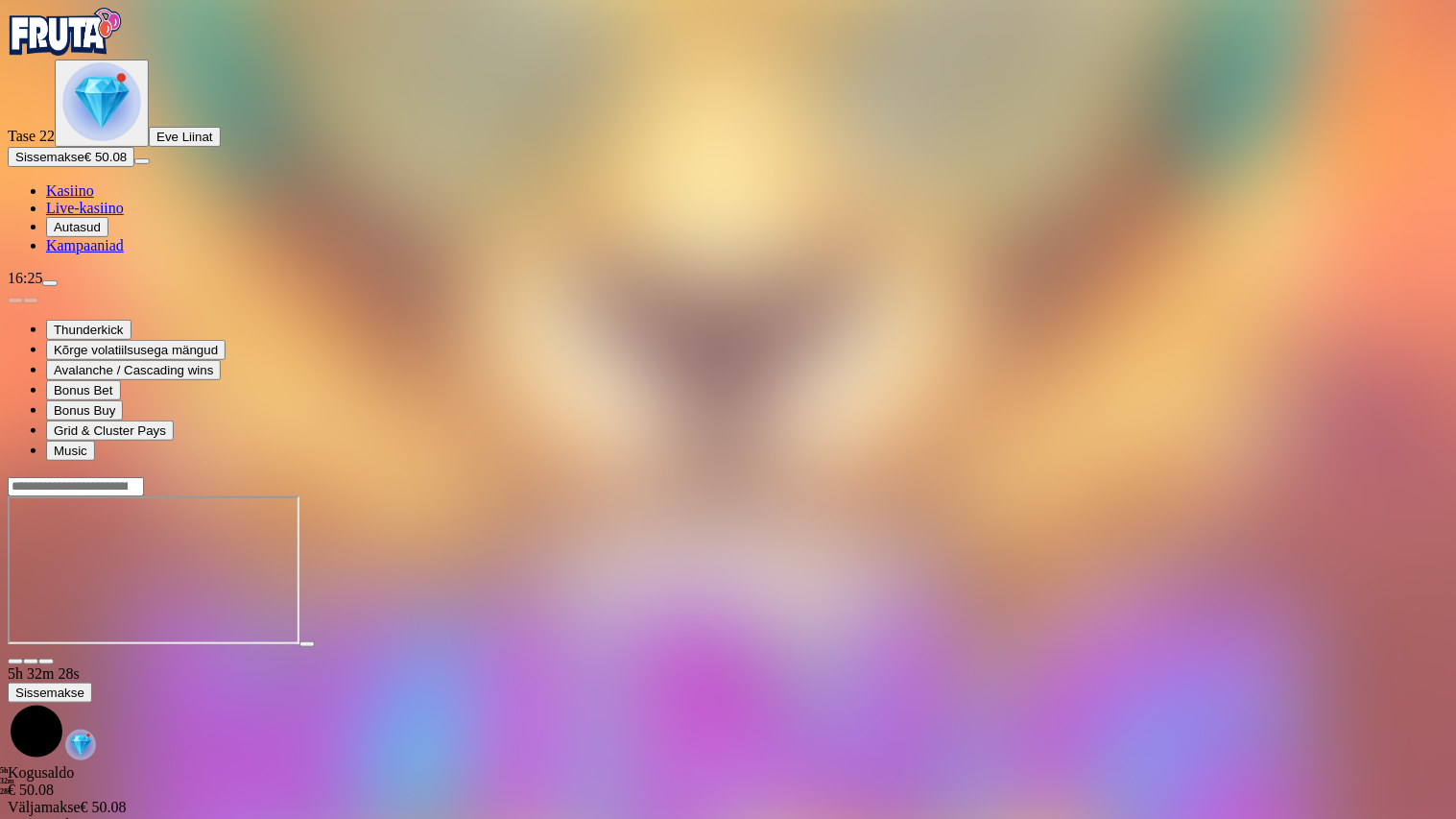 type 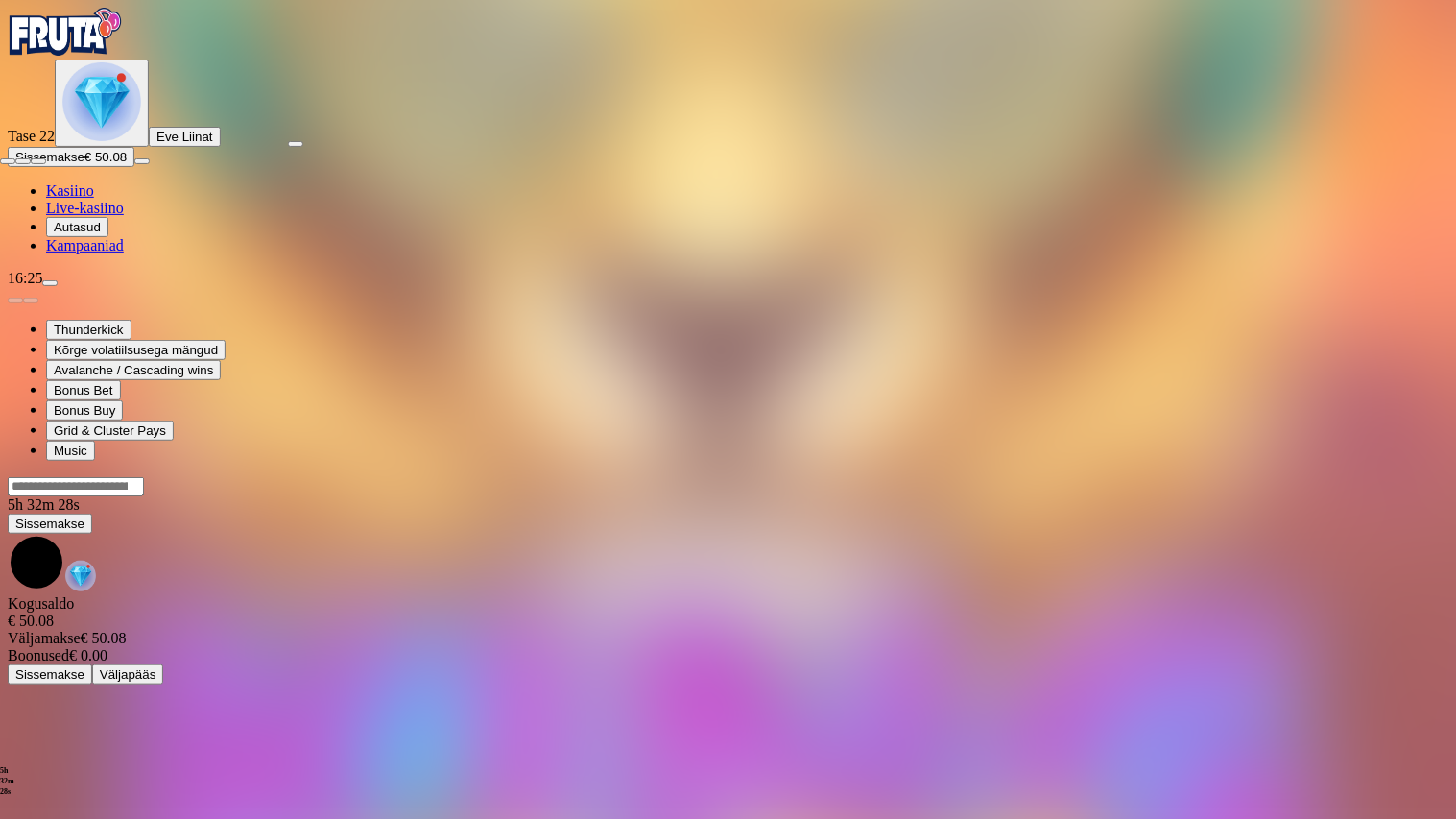 click at bounding box center [38, 161] 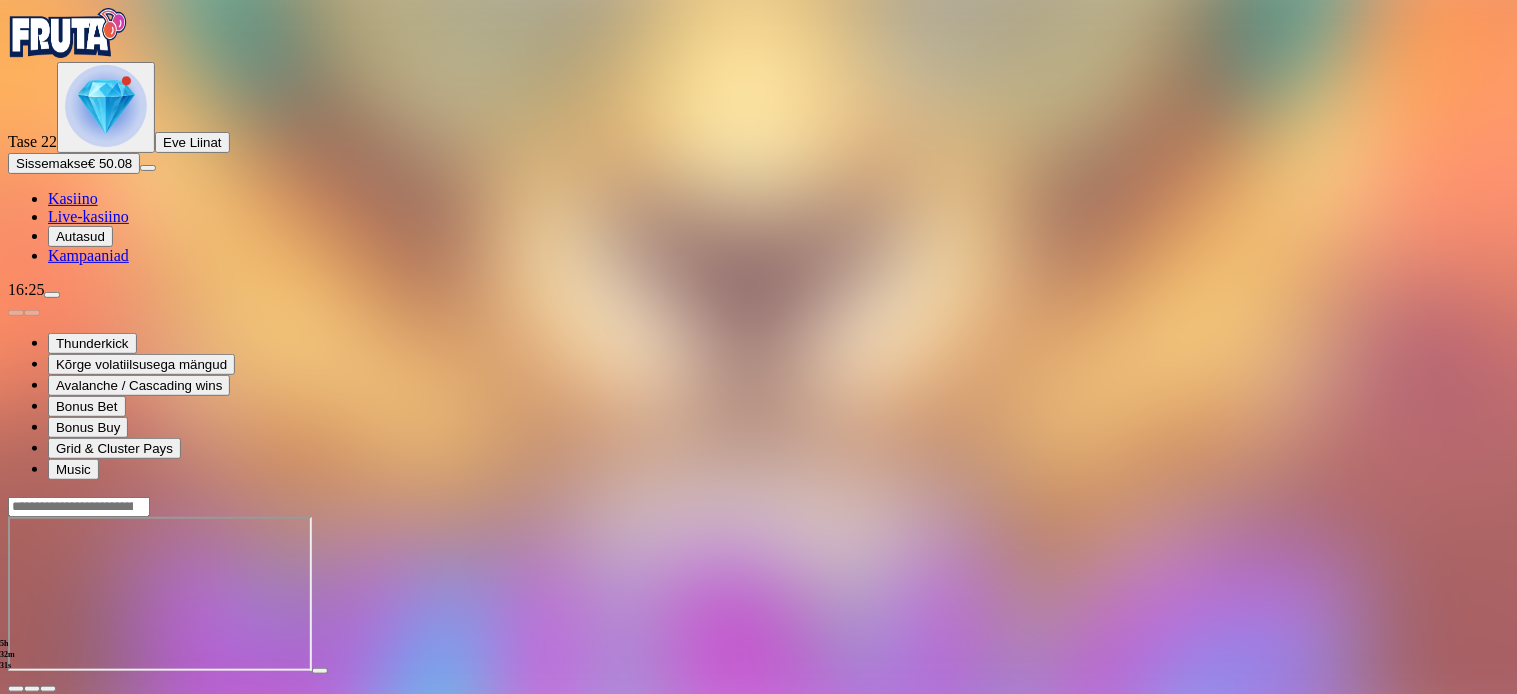 click at bounding box center [48, 689] 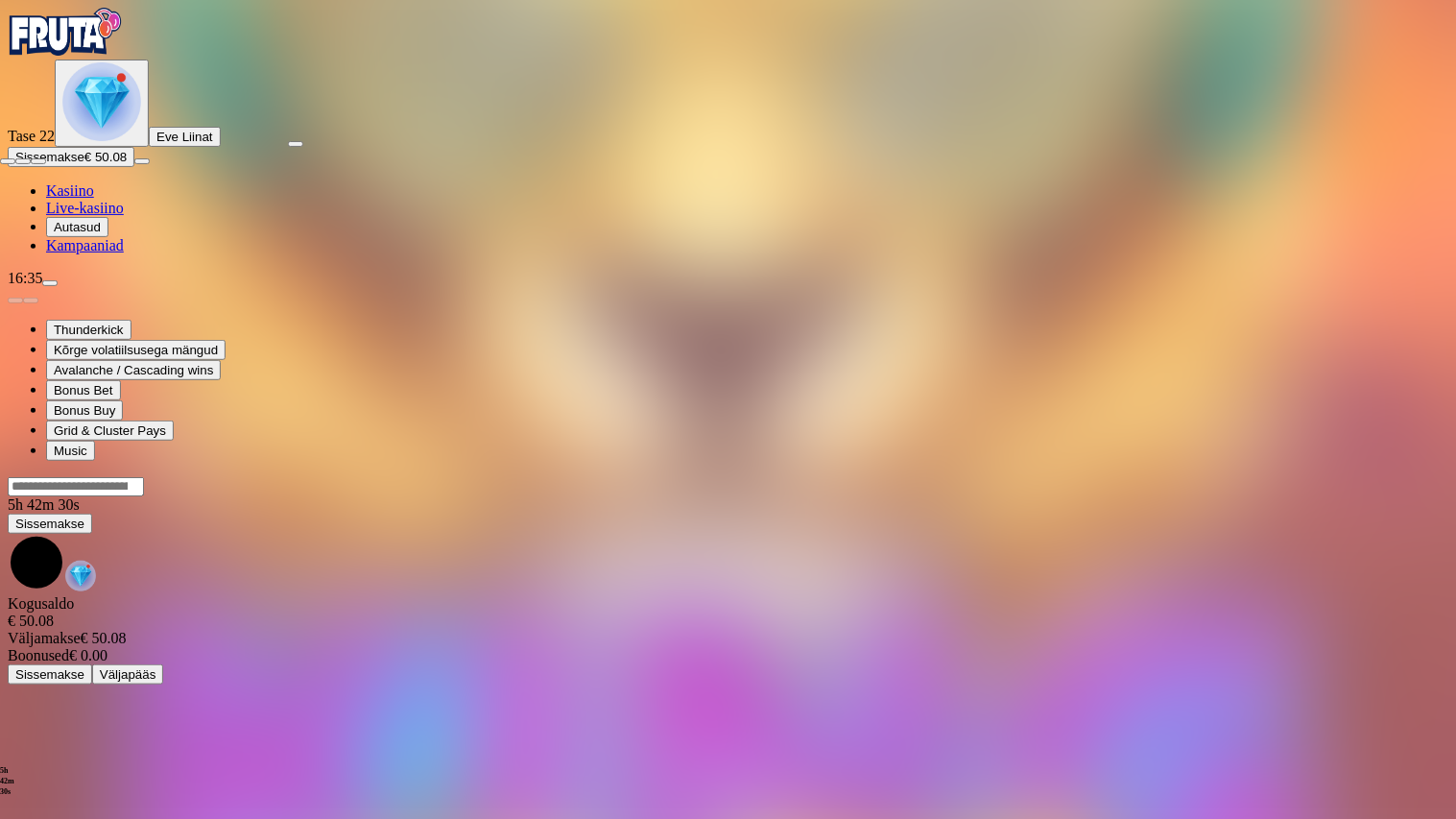 click at bounding box center (8, 161) 